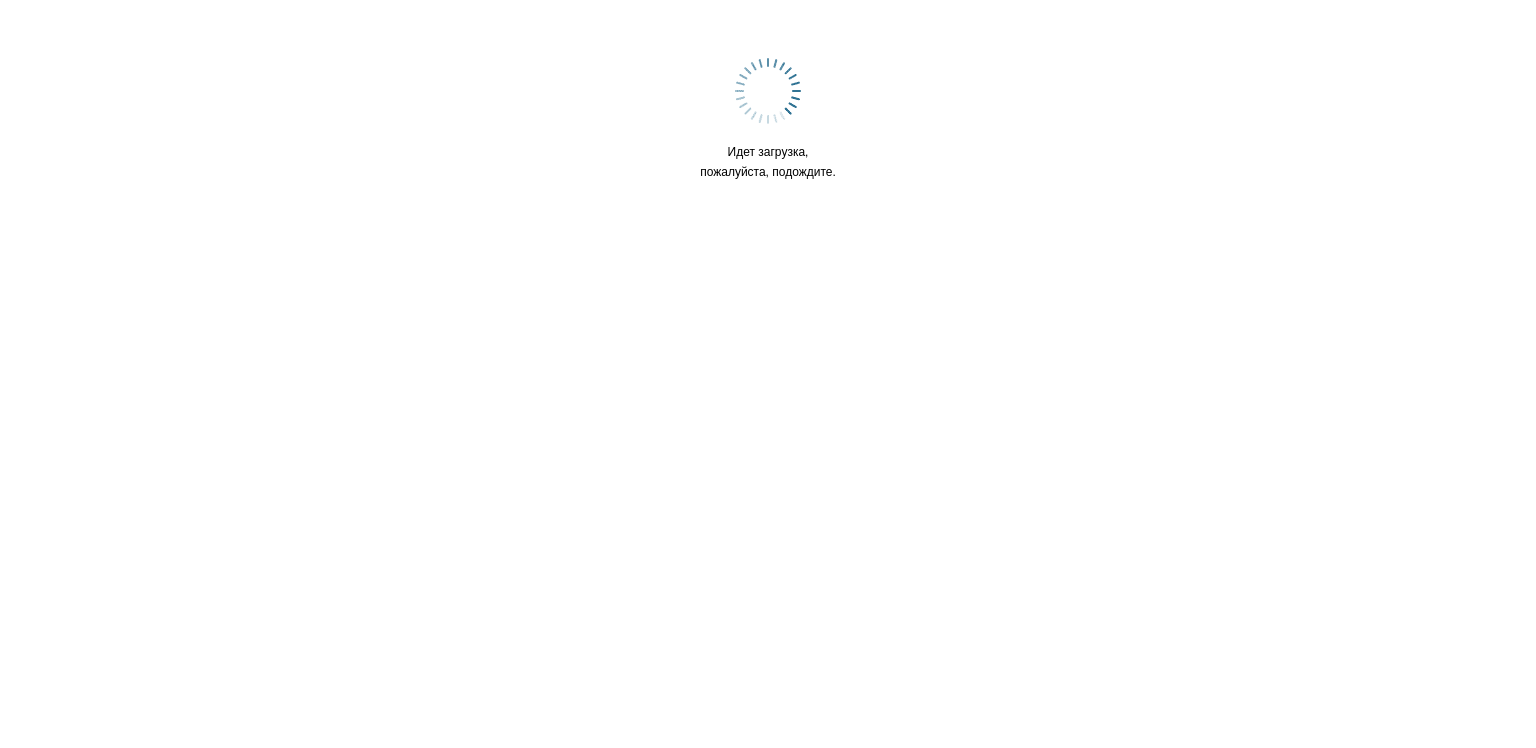 scroll, scrollTop: 0, scrollLeft: 0, axis: both 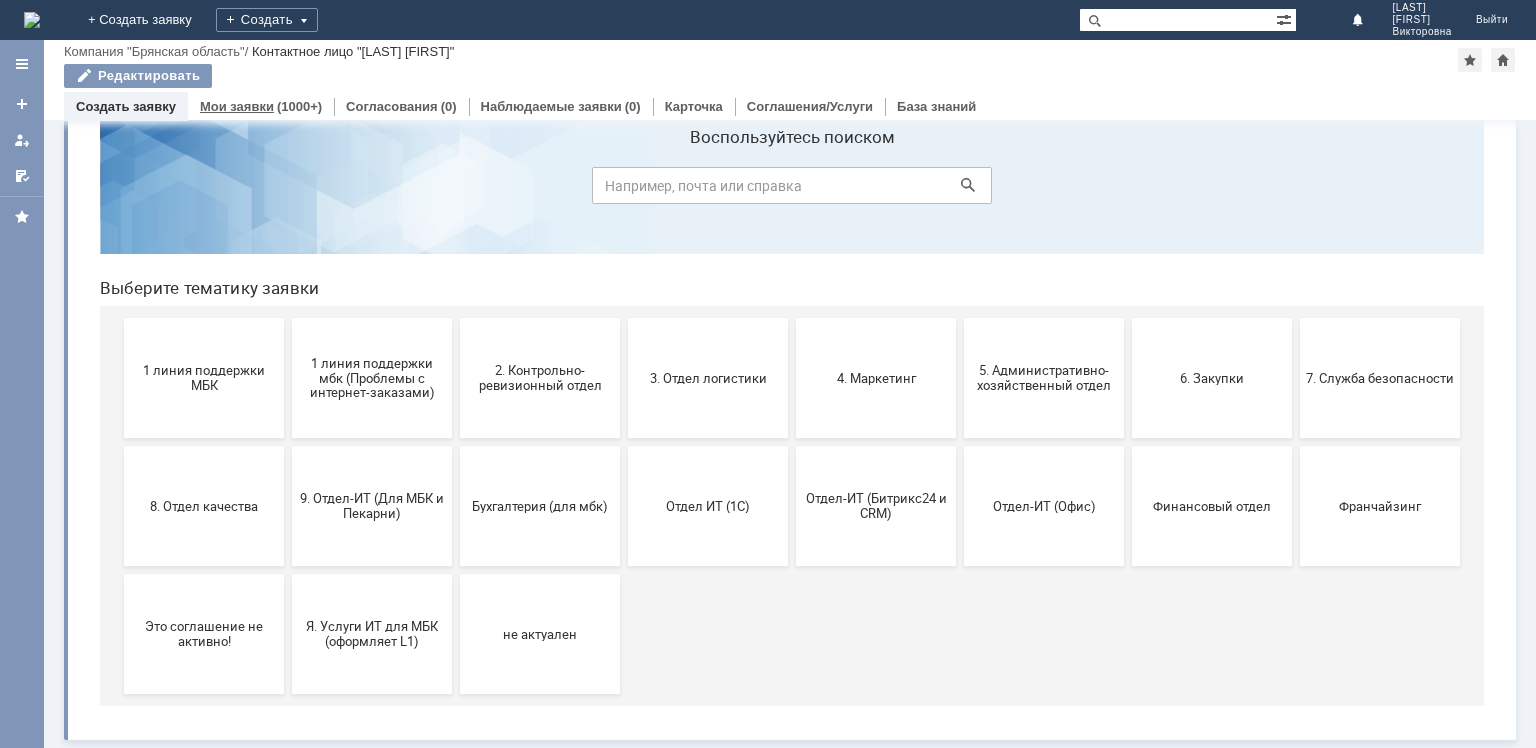 click on "Мои заявки" at bounding box center (237, 106) 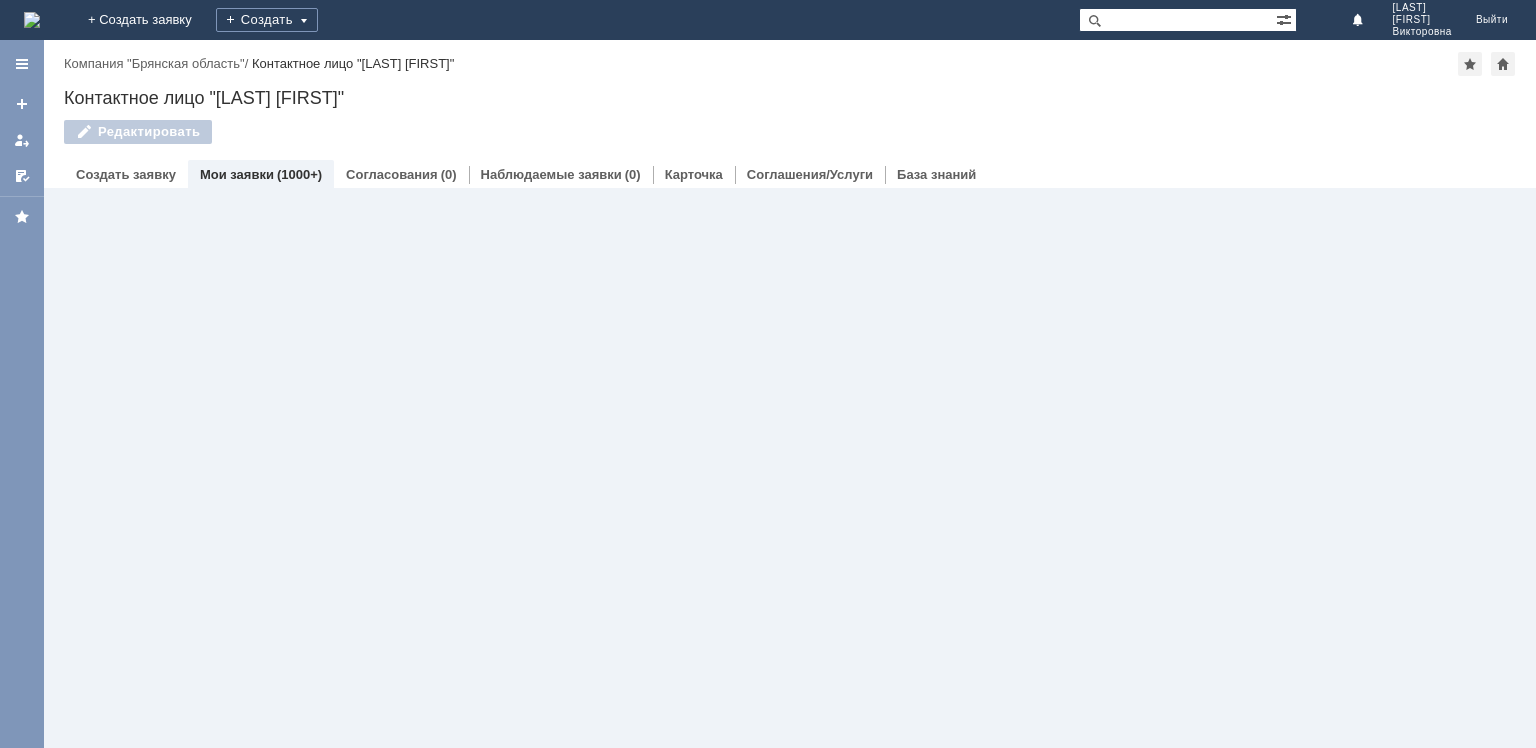 scroll, scrollTop: 0, scrollLeft: 0, axis: both 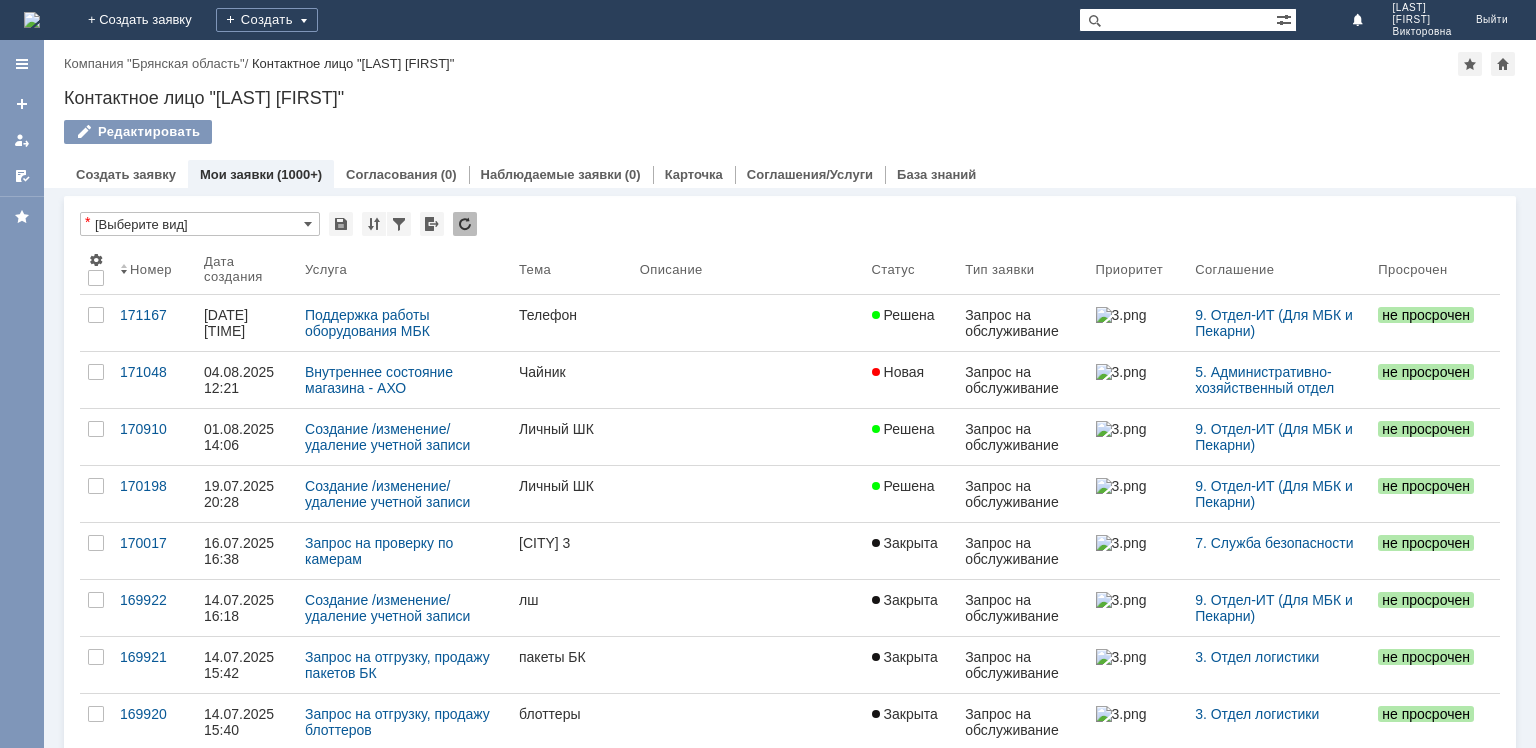 click on "Контактное лицо "[LAST] [FIRST] [PATRONYMIC]"" at bounding box center (353, 63) 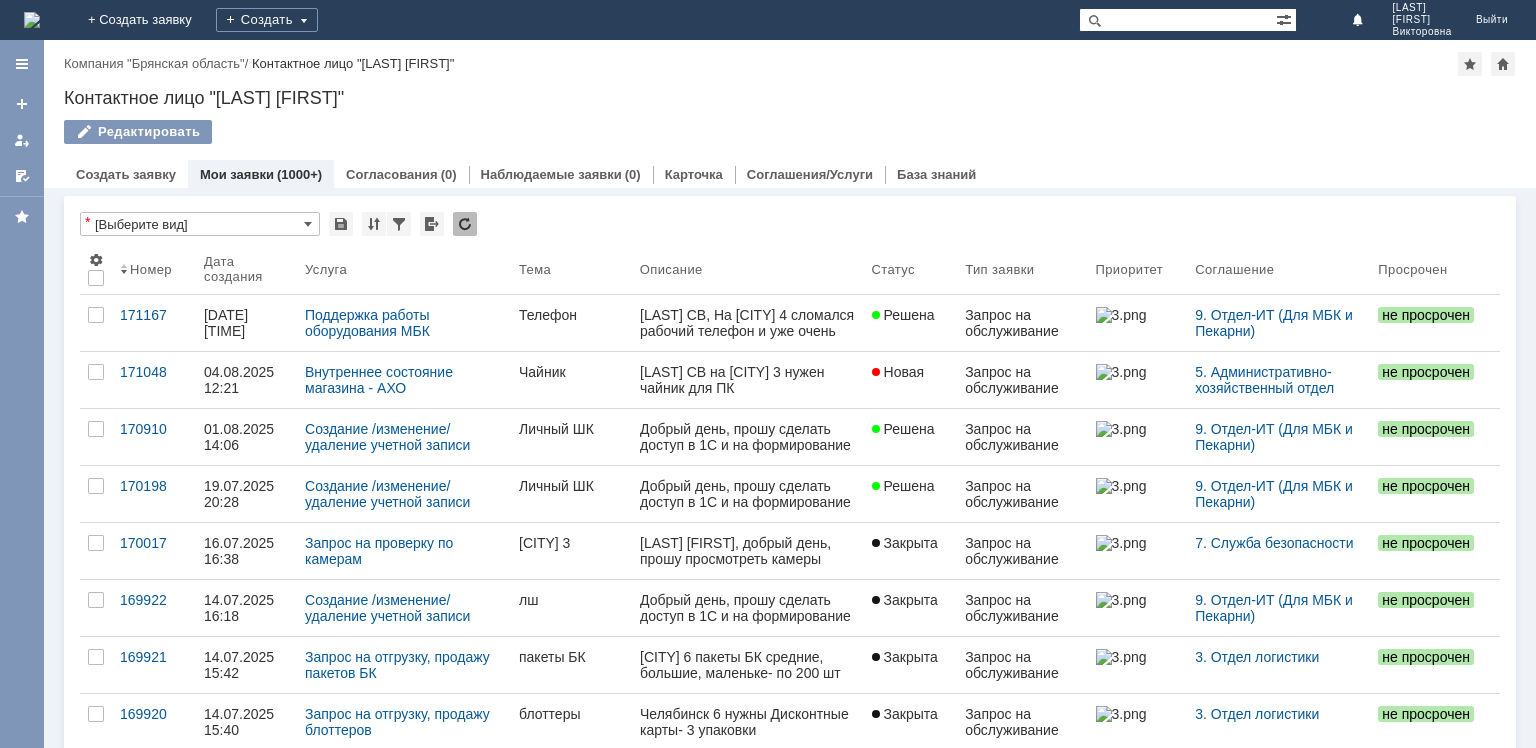 click on "Контактное лицо "[LAST_NAME] [FIRST_NAME] [LAST_NAME]"" at bounding box center [353, 63] 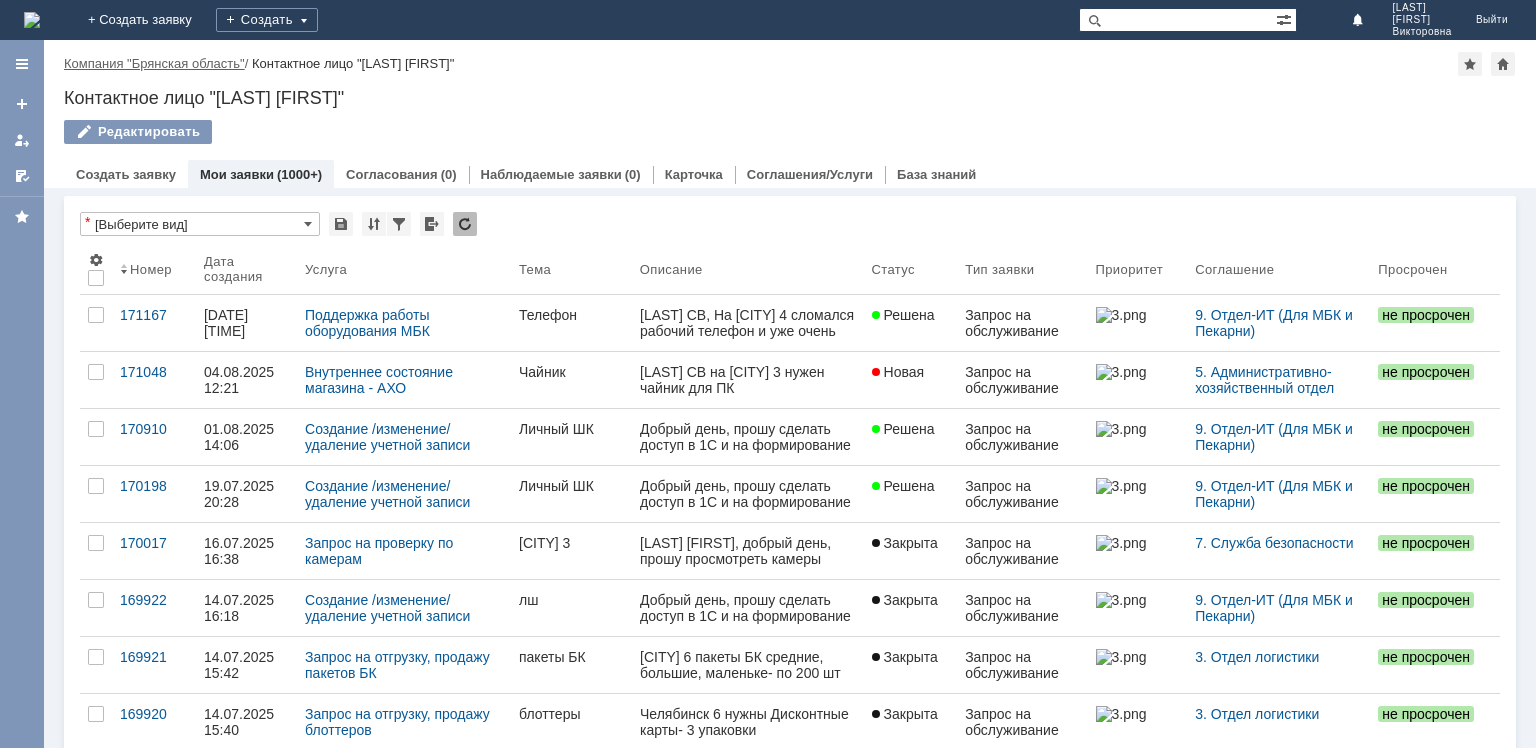 click on "Компания "Брянская область"" at bounding box center (154, 63) 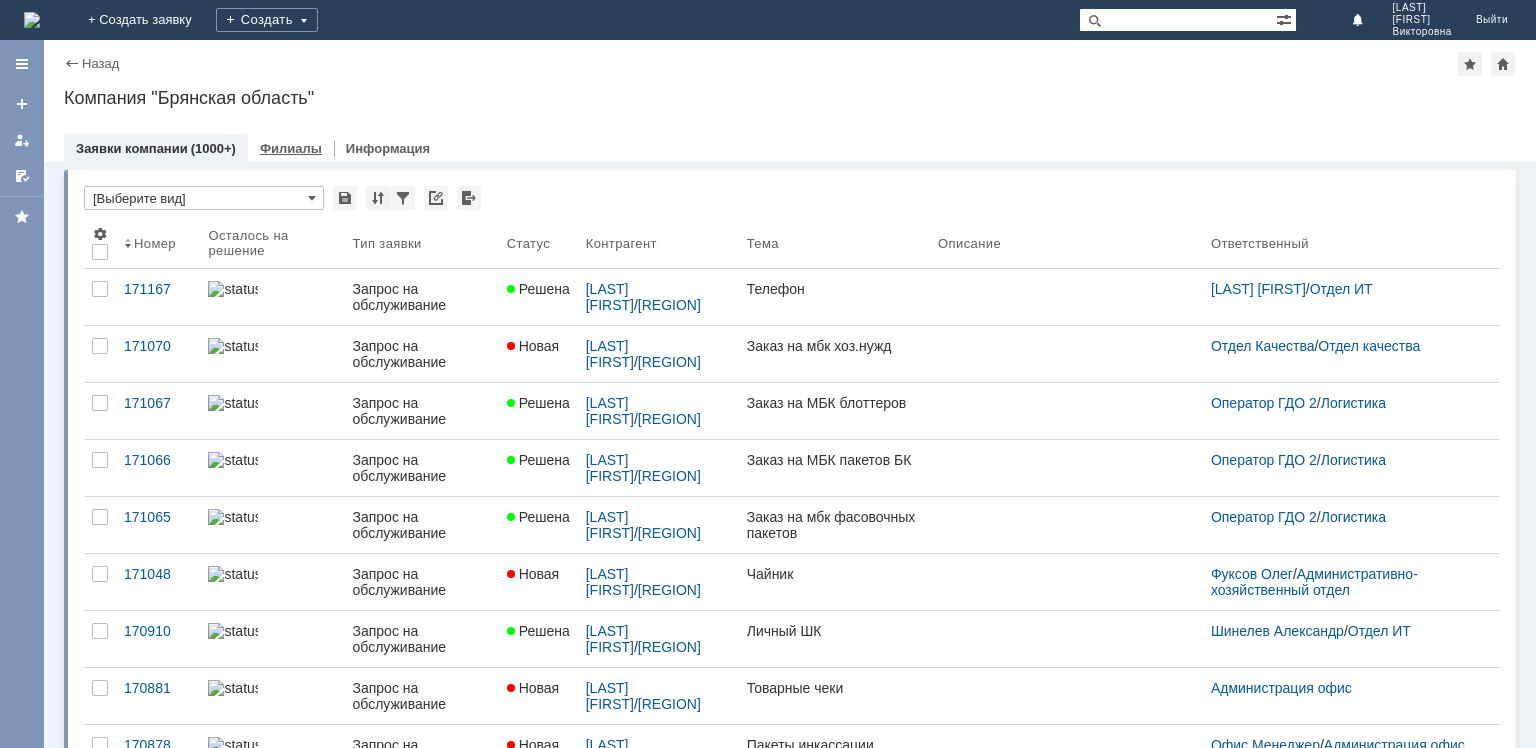 click on "Филиалы" at bounding box center [291, 148] 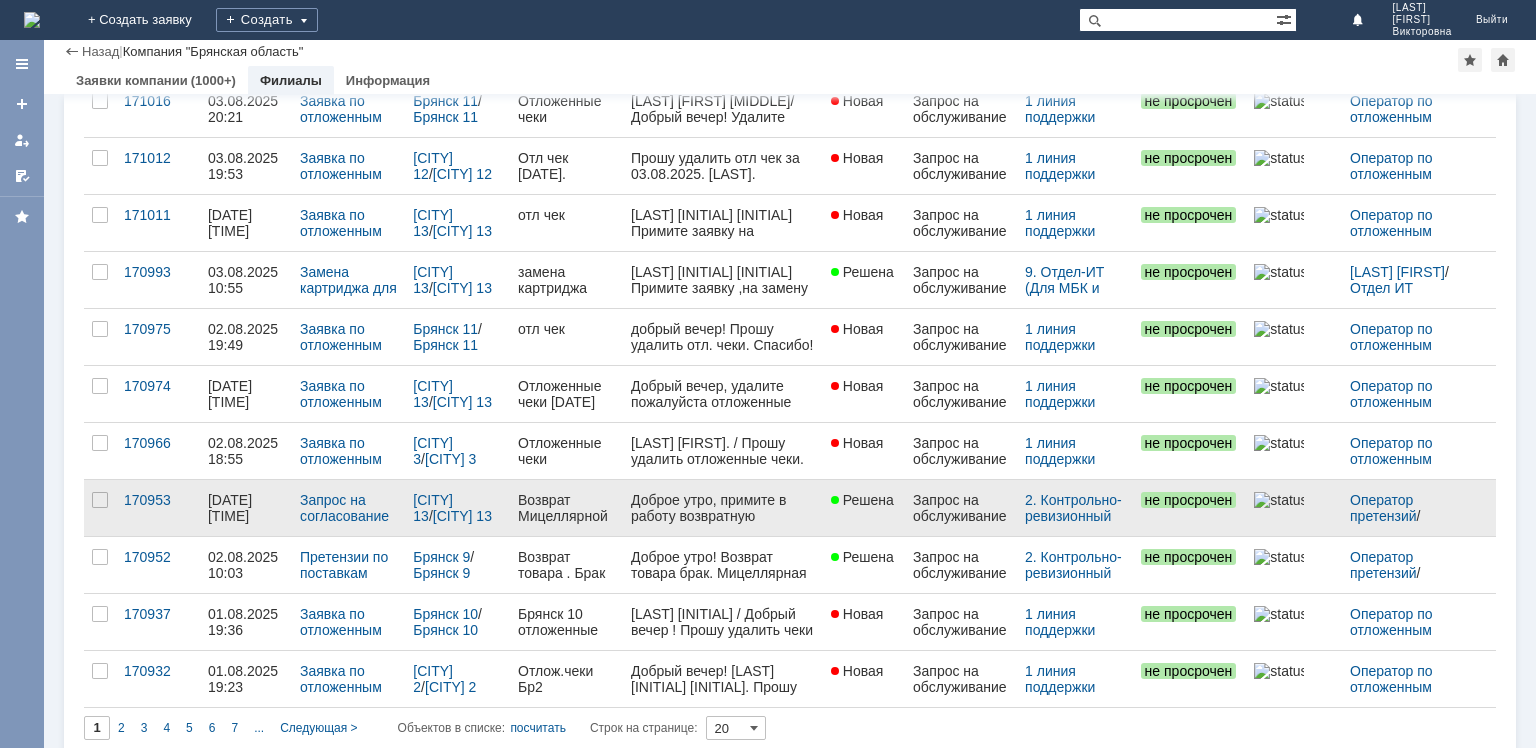 click on "Возврат Мицеллярной воды Мagie Academie" at bounding box center (566, 508) 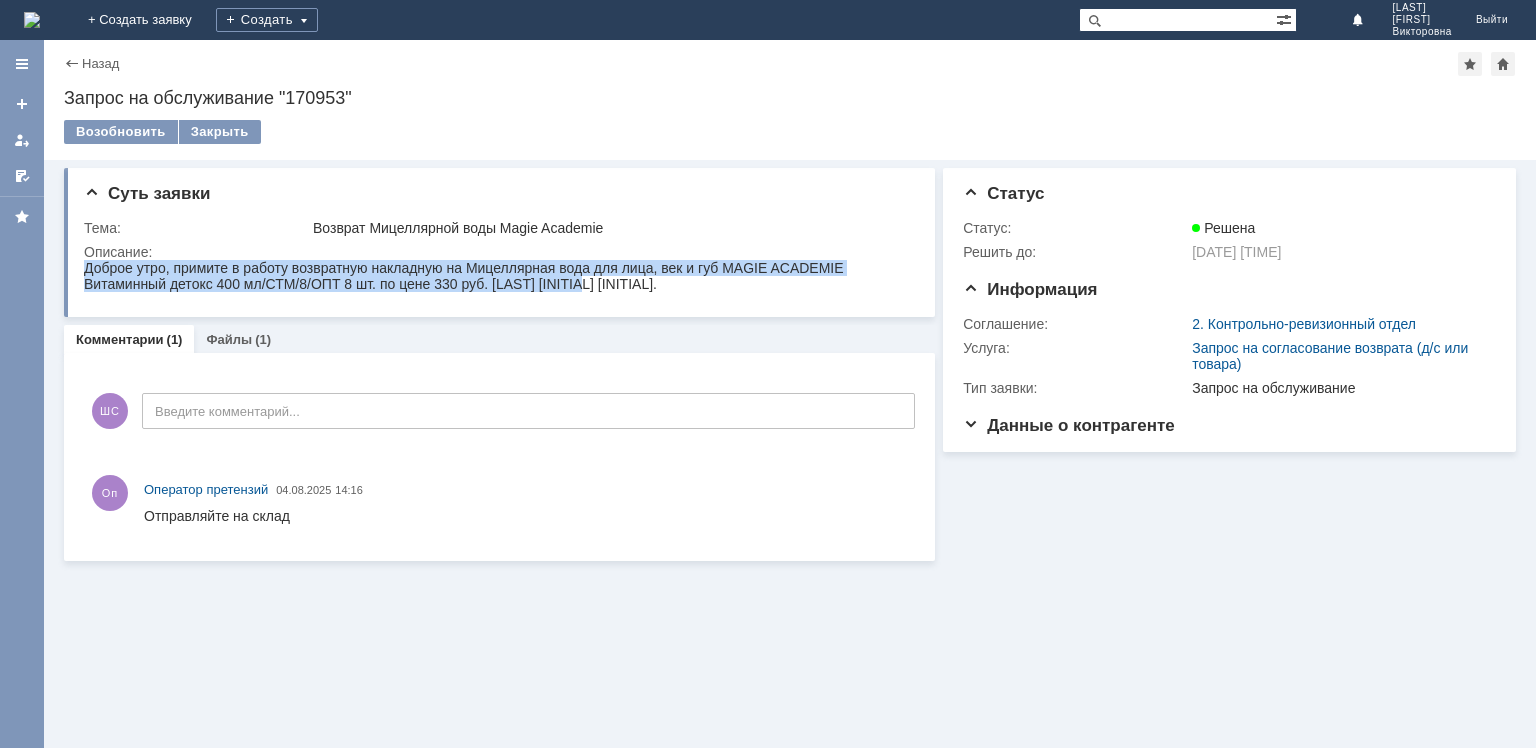 drag, startPoint x: 88, startPoint y: 269, endPoint x: 601, endPoint y: 288, distance: 513.35175 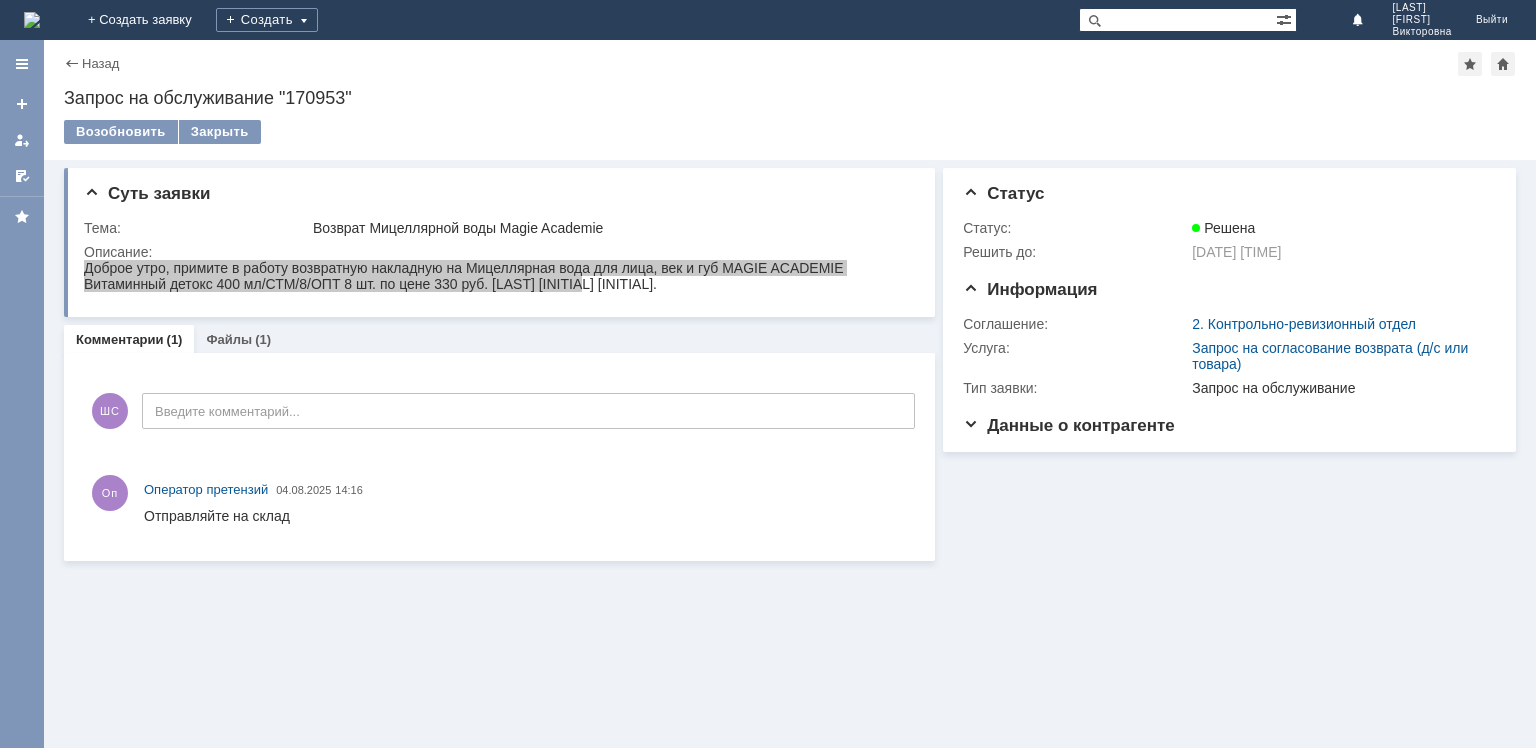 click on "Назад" at bounding box center (91, 63) 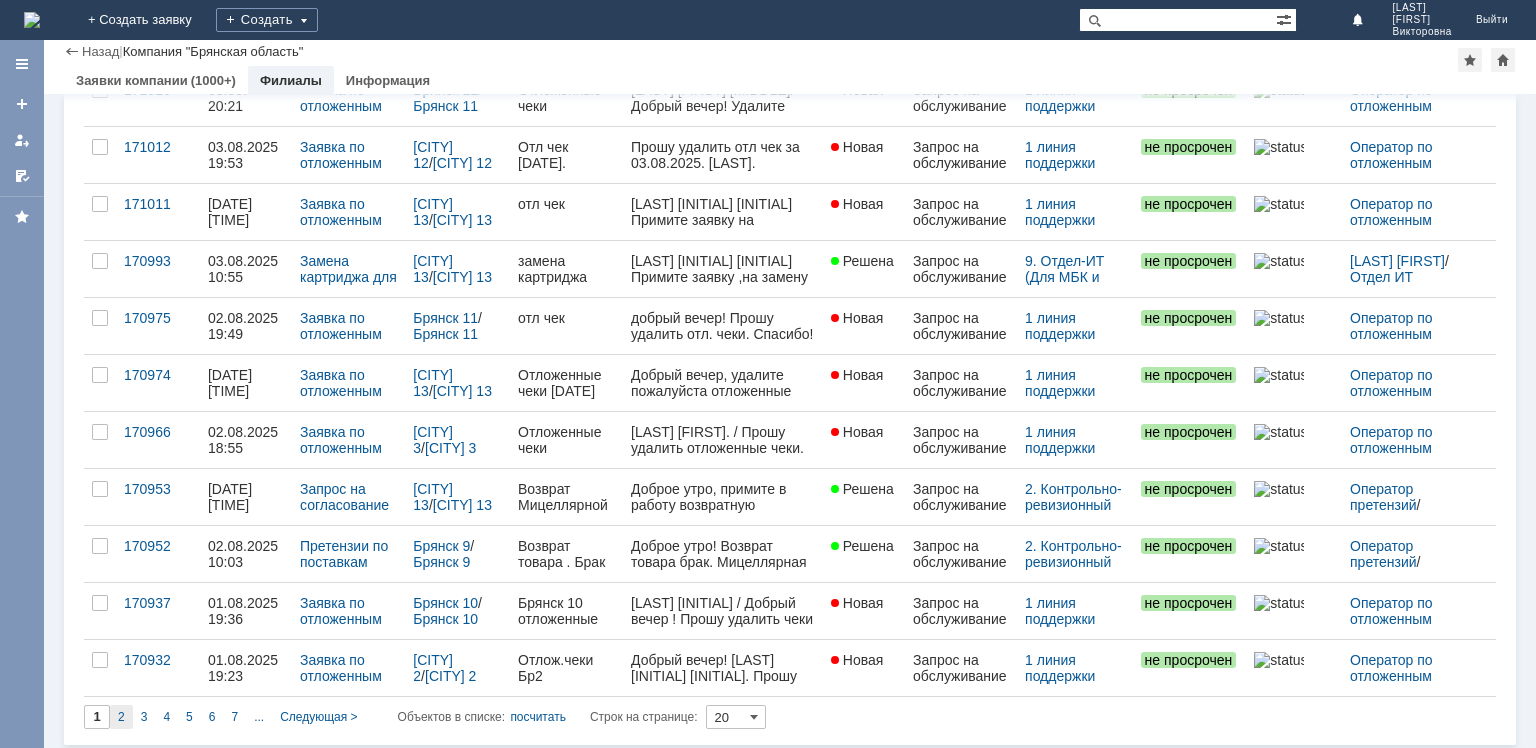 click on "2" at bounding box center [121, 717] 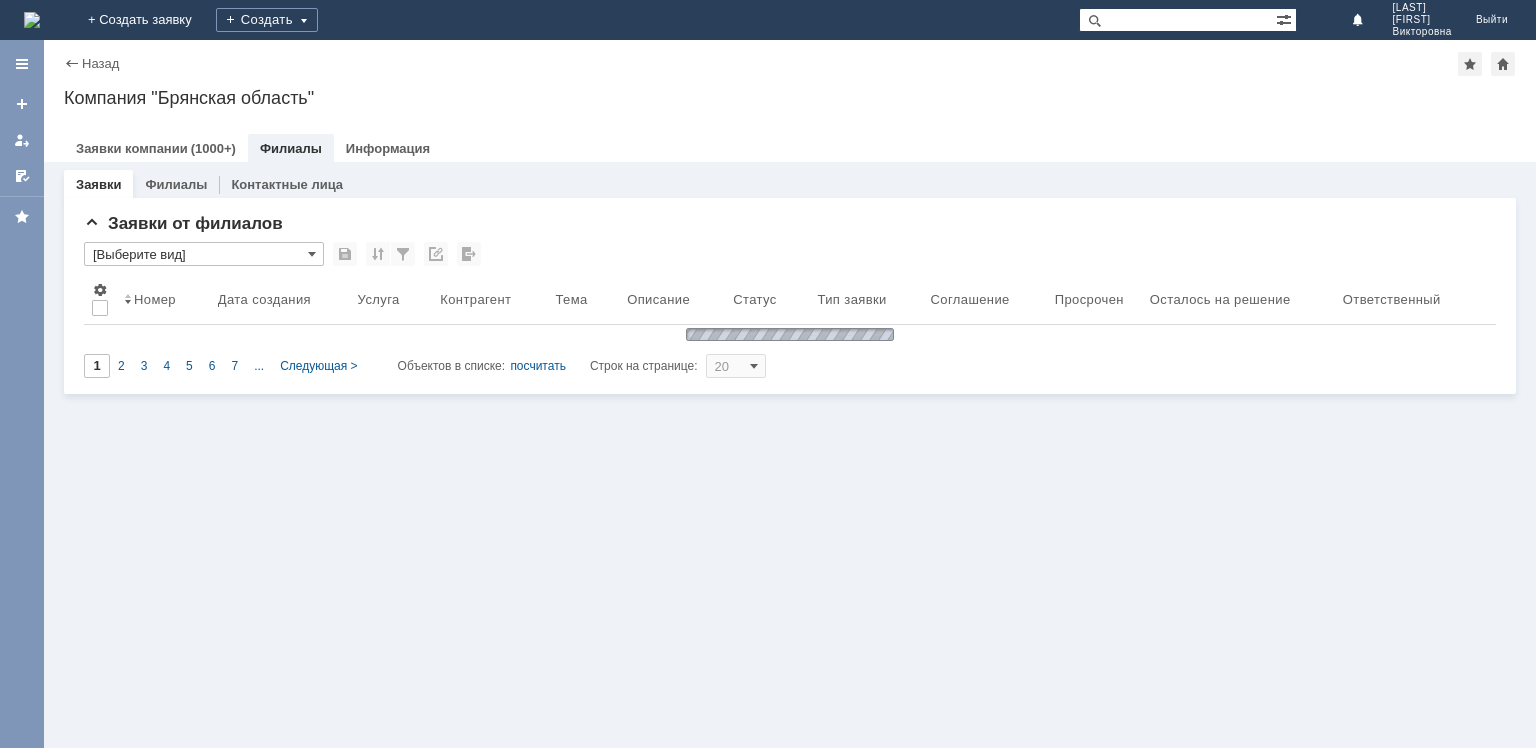 type on "2" 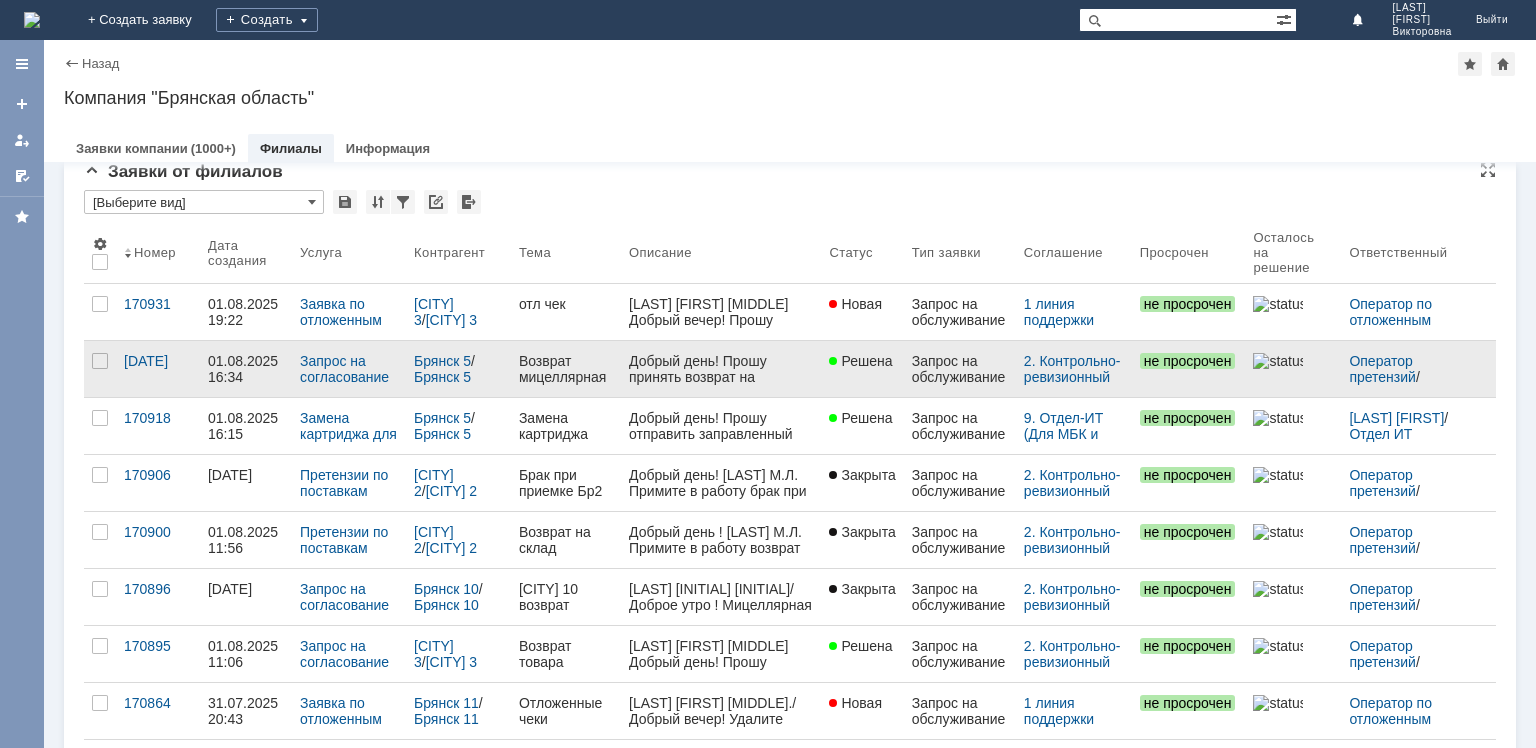 click on "Возврат мицеллярная вода" at bounding box center (566, 369) 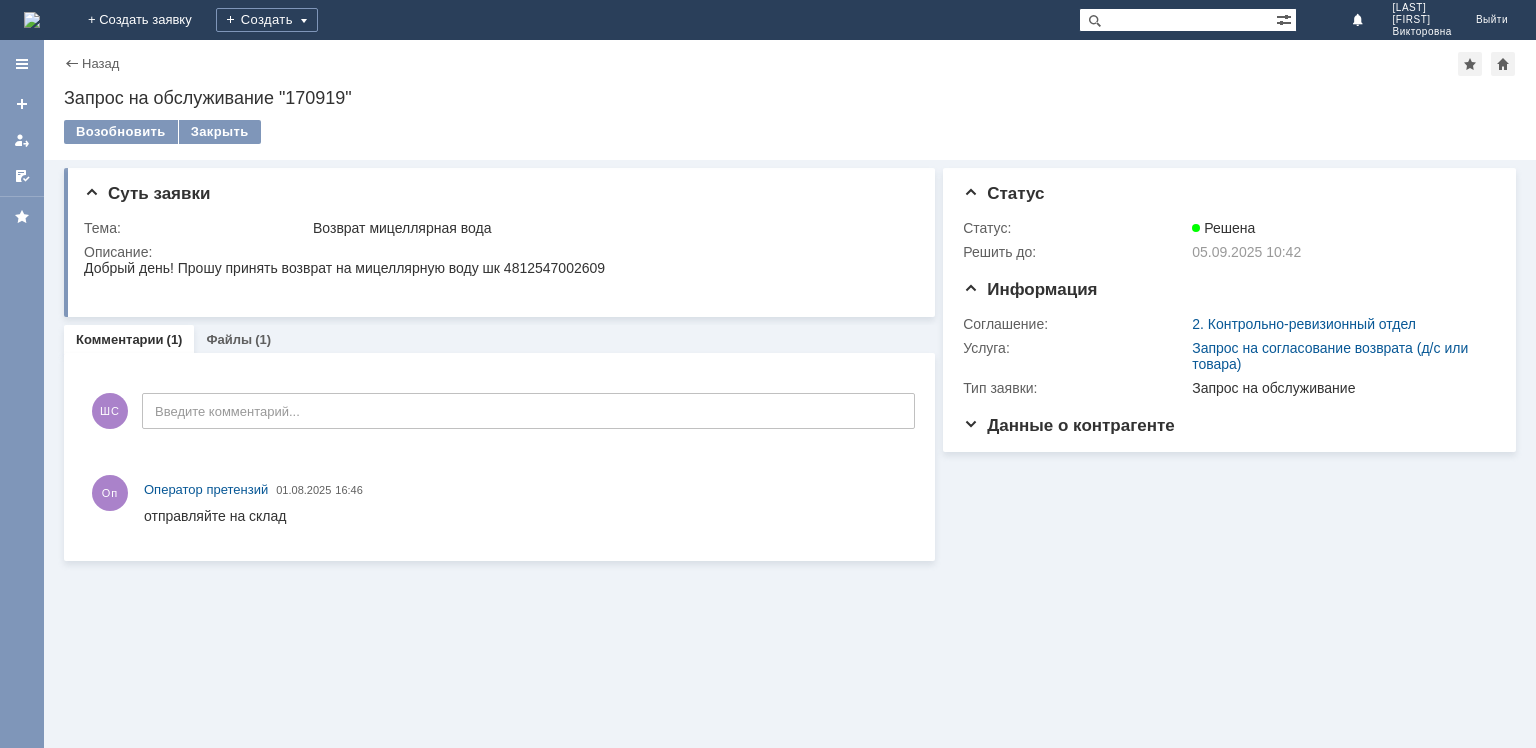 click on "Назад" at bounding box center [91, 63] 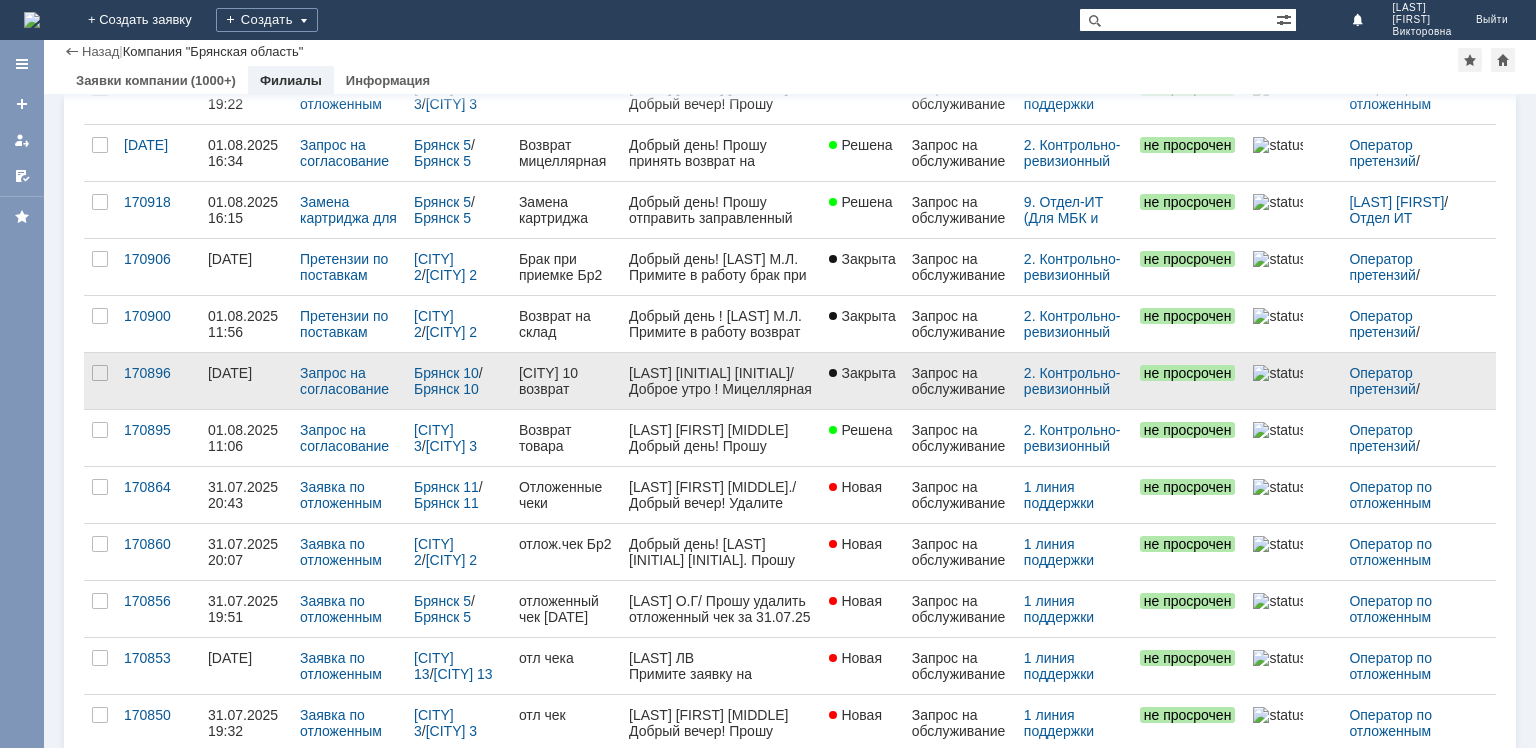 click on "Брянск 10 возврат товара" at bounding box center (566, 381) 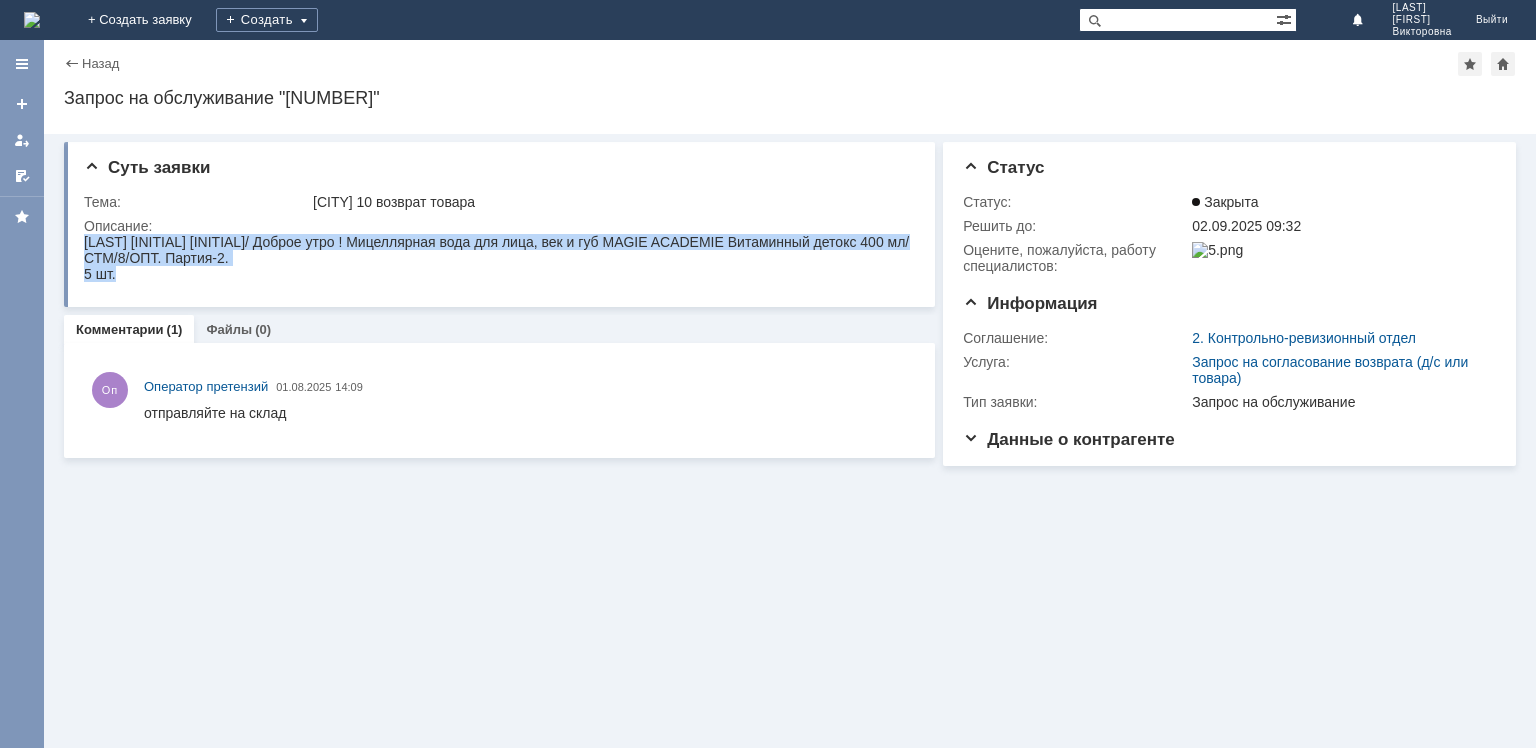 drag, startPoint x: 84, startPoint y: 240, endPoint x: 152, endPoint y: 276, distance: 76.941536 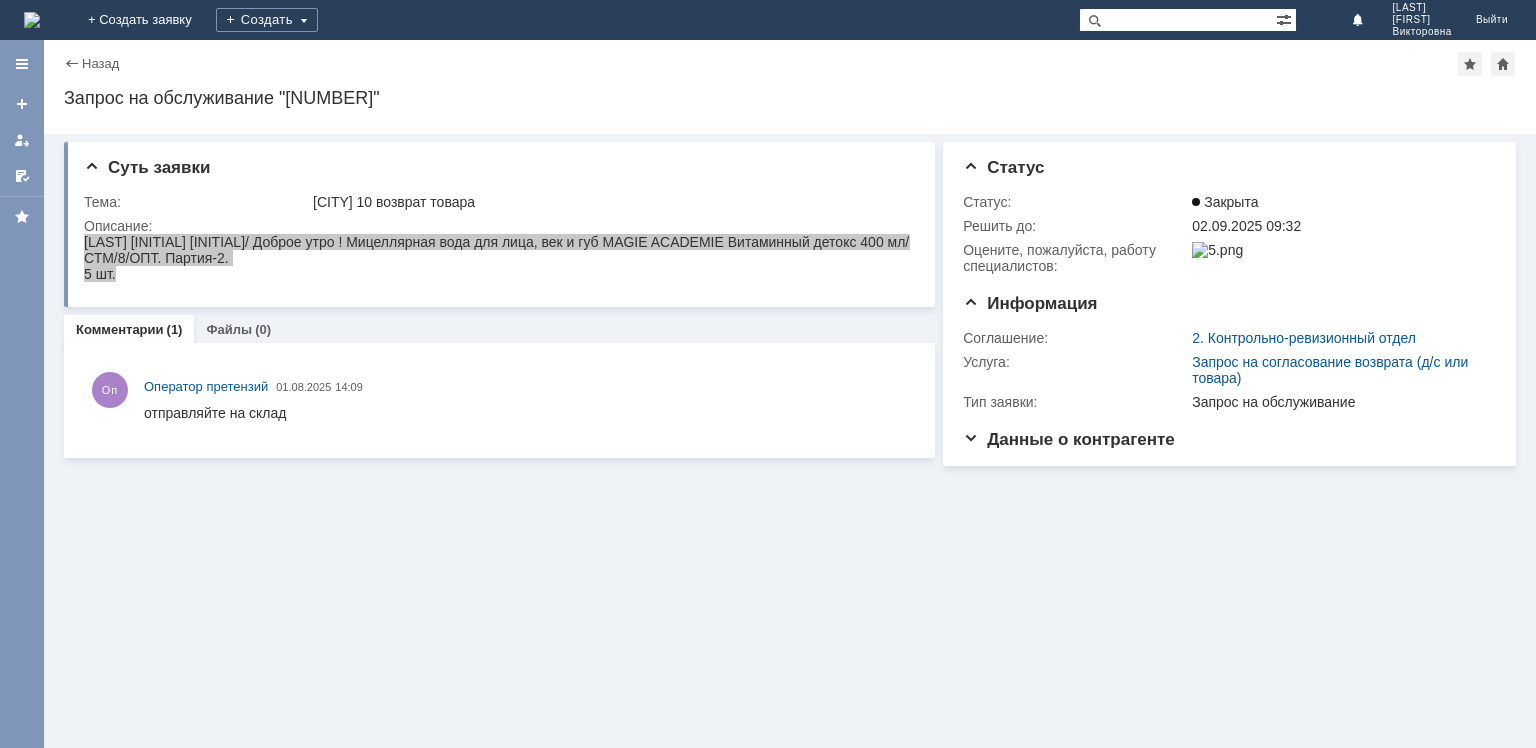 click on "Назад" at bounding box center [91, 63] 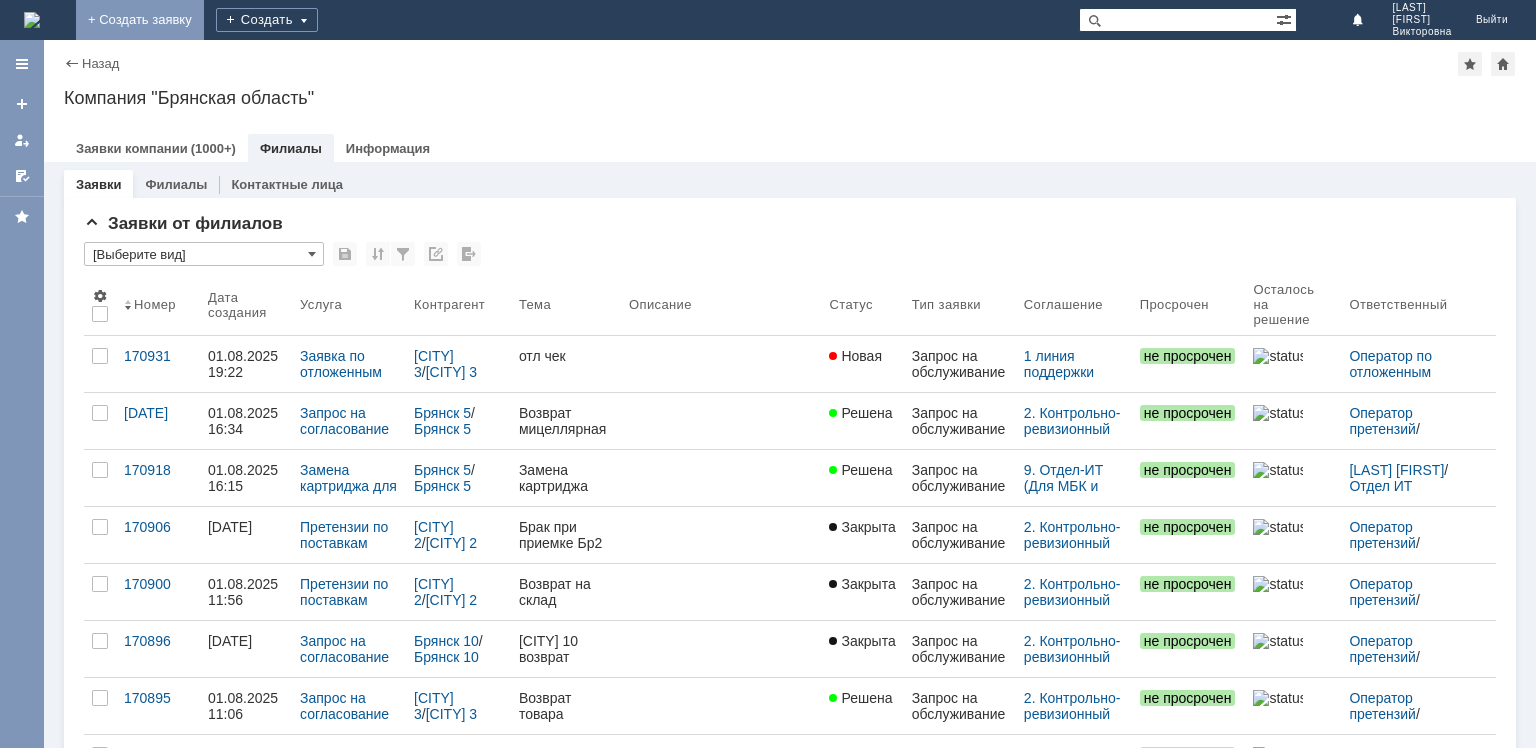 click on "+ Создать заявку" at bounding box center [140, 20] 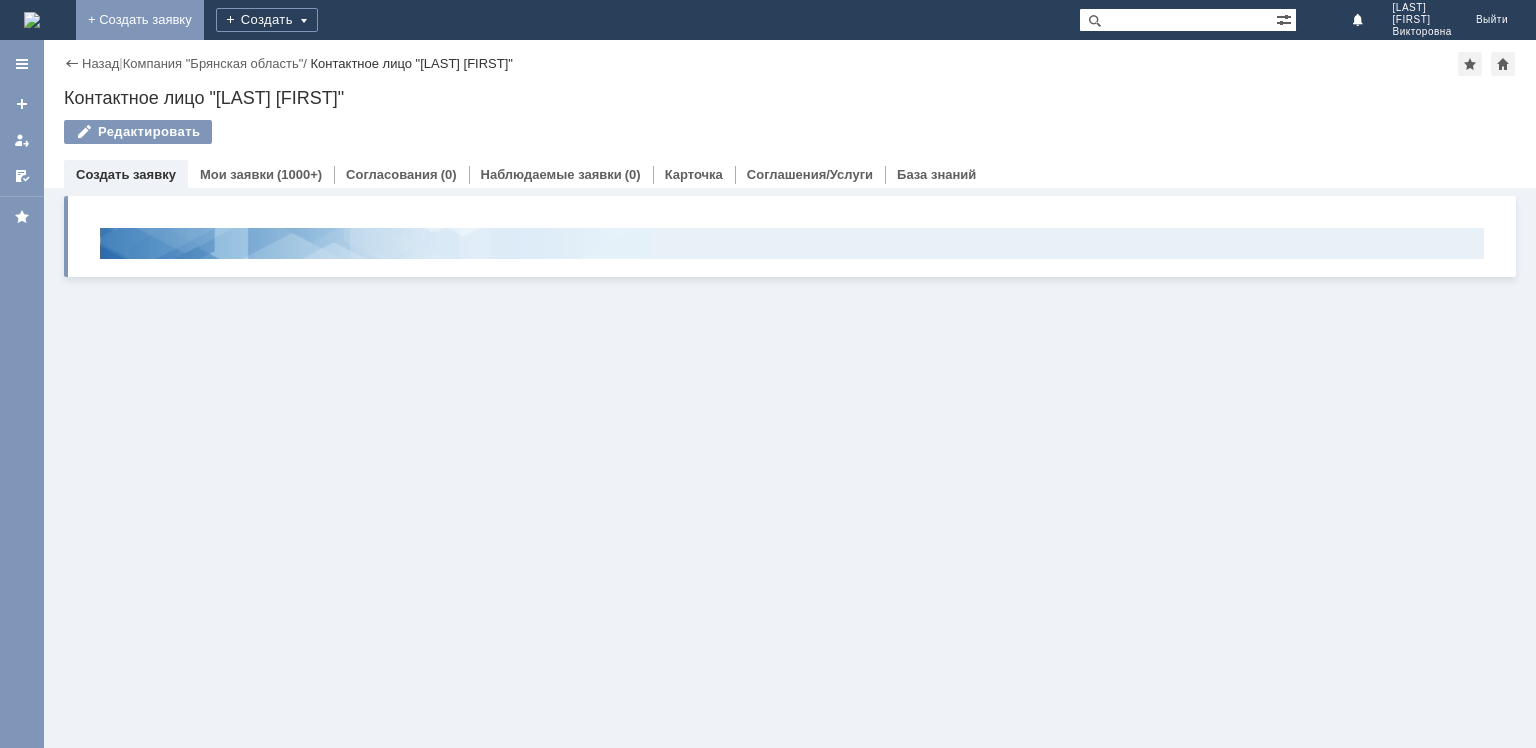 scroll, scrollTop: 0, scrollLeft: 0, axis: both 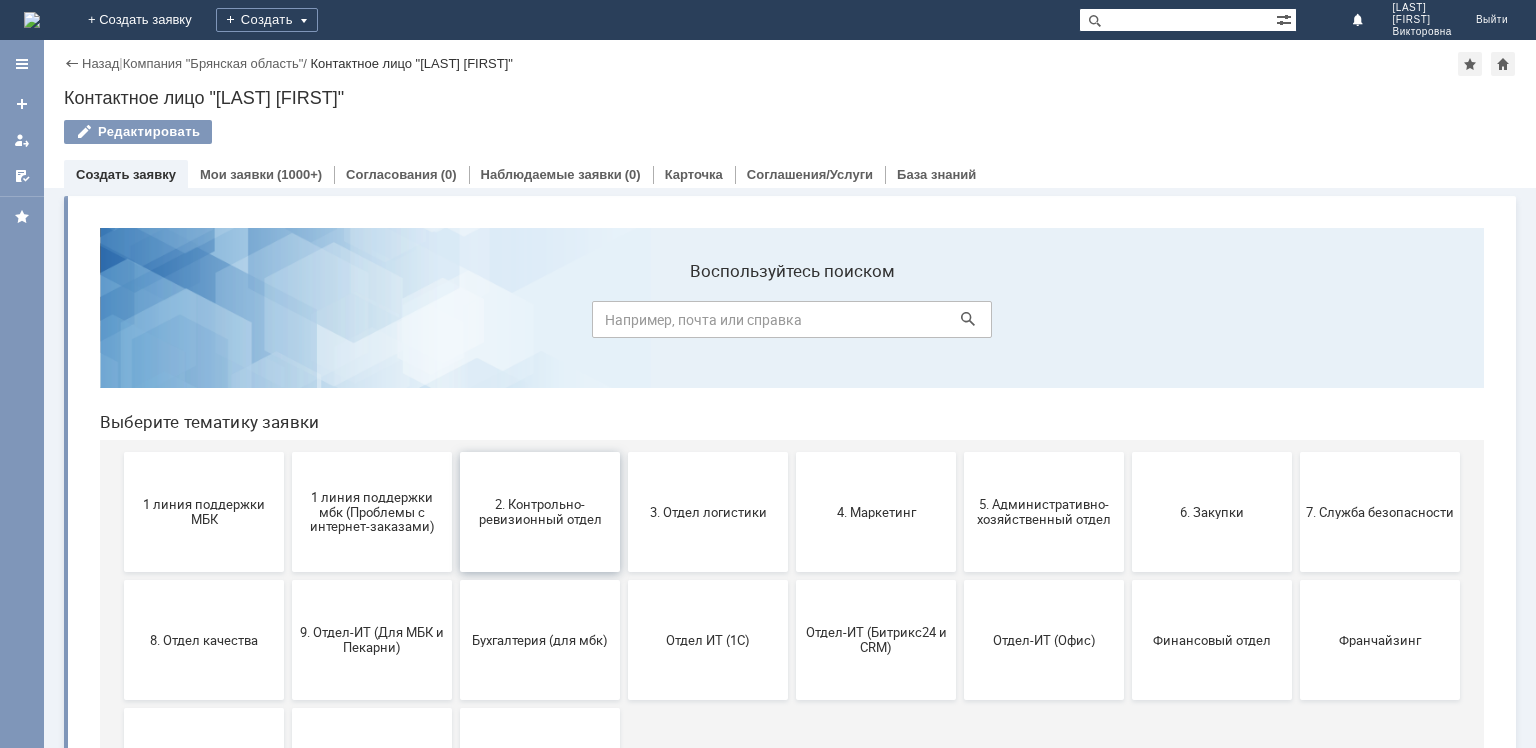 click on "2. Контрольно-ревизионный отдел" at bounding box center [540, 512] 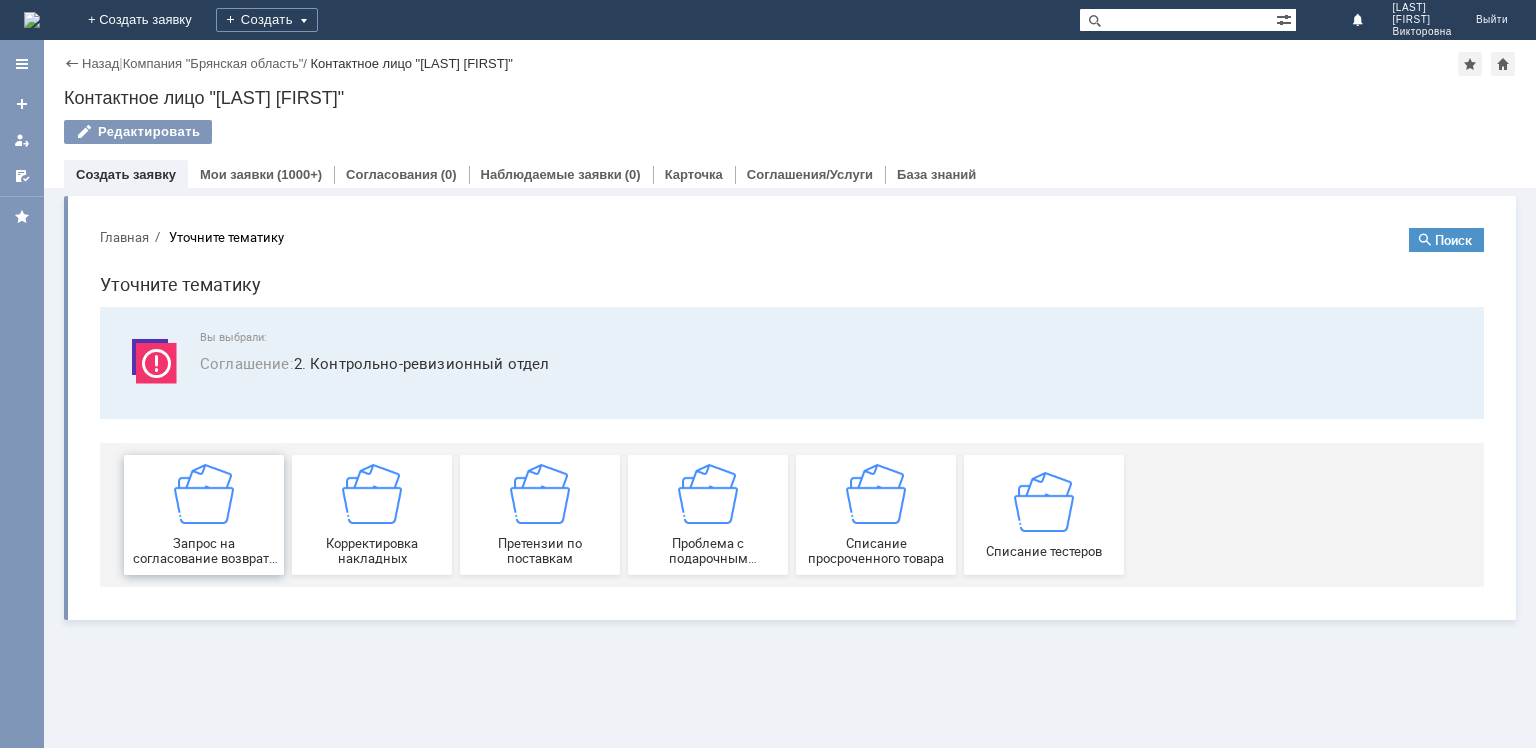 click at bounding box center [204, 494] 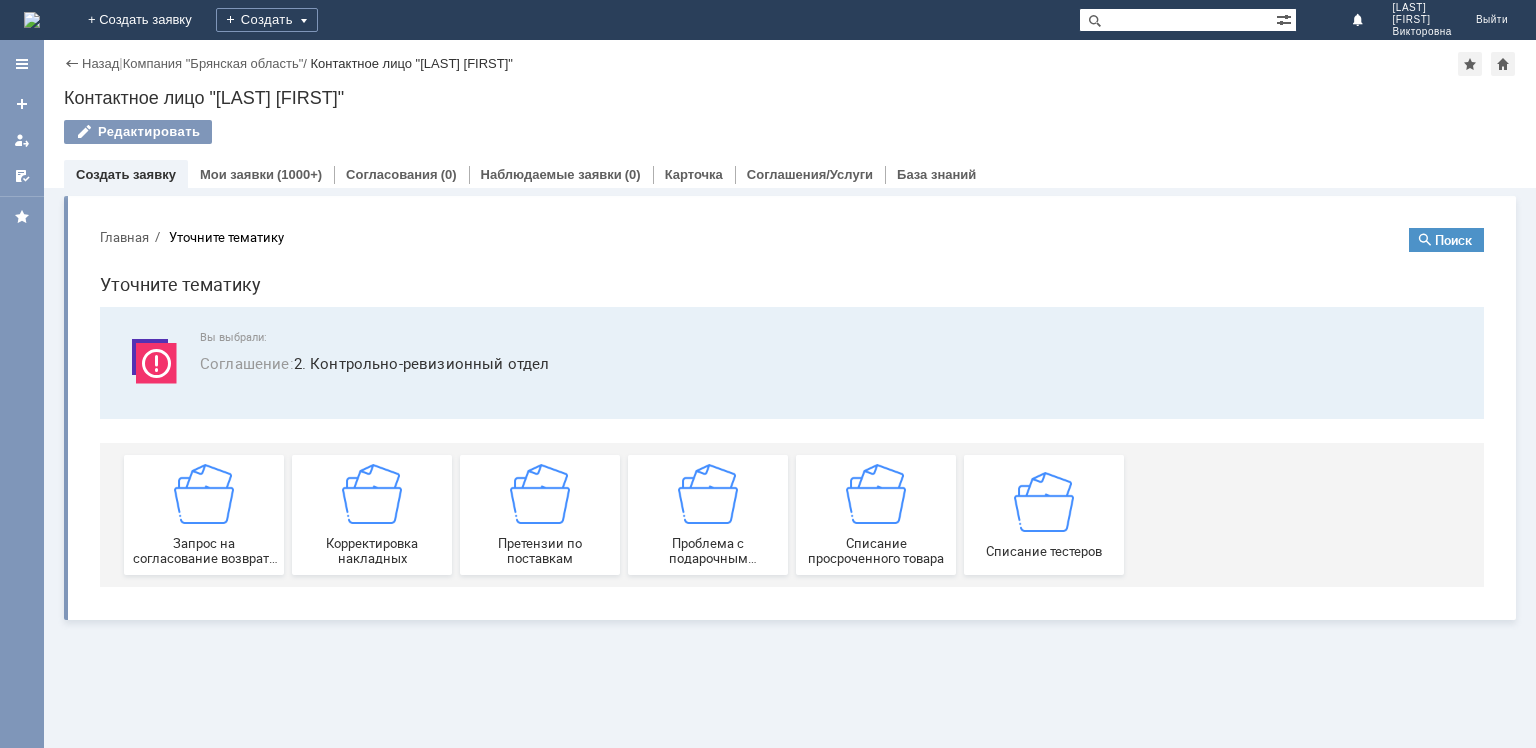 click on "Назад   |   Компания "Брянская область"  /   Контактное лицо "Шугаева Светлана Викторовна"" at bounding box center (790, 64) 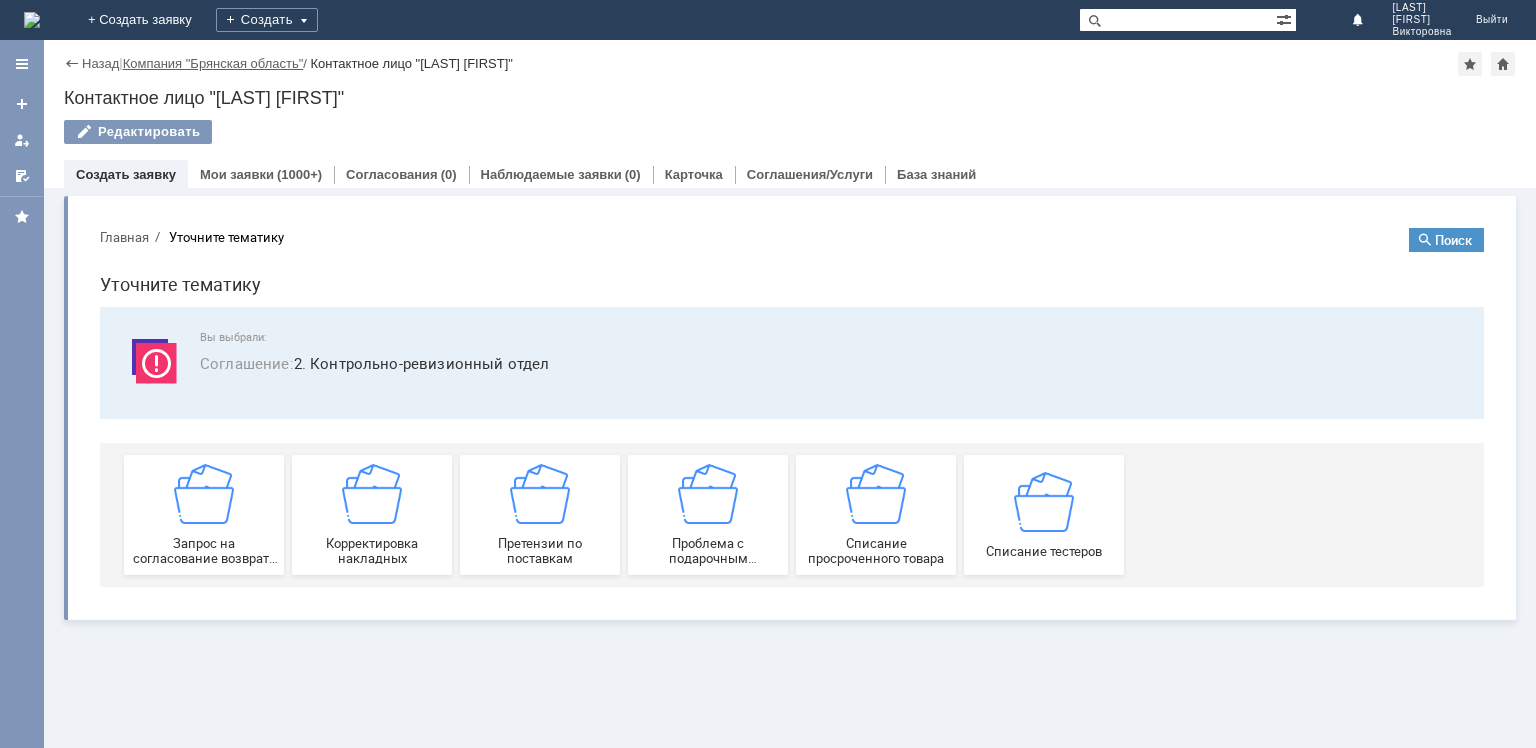 click on "Компания "Брянская область"" at bounding box center [213, 63] 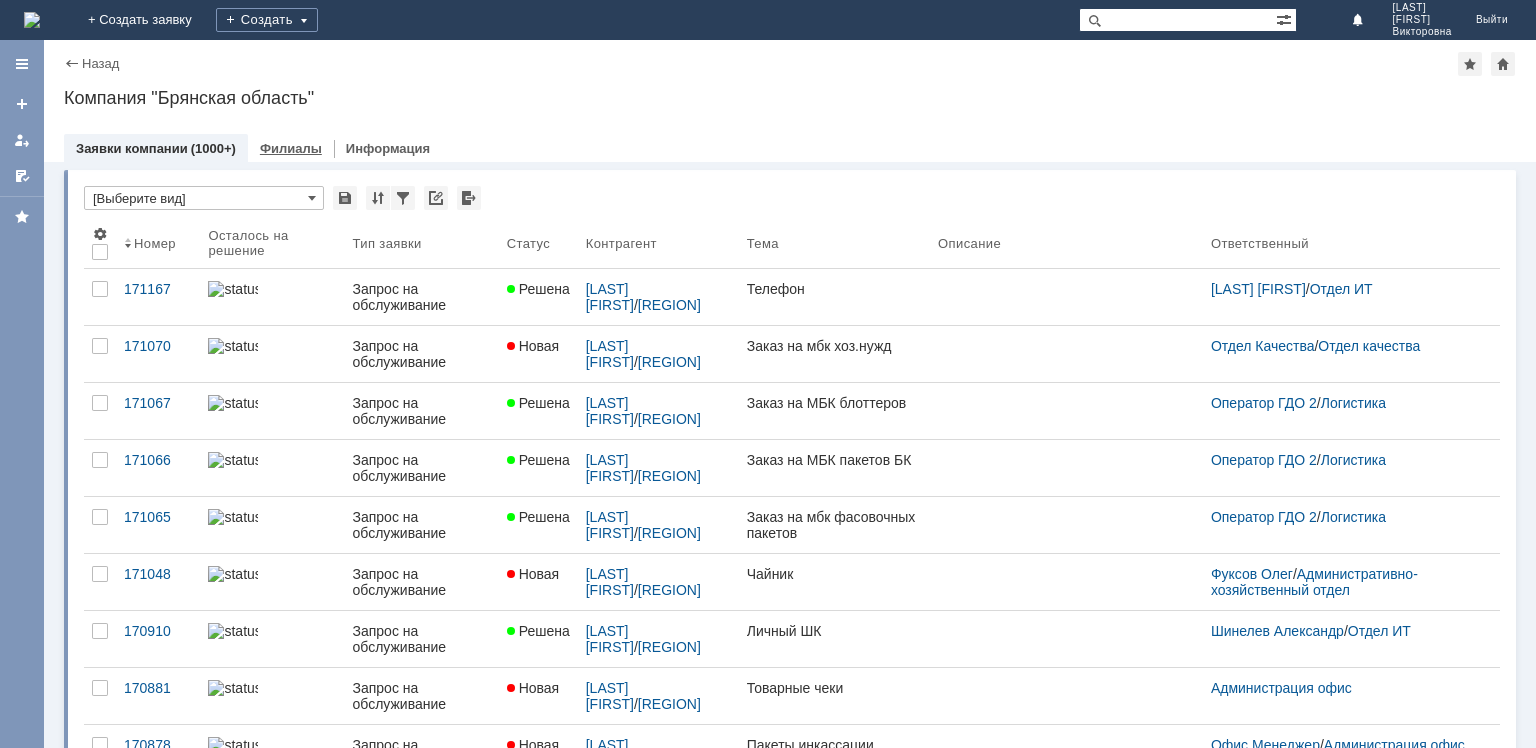 scroll, scrollTop: 0, scrollLeft: 0, axis: both 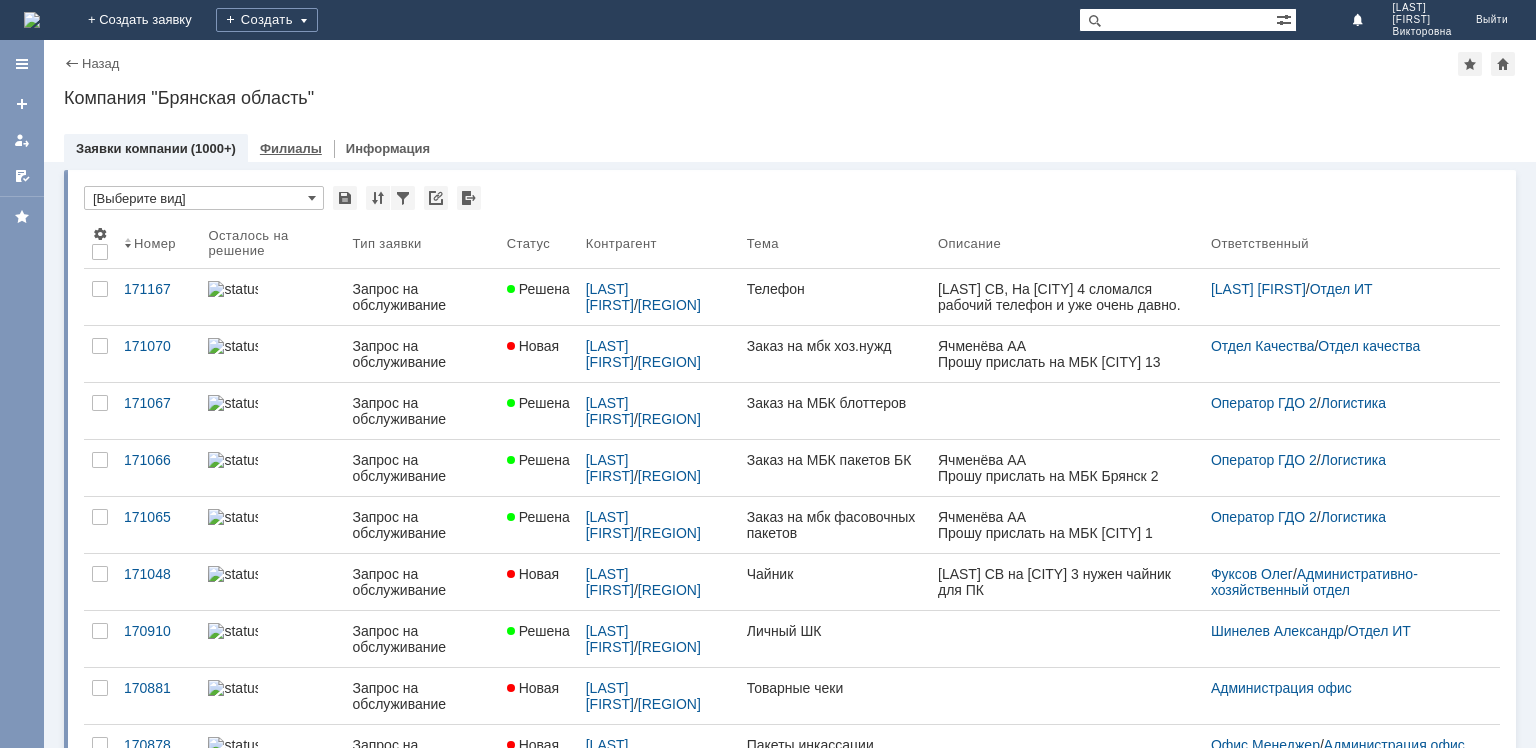 click on "Филиалы" at bounding box center [291, 148] 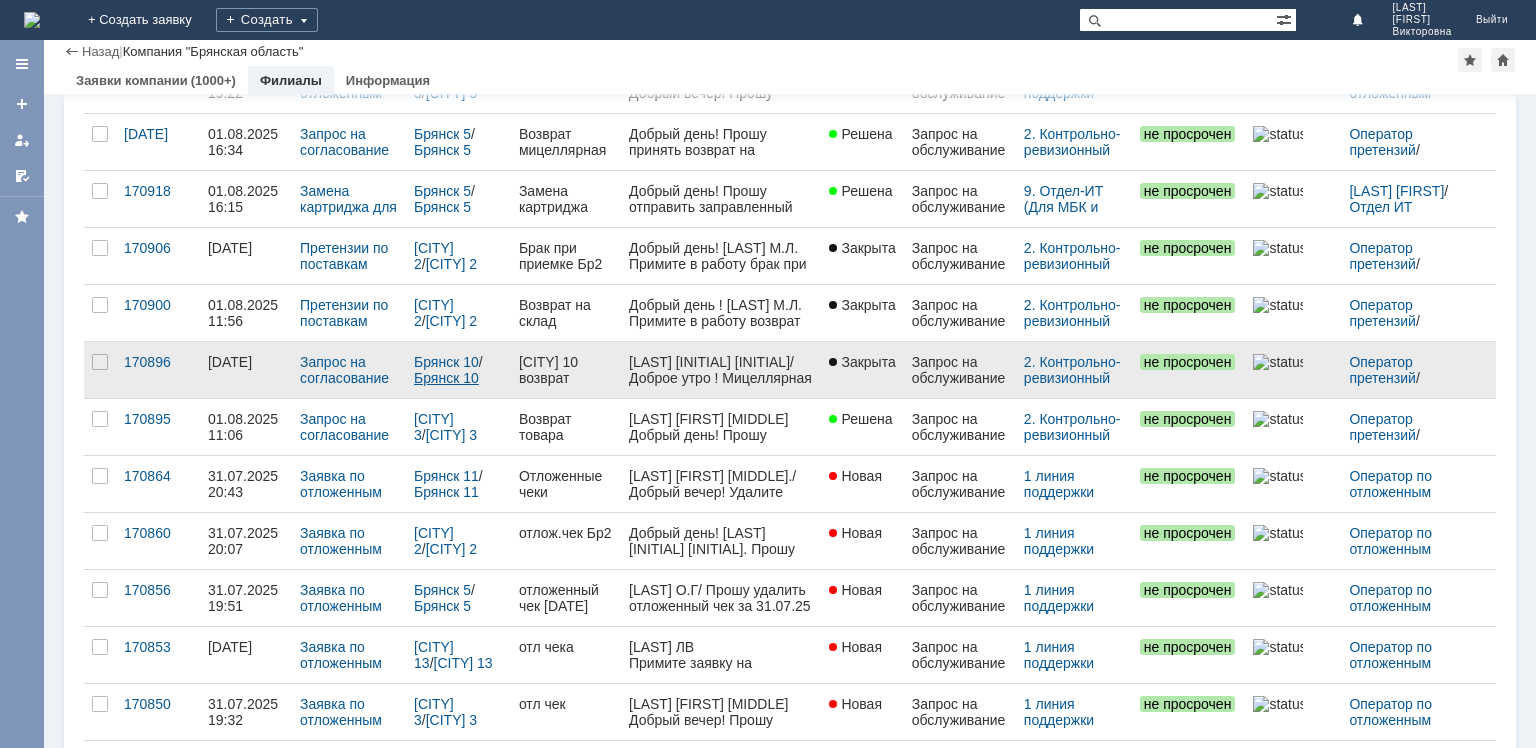 click on "Брянск 10" at bounding box center (446, 378) 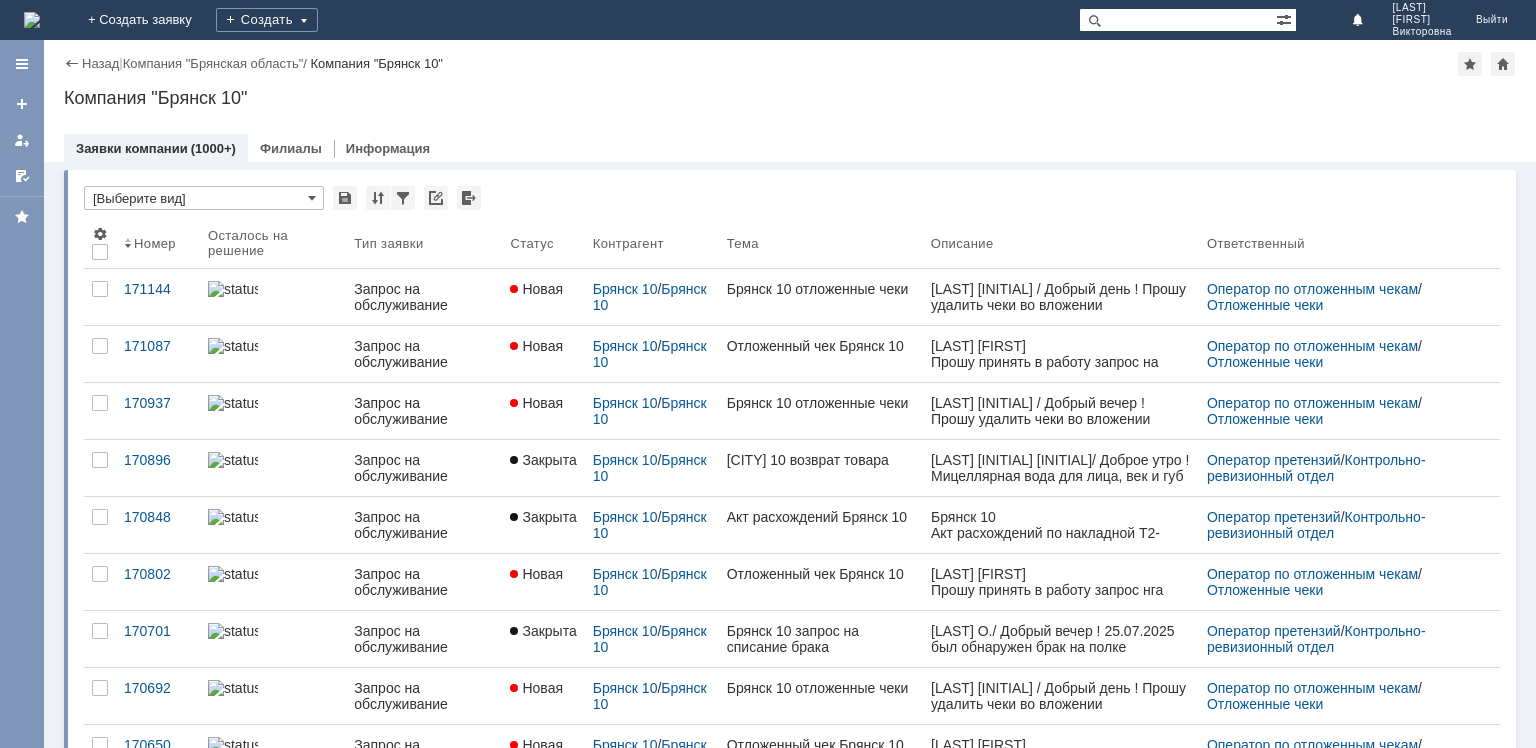 click on "Назад" at bounding box center (91, 63) 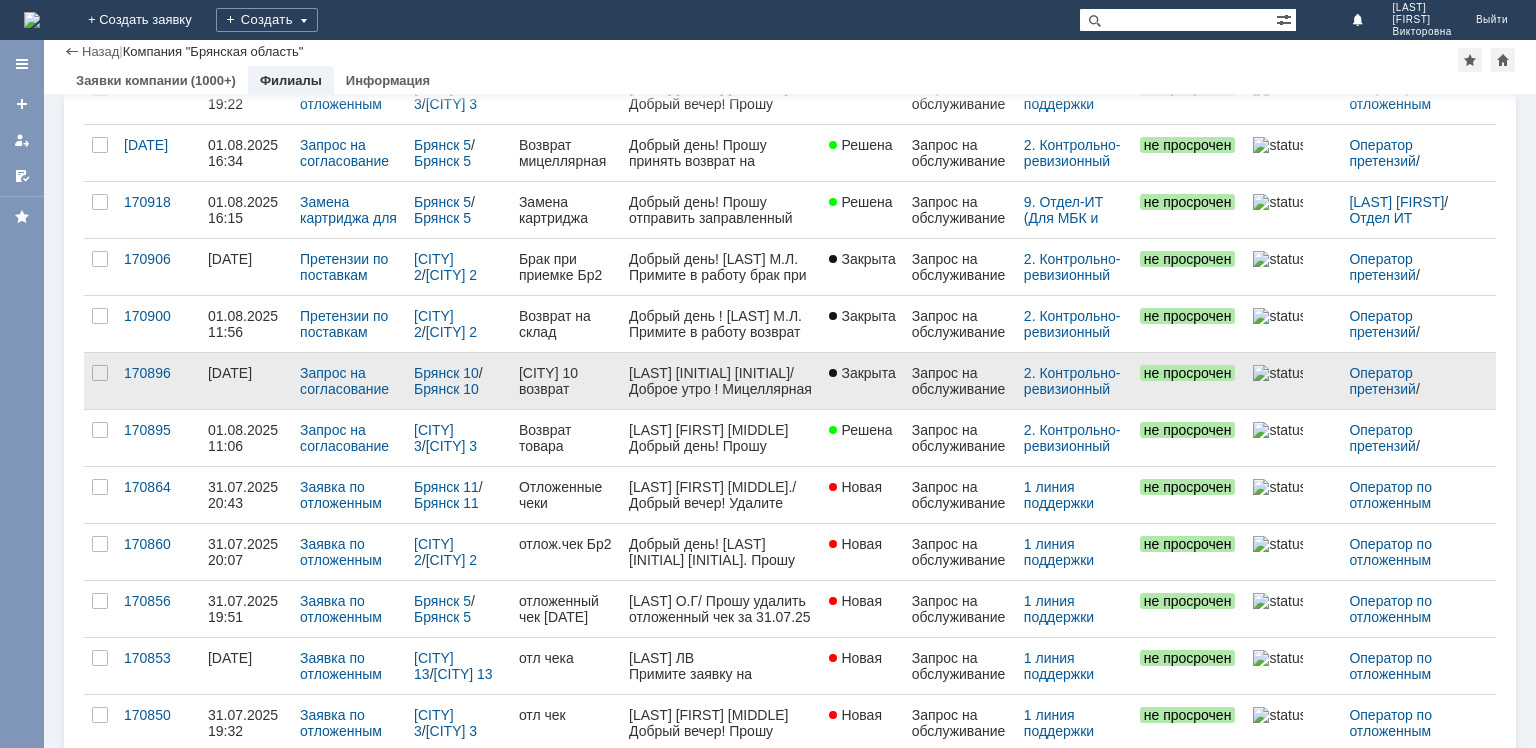 click on "Брянск 10 возврат товара" at bounding box center [566, 381] 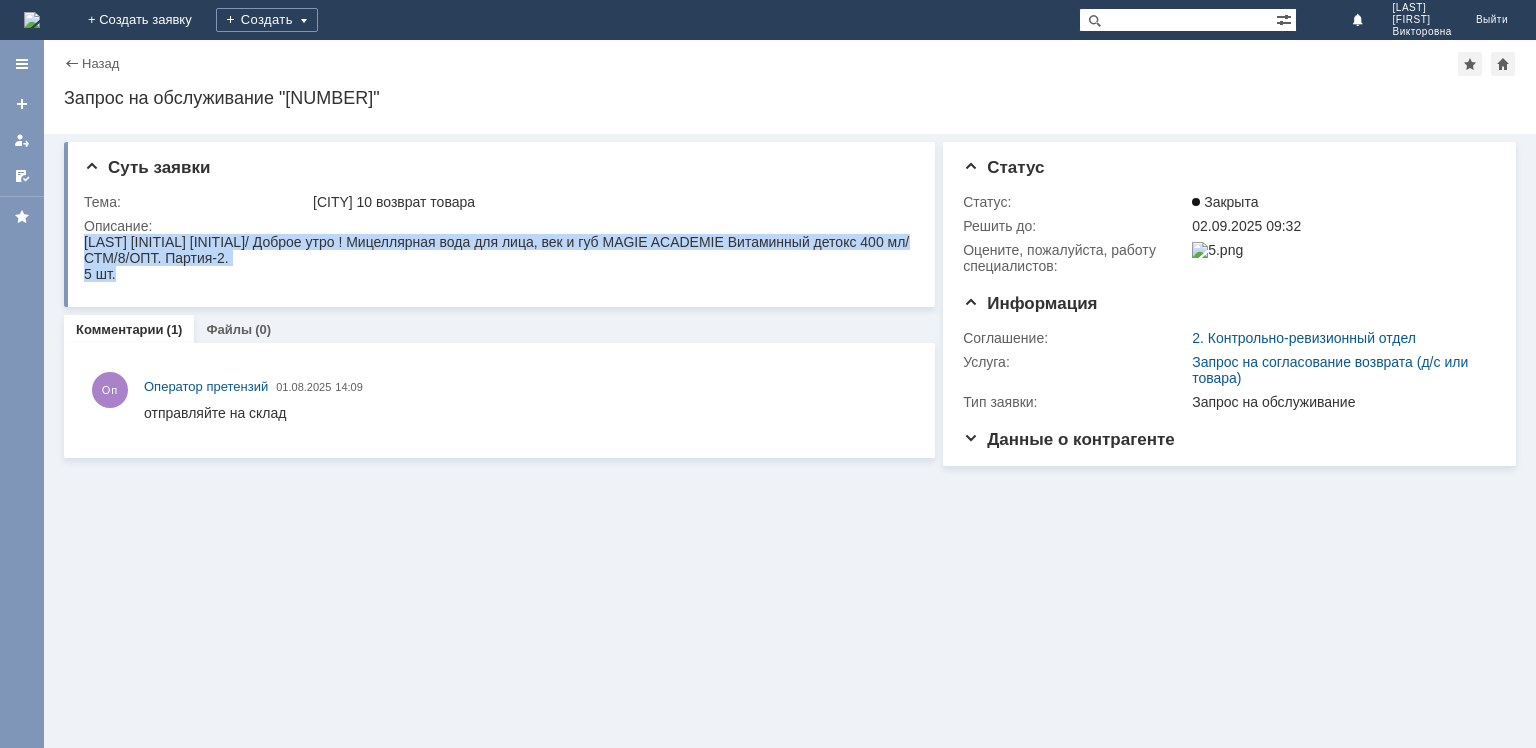 drag, startPoint x: 84, startPoint y: 245, endPoint x: 126, endPoint y: 273, distance: 50.47772 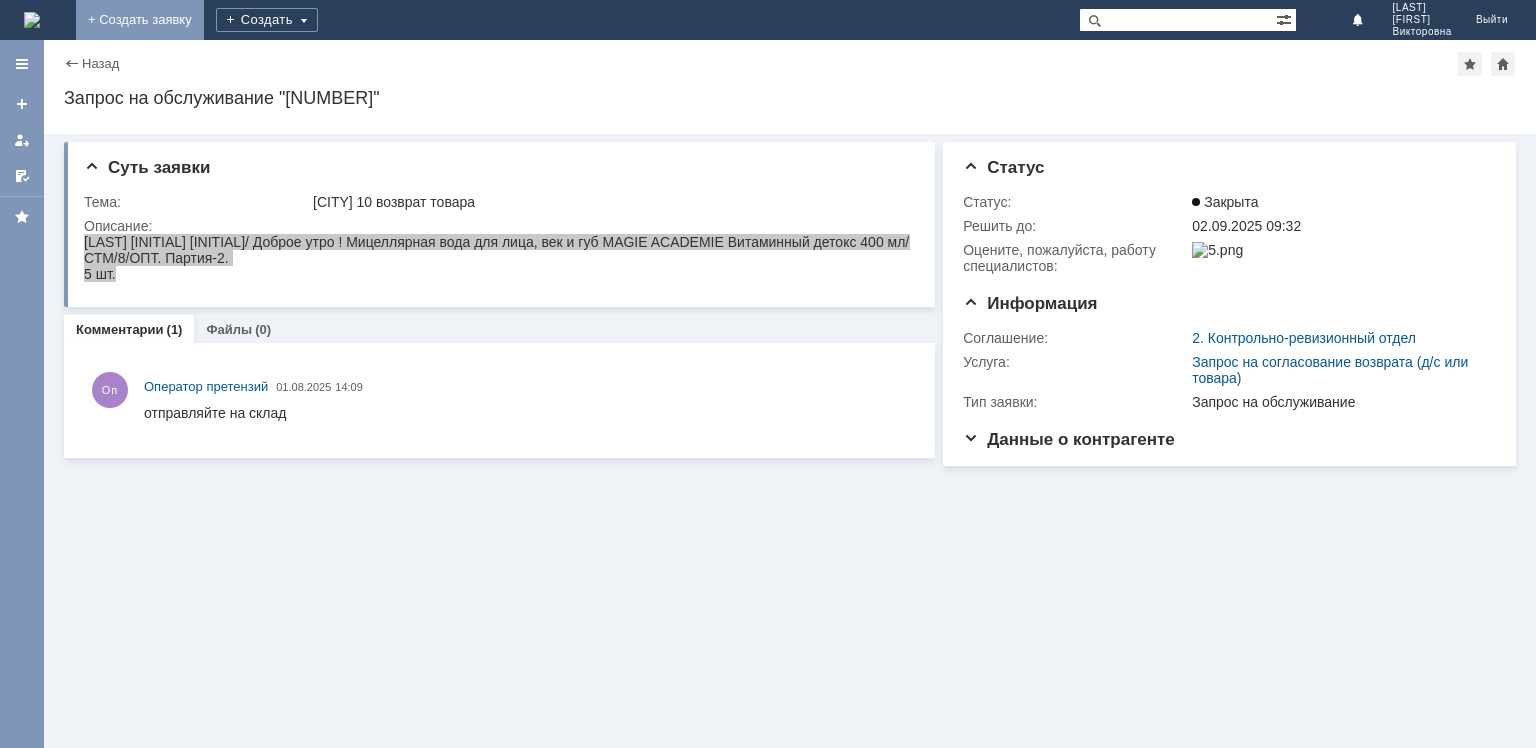click on "+ Создать заявку" at bounding box center [140, 20] 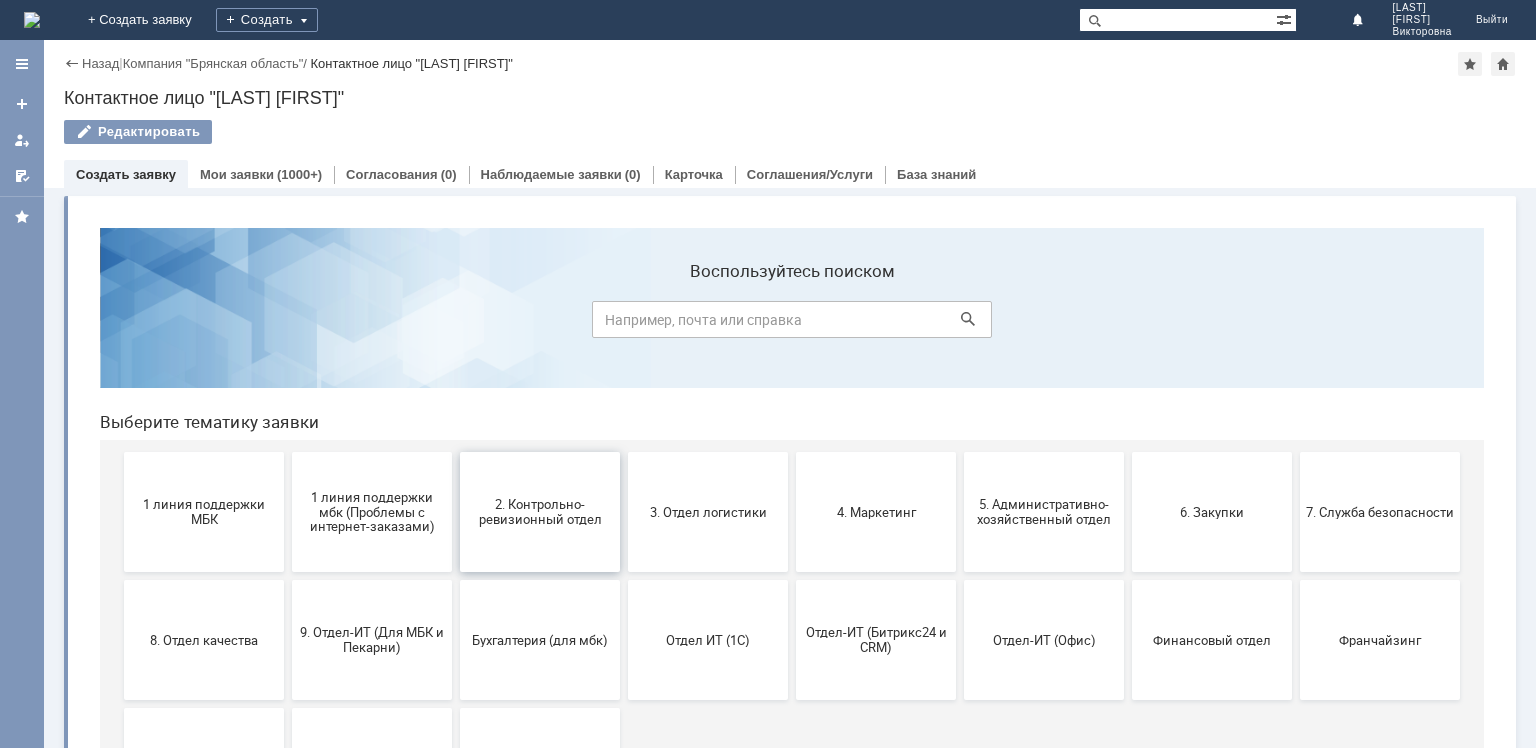click on "2. Контрольно-ревизионный отдел" at bounding box center (540, 512) 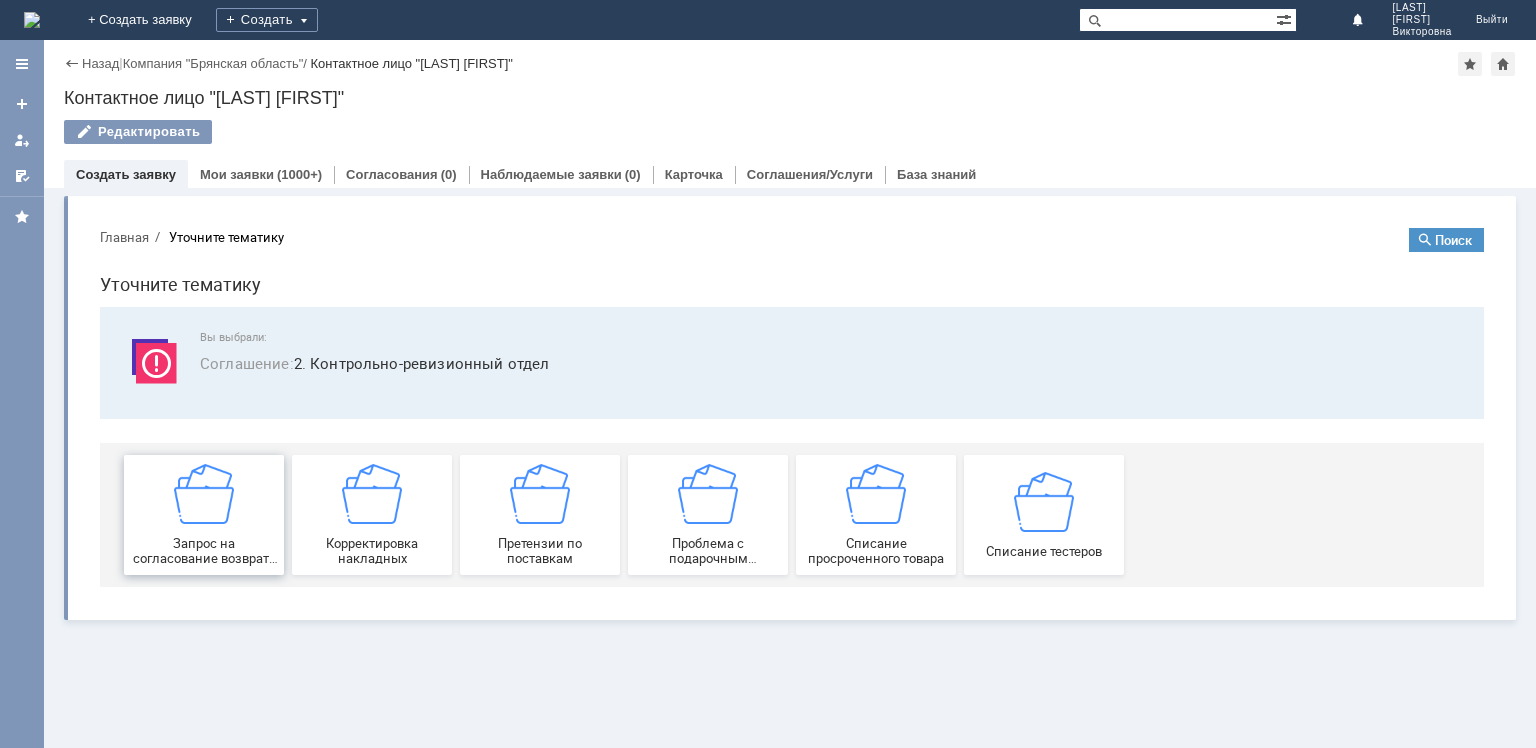 click at bounding box center (204, 494) 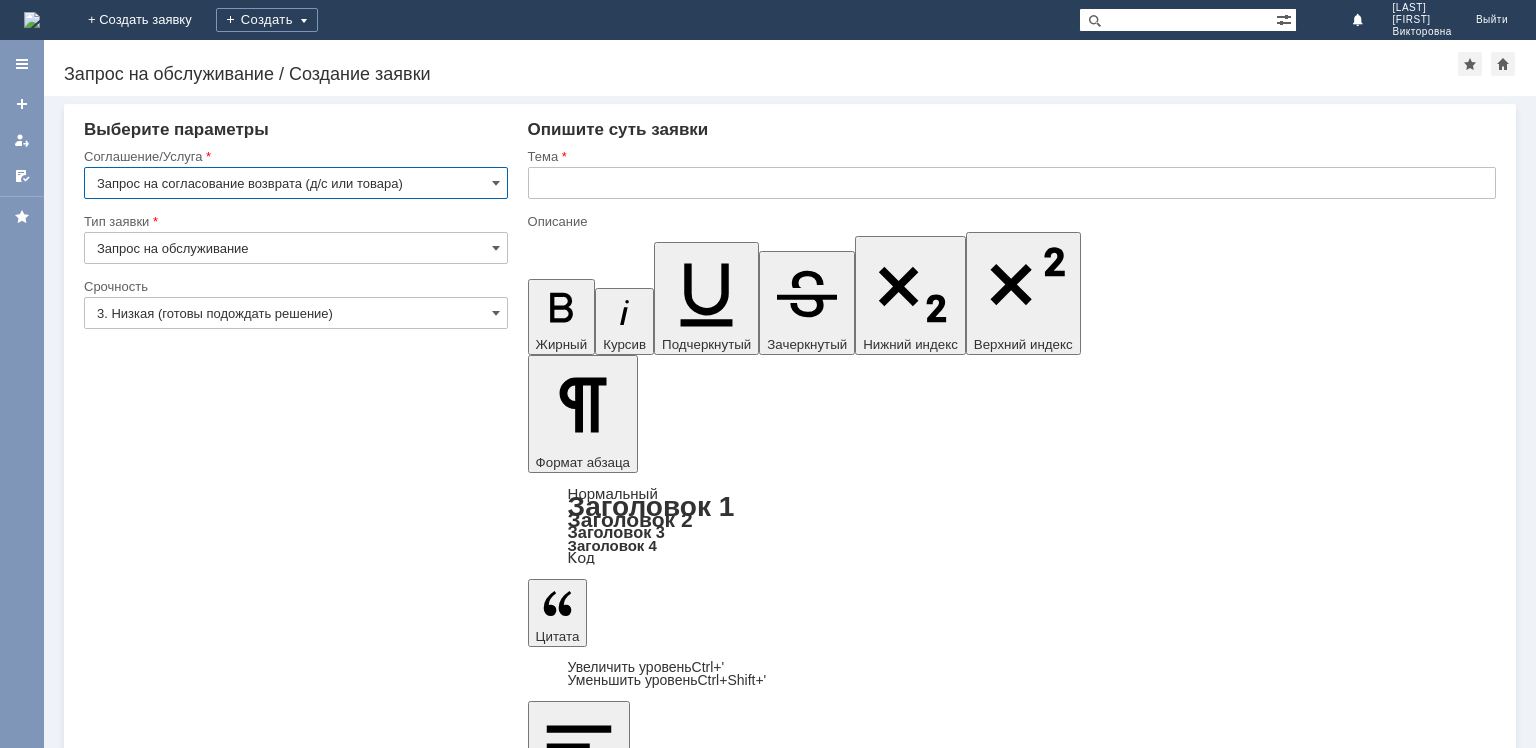 scroll, scrollTop: 0, scrollLeft: 0, axis: both 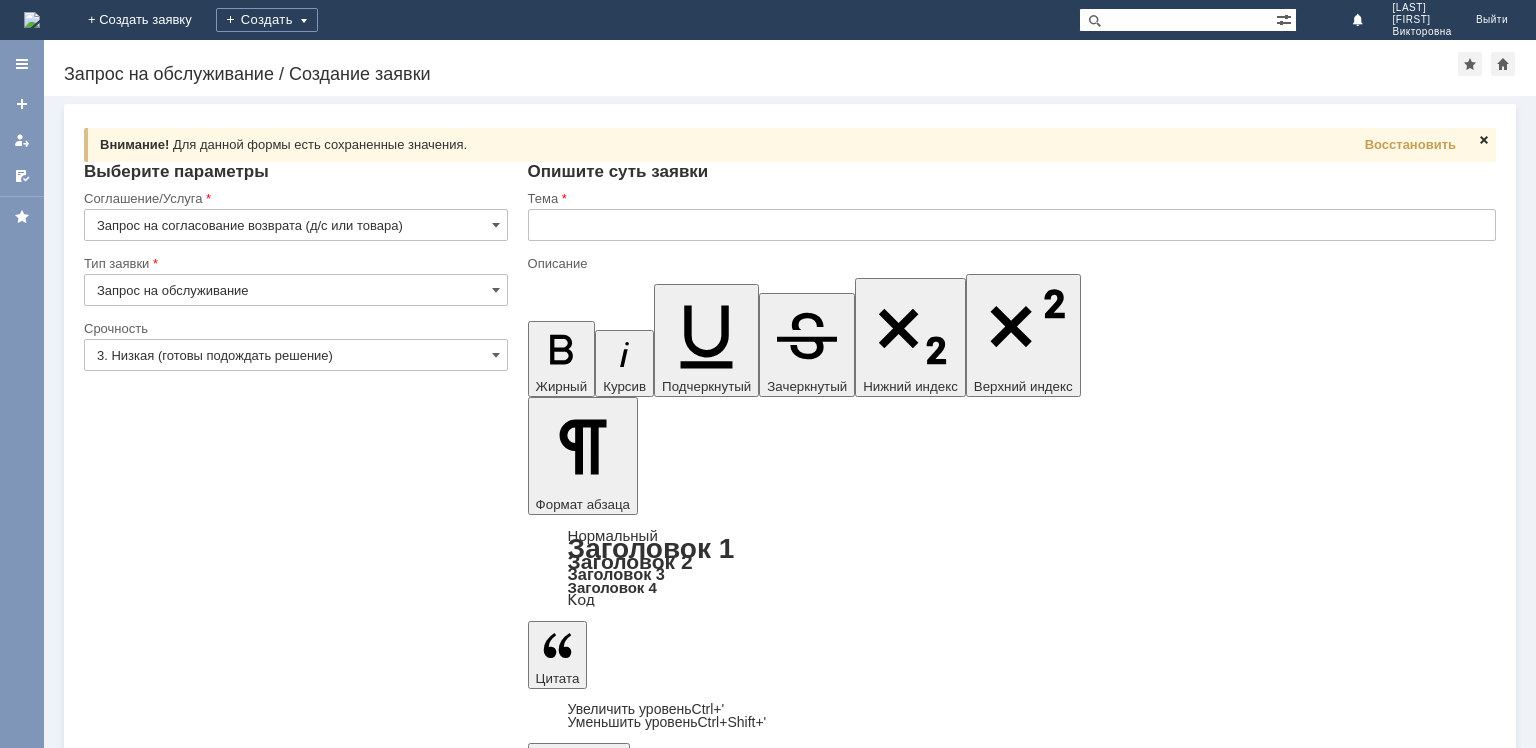 click at bounding box center (1484, 140) 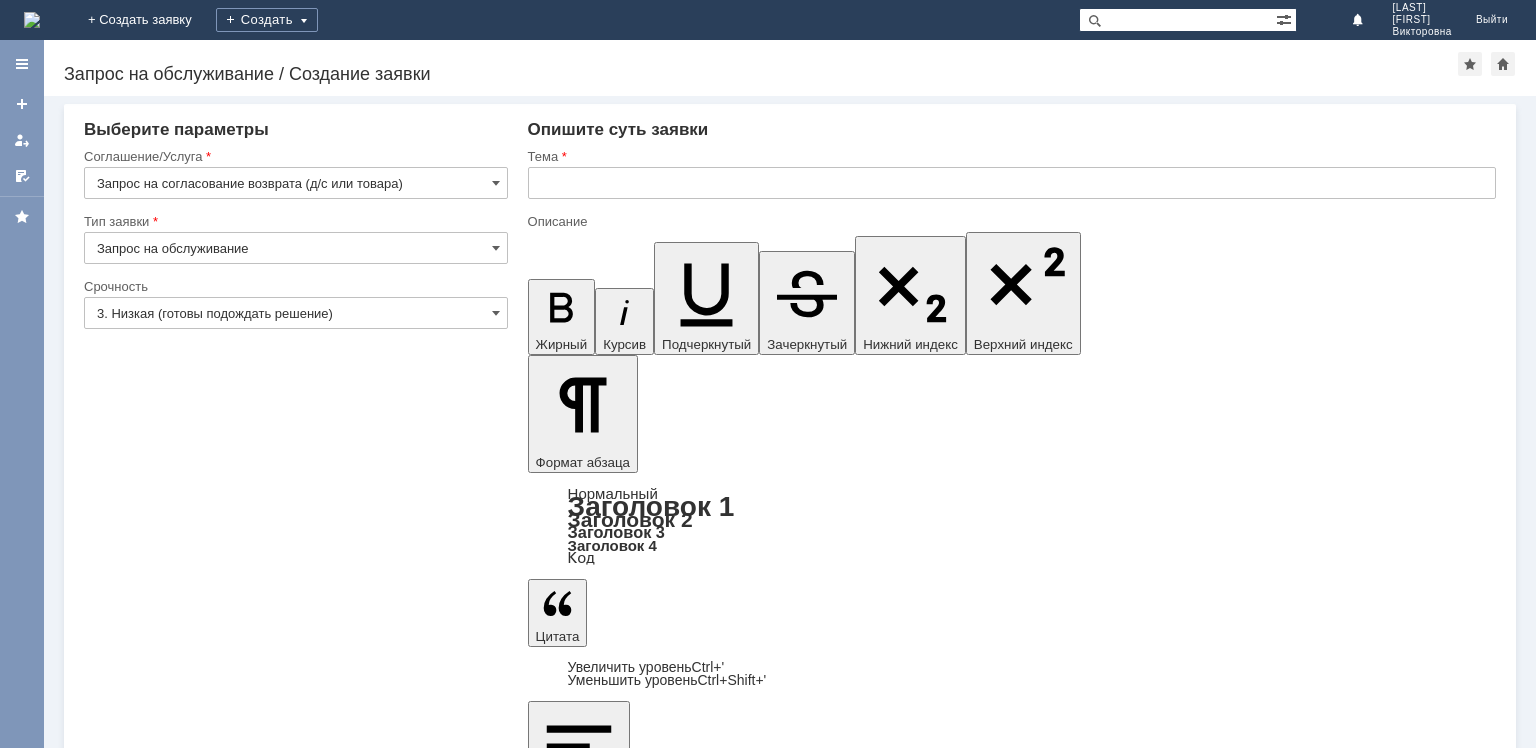 click at bounding box center [690, 5943] 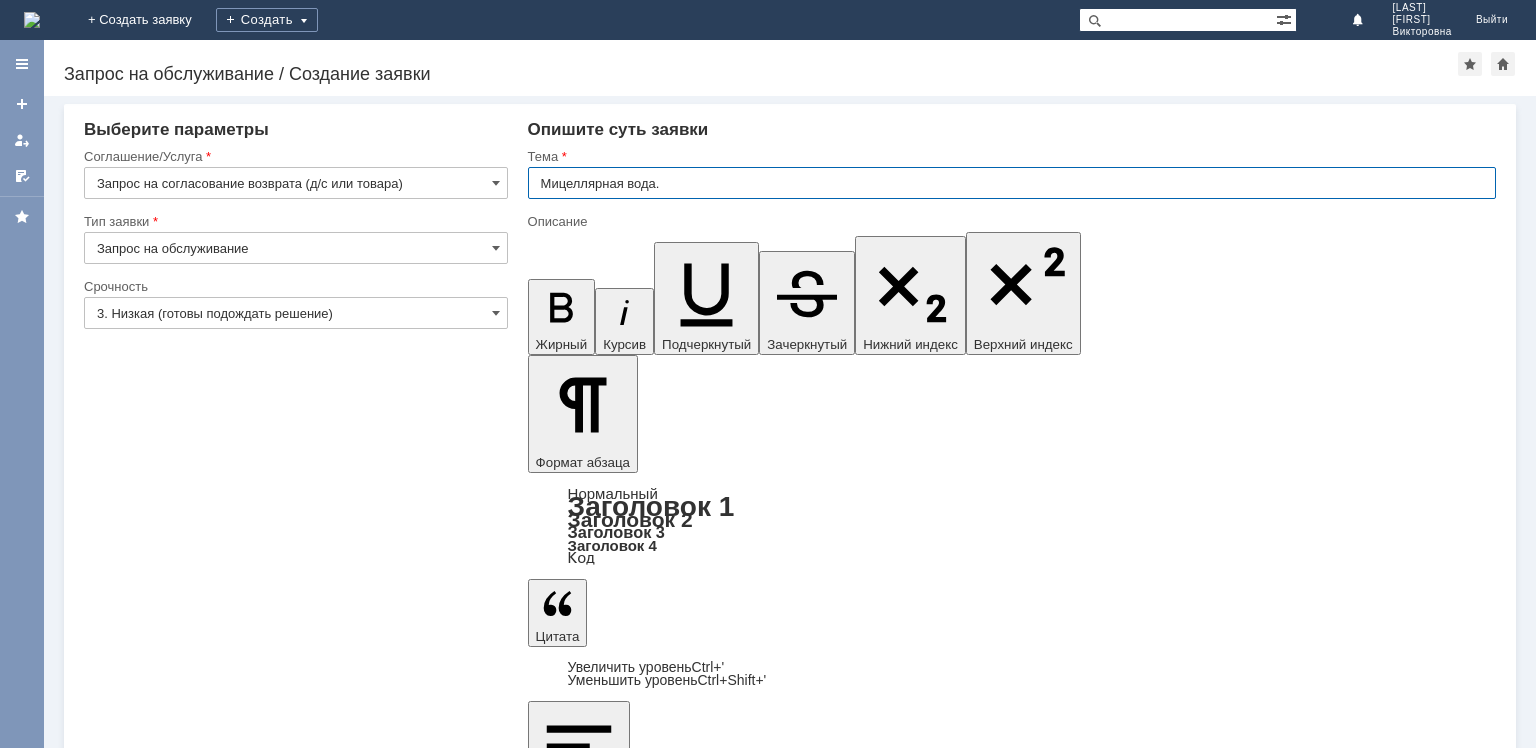 type on "Мицеллярная вода." 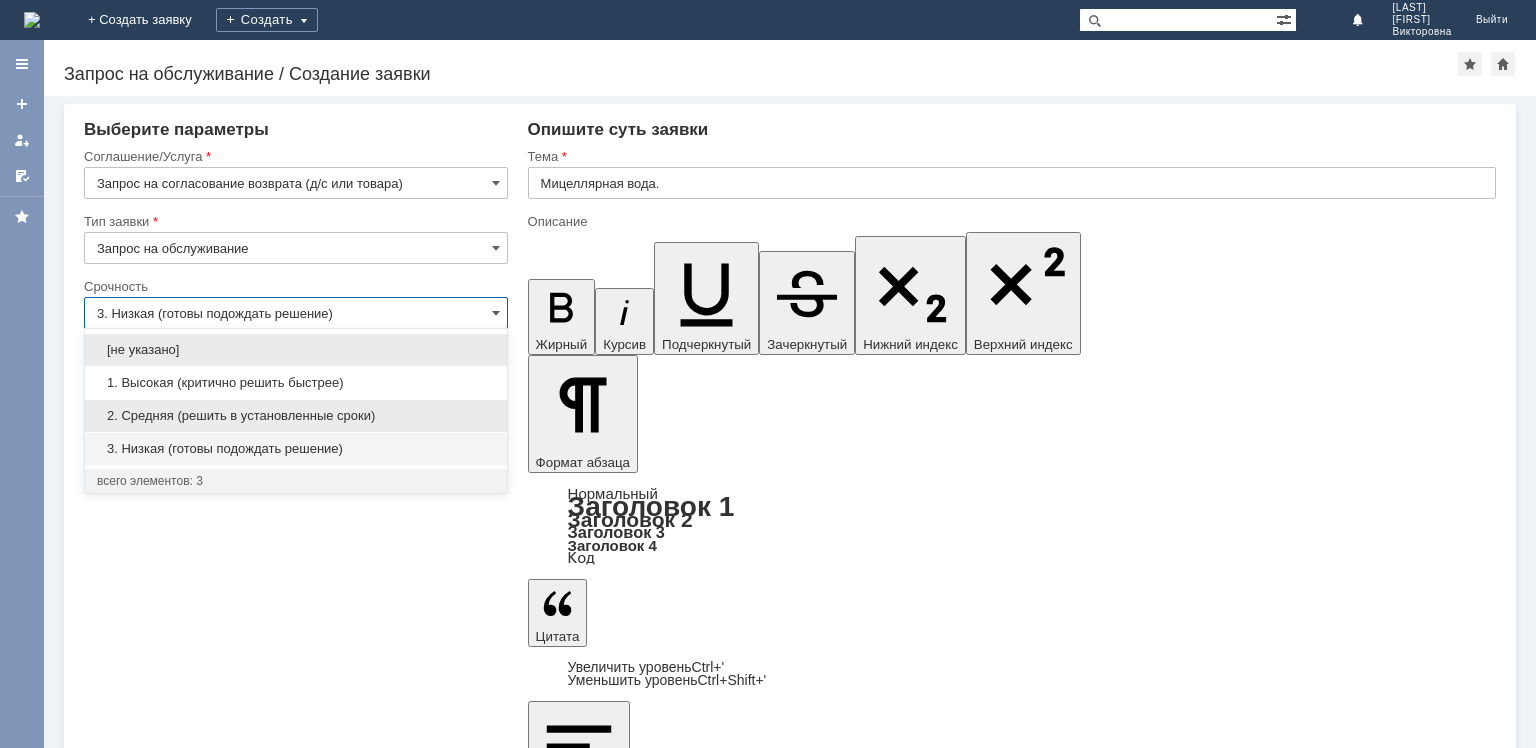 click on "2. Средняя (решить в установленные сроки)" at bounding box center [296, 416] 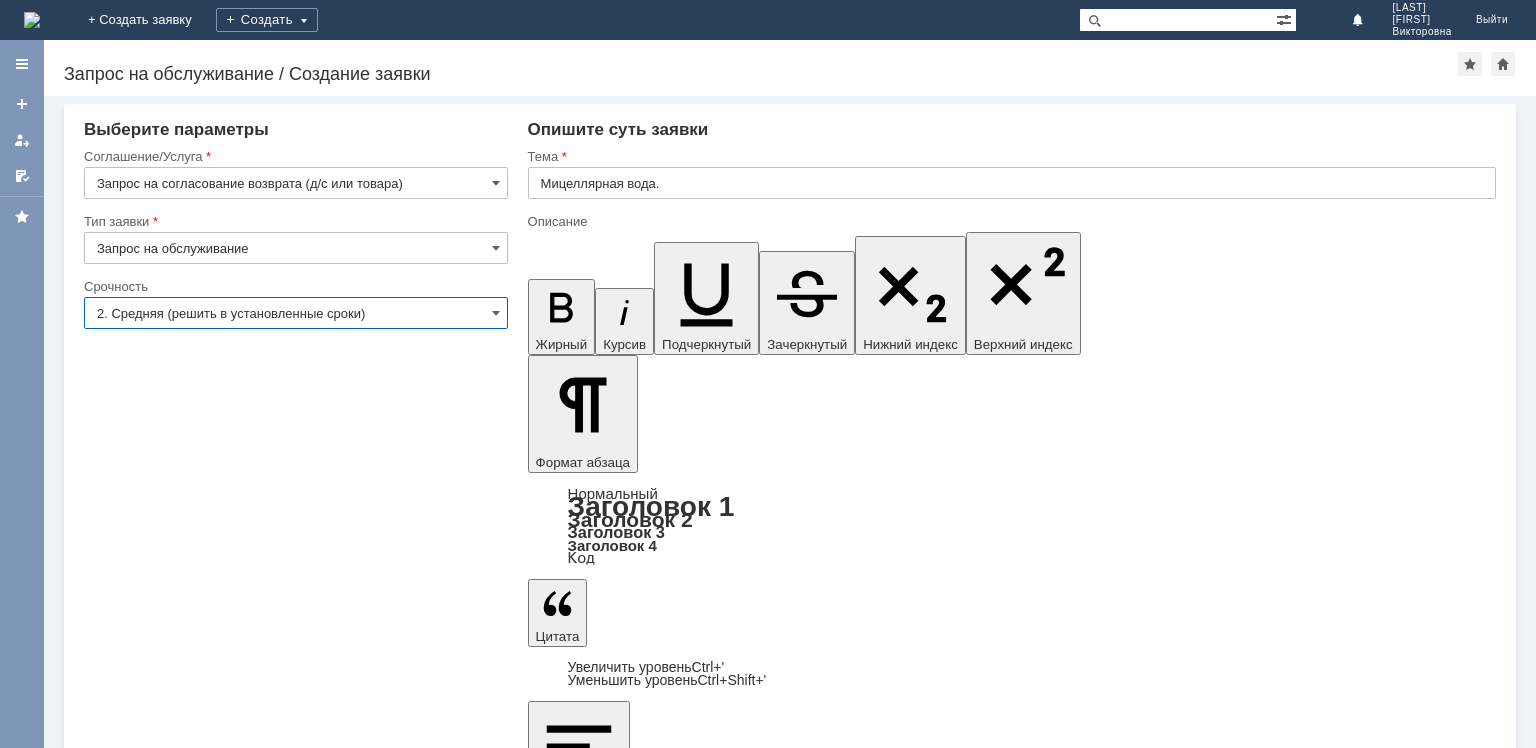 type on "2. Средняя (решить в установленные сроки)" 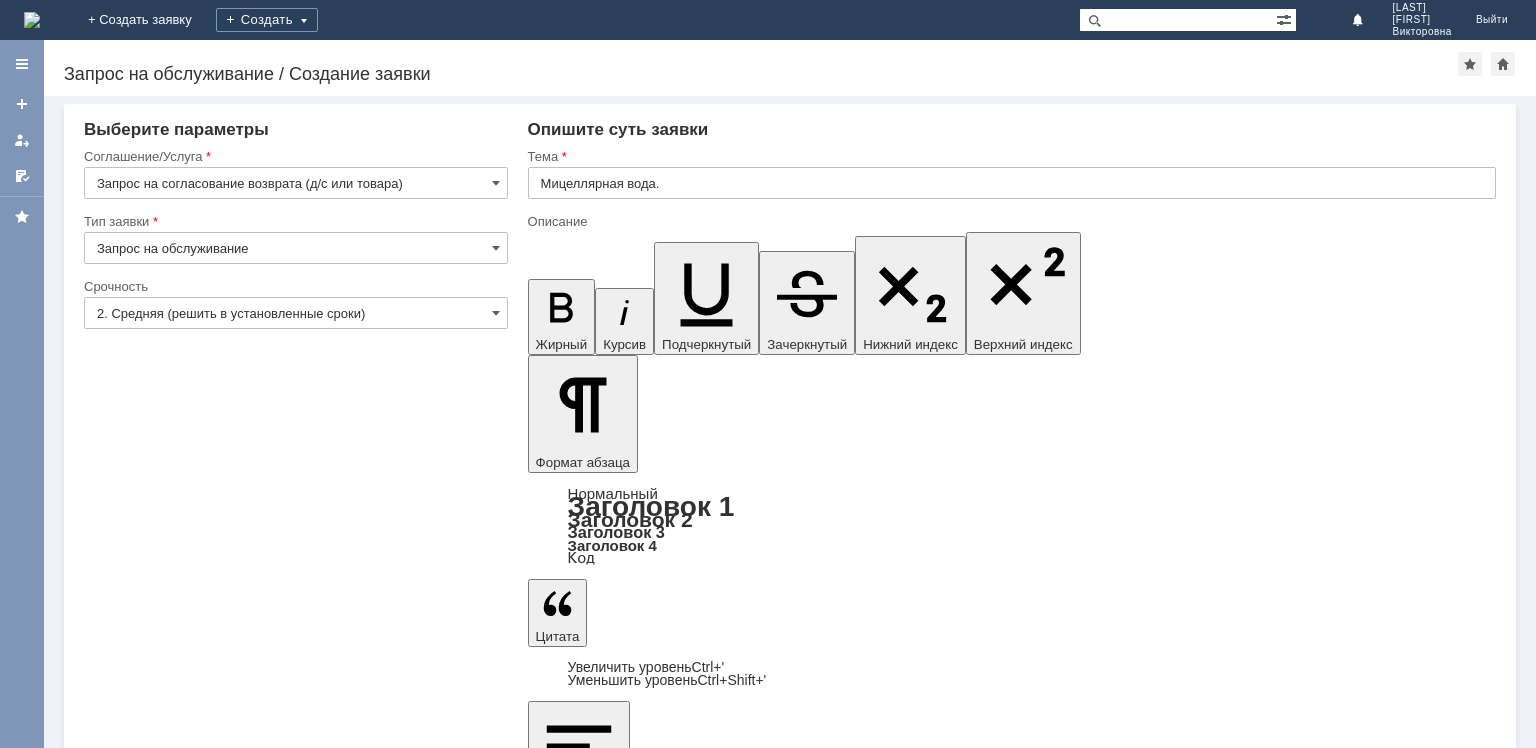 click on "Сохранить" at bounding box center (144, 6165) 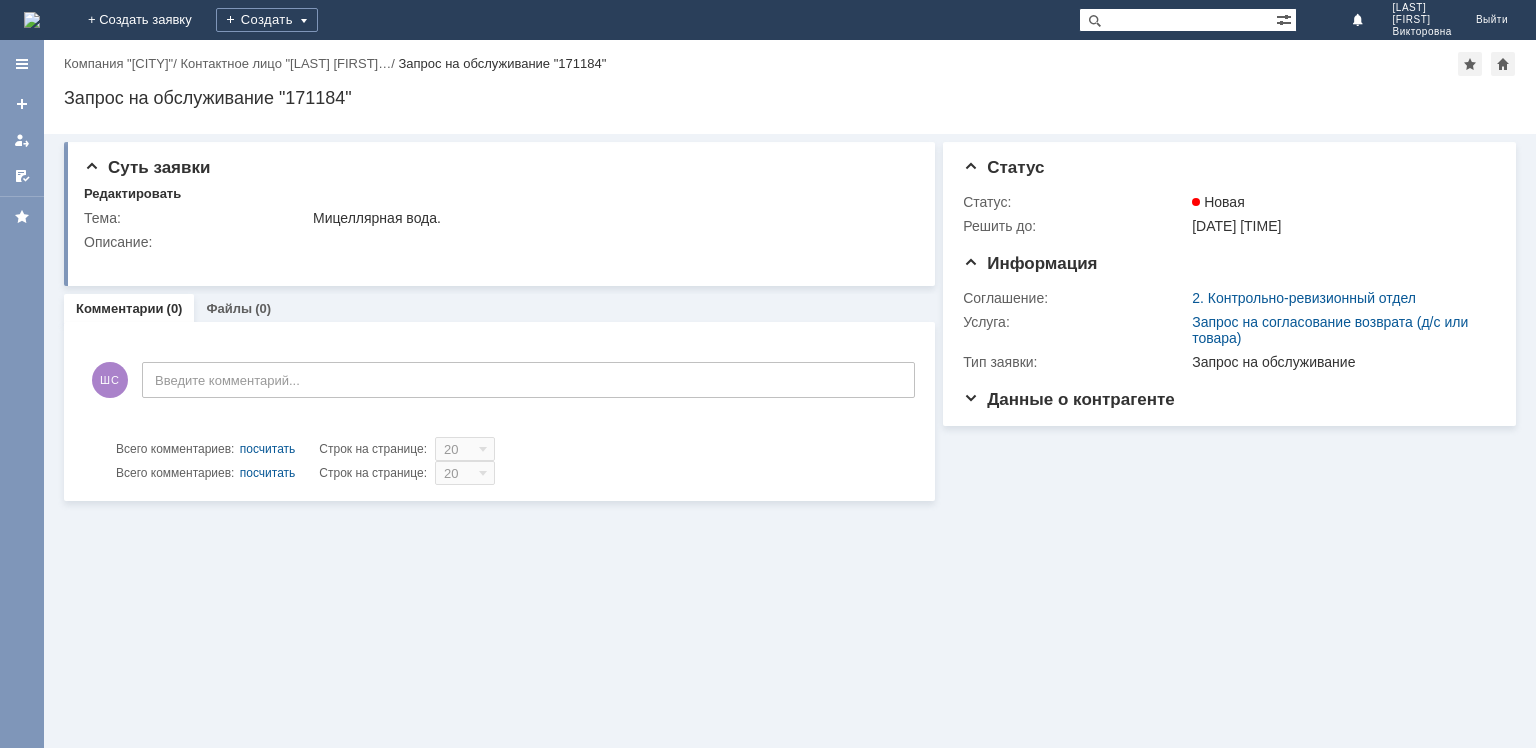 scroll, scrollTop: 0, scrollLeft: 0, axis: both 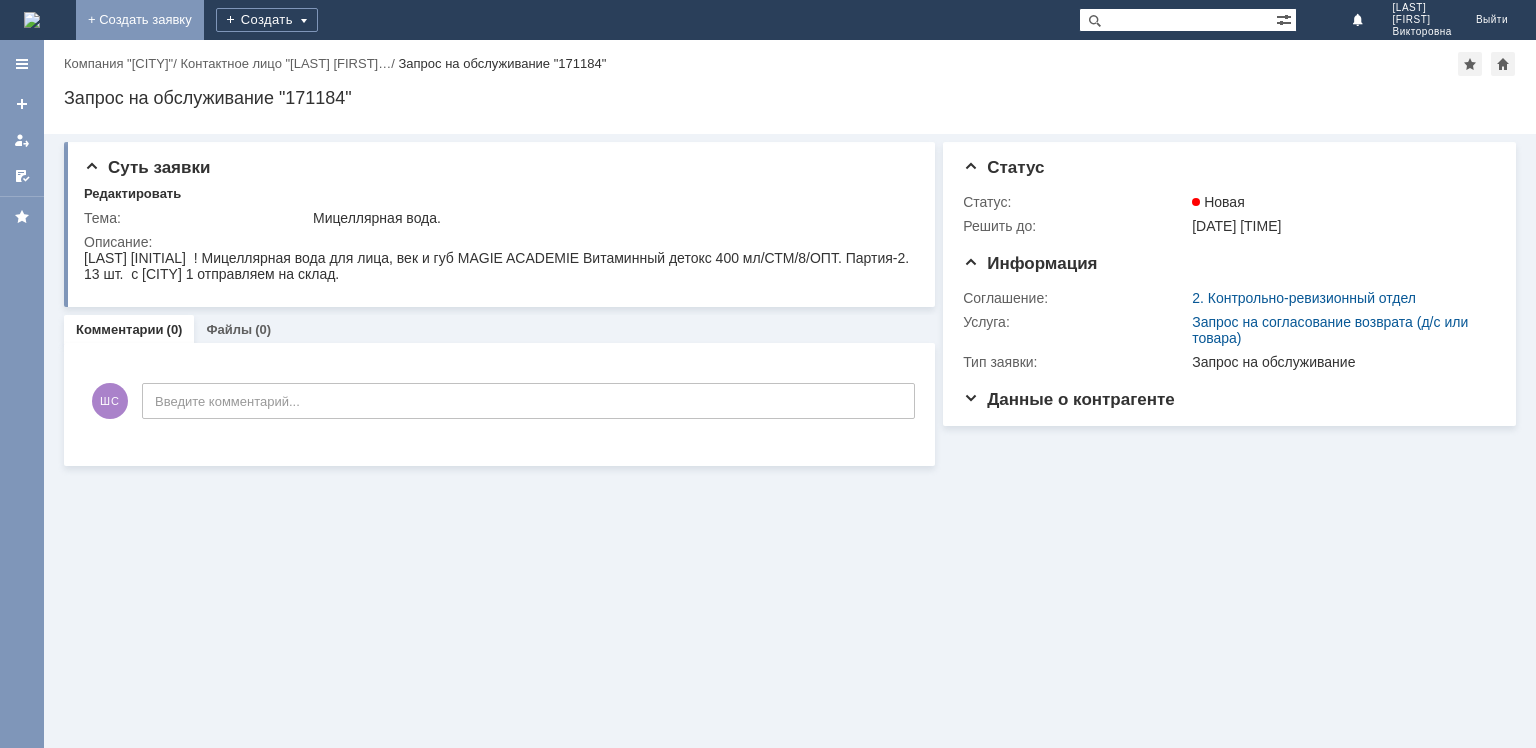 click on "+ Создать заявку" at bounding box center (140, 20) 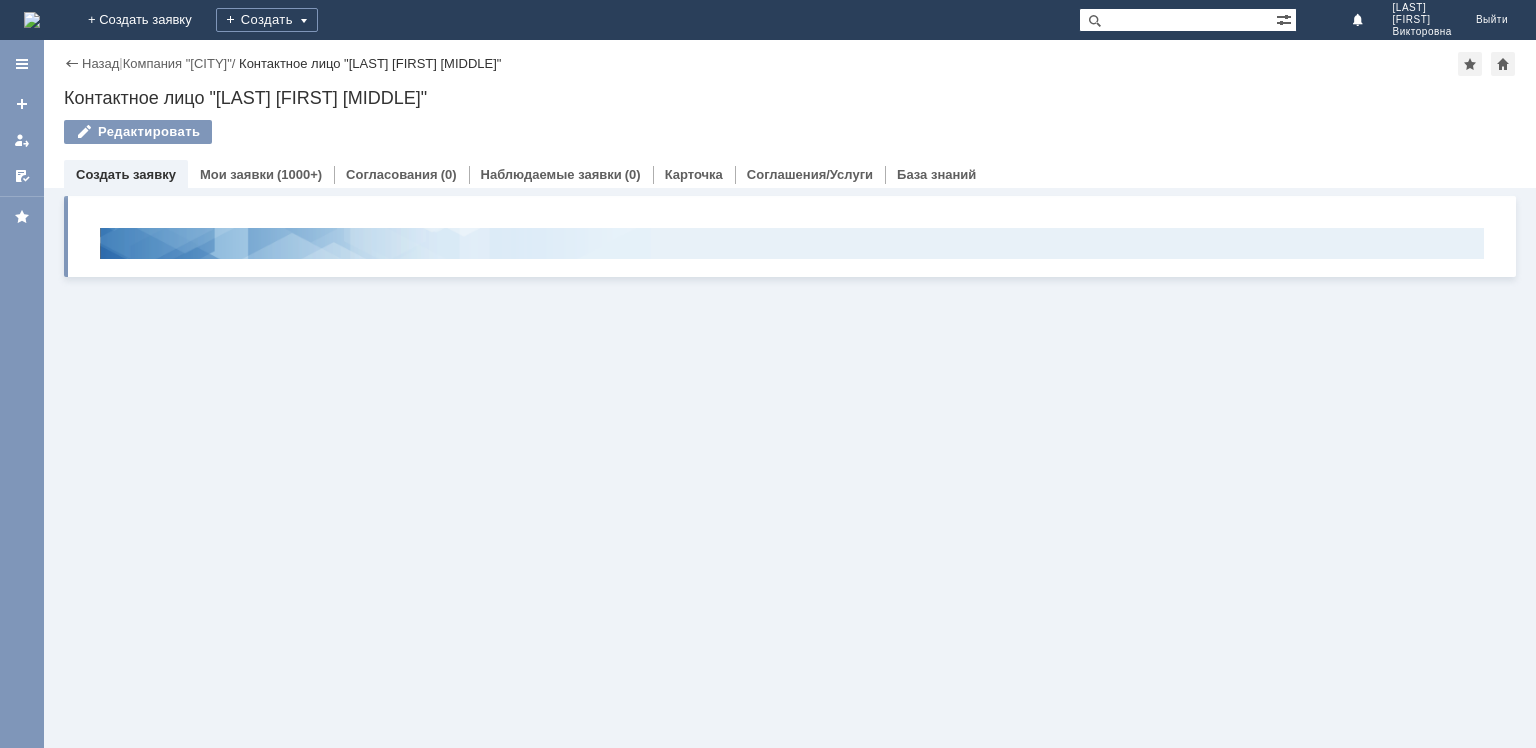 scroll, scrollTop: 0, scrollLeft: 0, axis: both 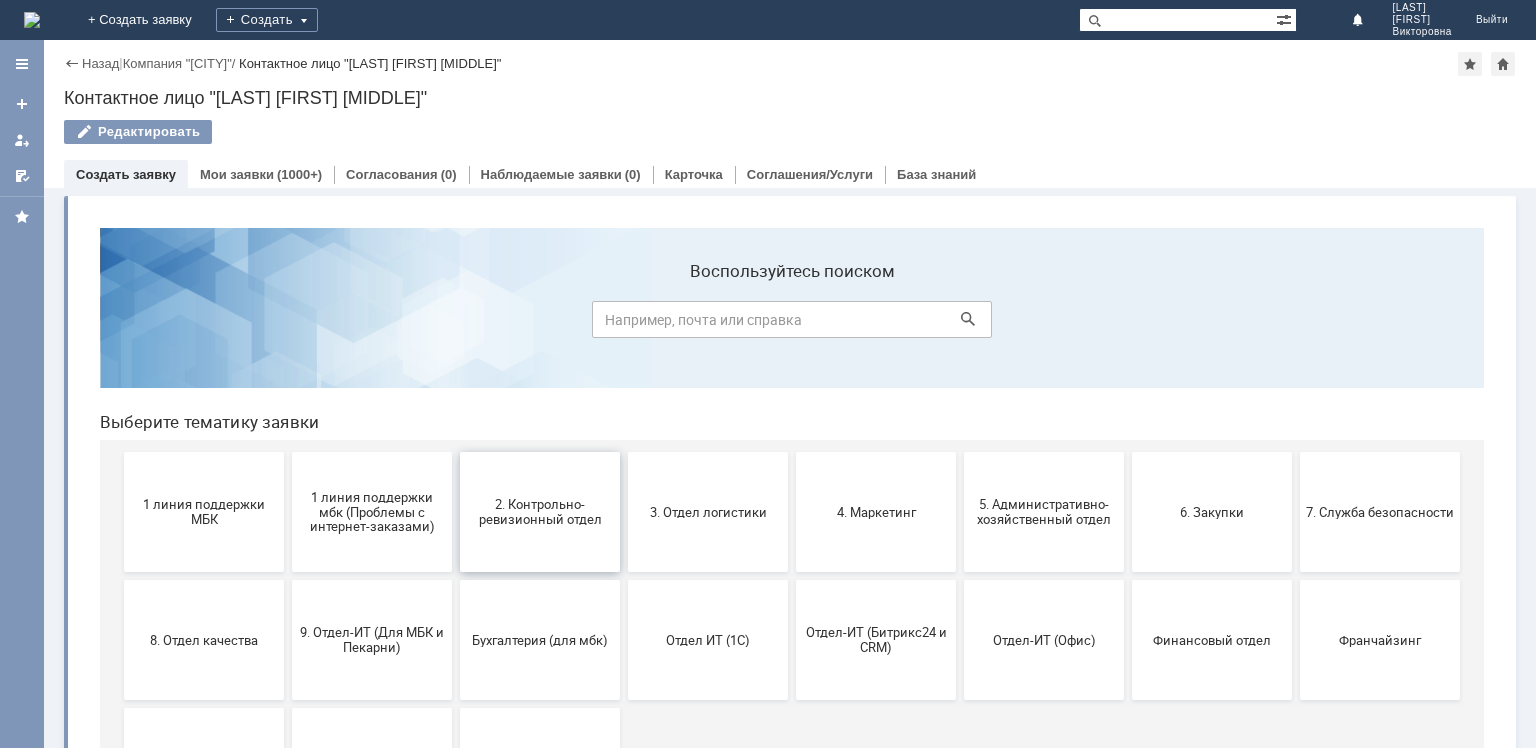click on "2. Контрольно-ревизионный отдел" at bounding box center [540, 512] 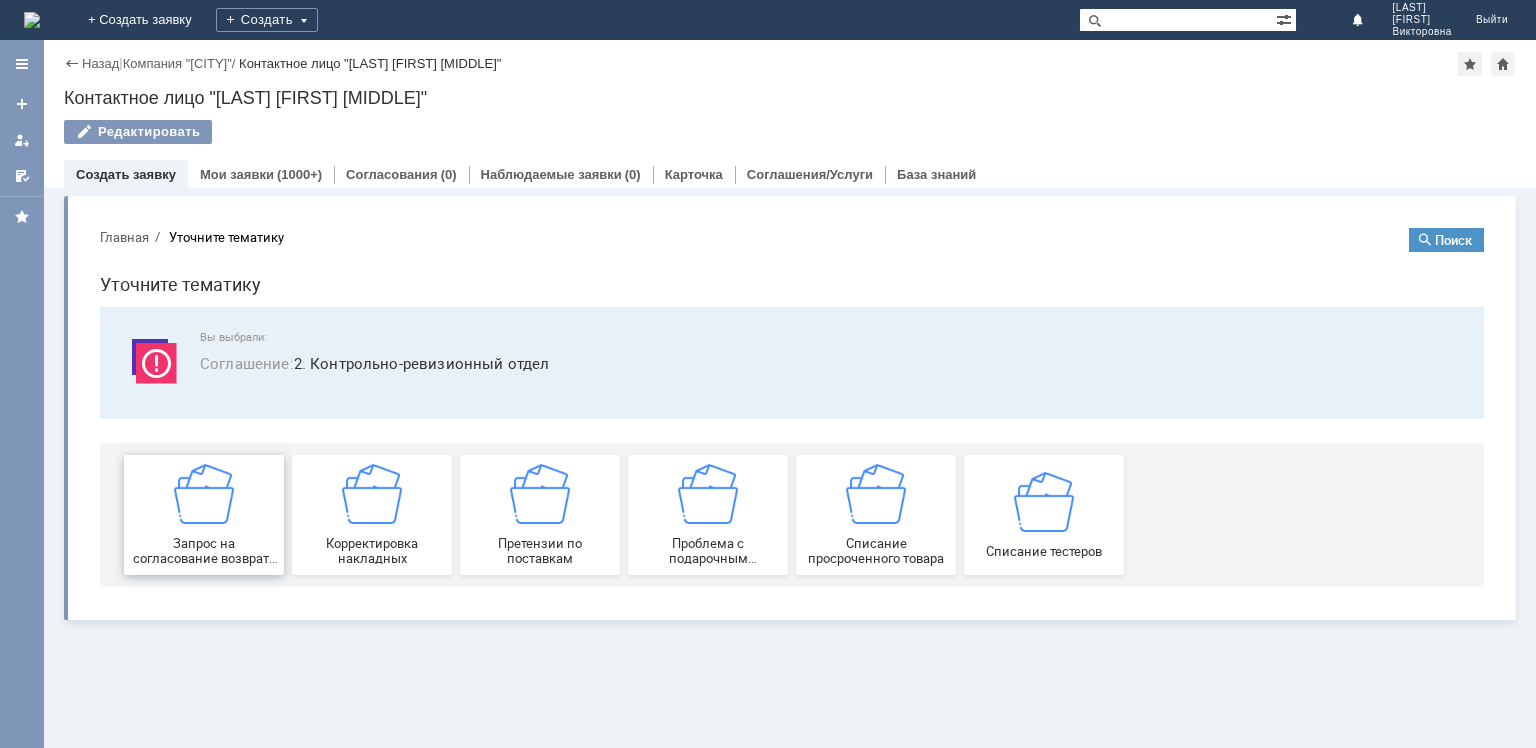 click at bounding box center (204, 494) 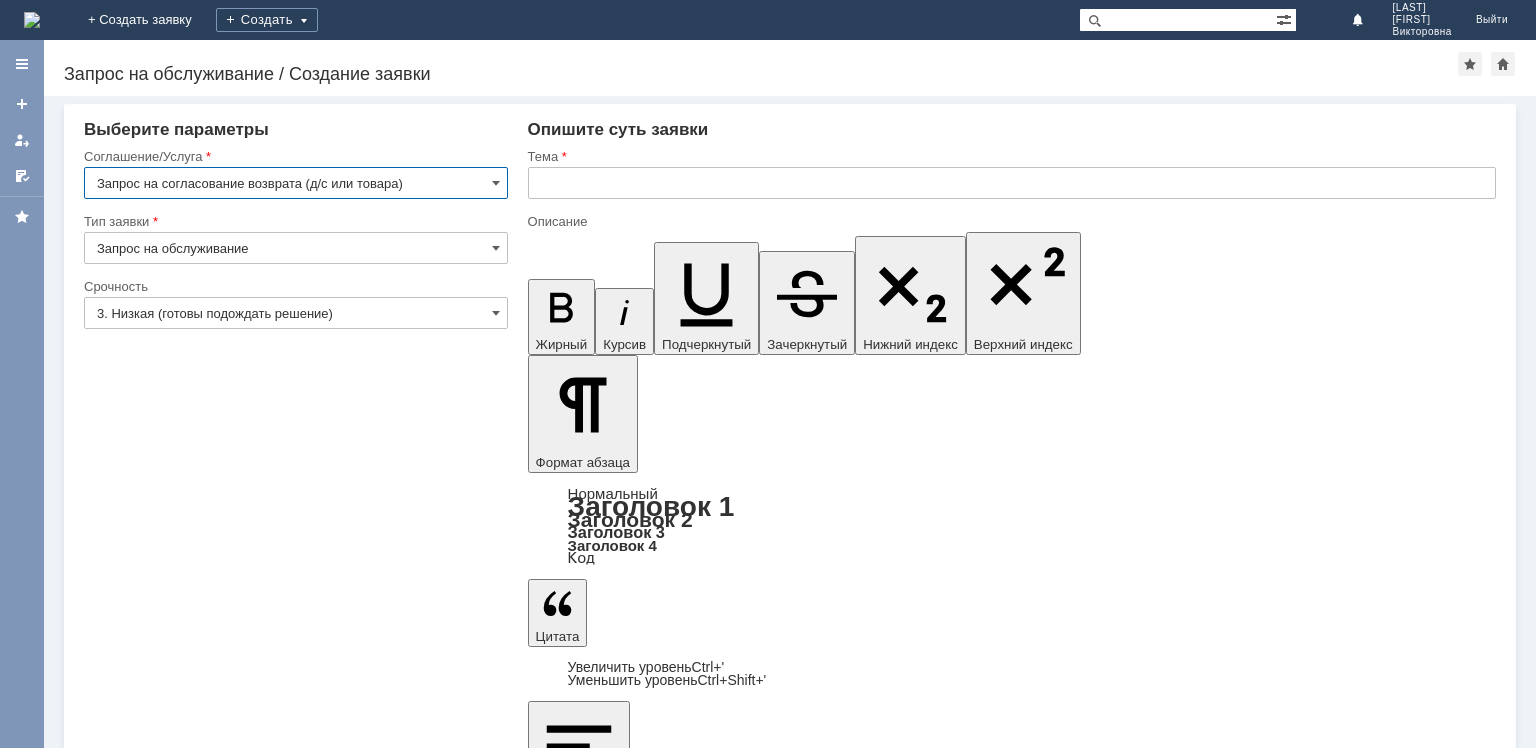 scroll, scrollTop: 0, scrollLeft: 0, axis: both 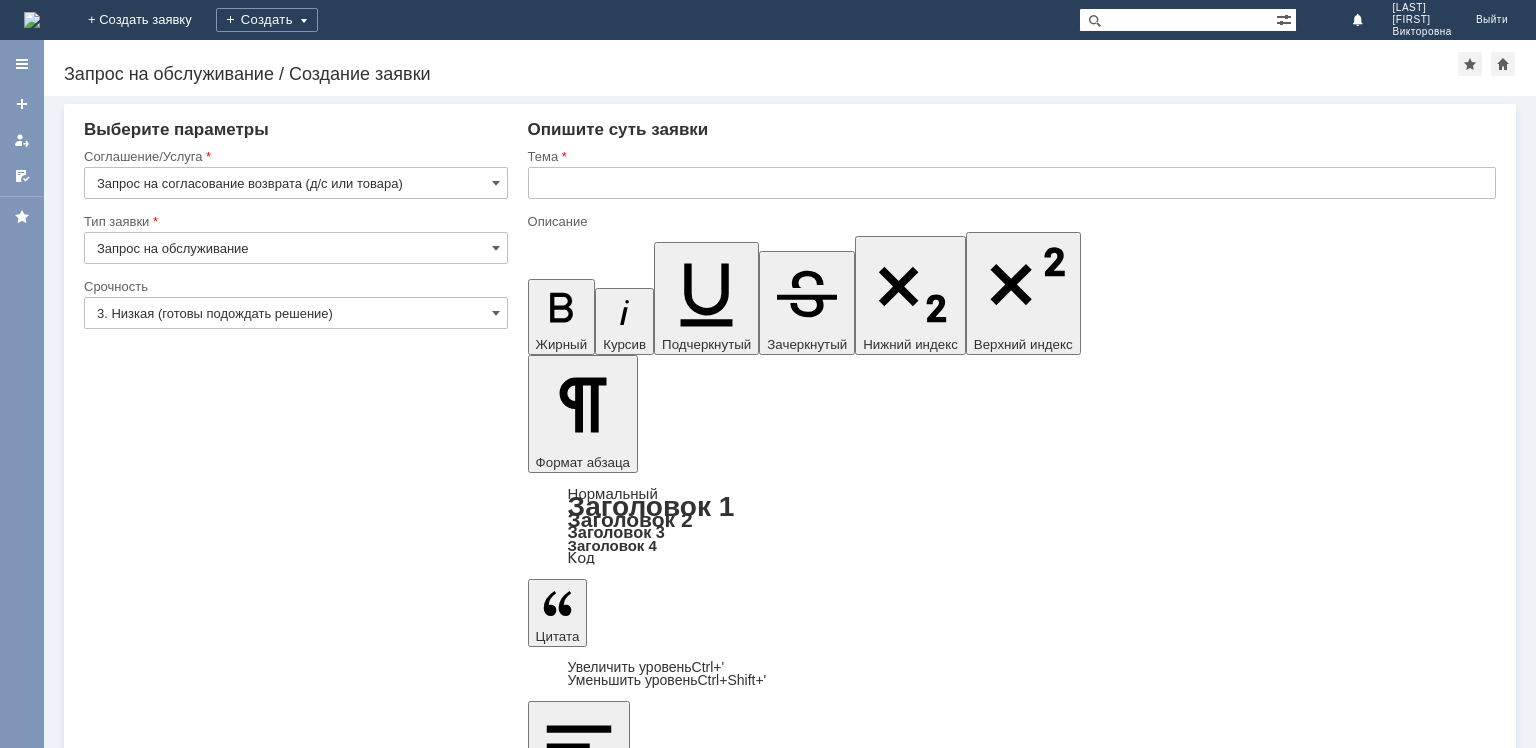 click on "13 шт.  с [CITY] 1 отправляем на склад." at bounding box center [690, 6007] 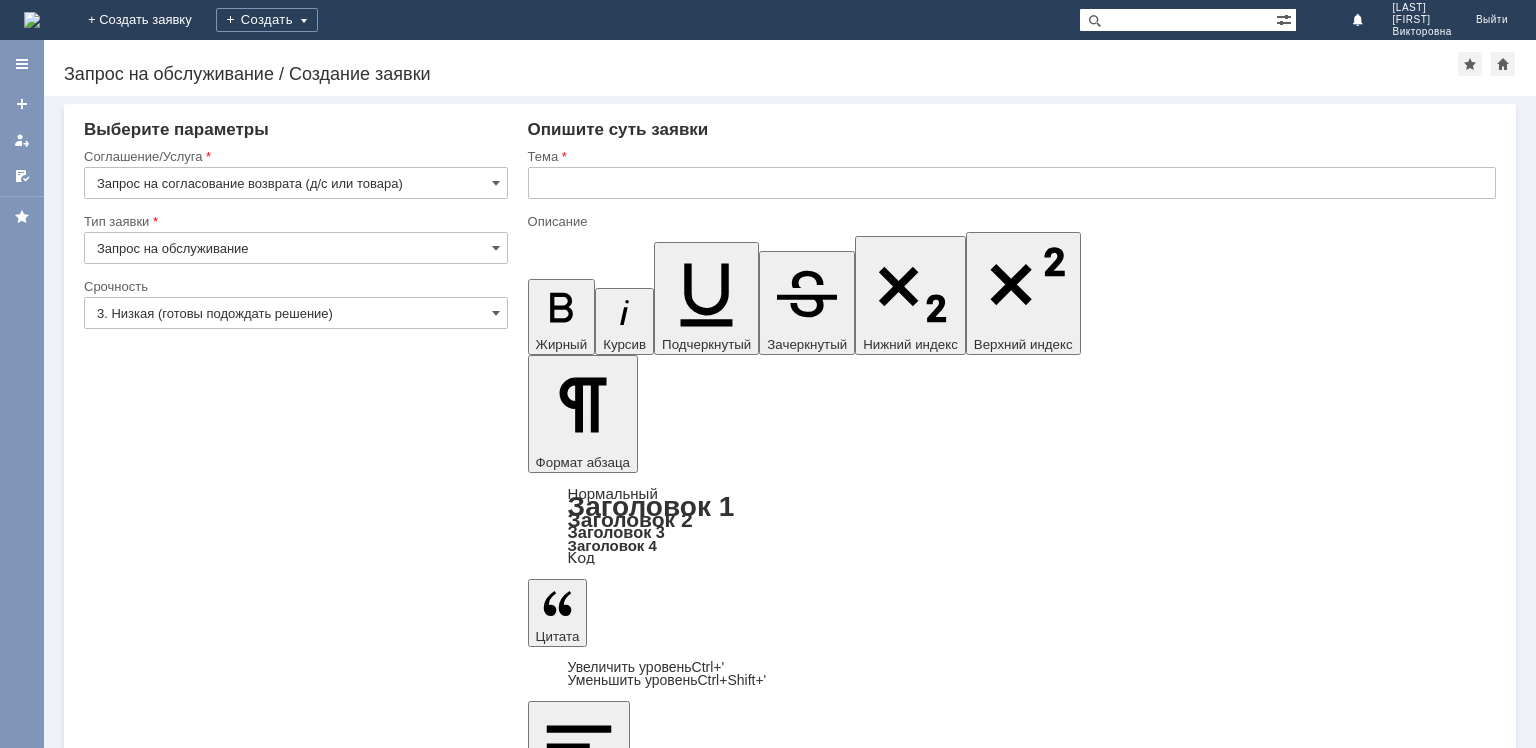 click on "13 шт.  с Брянска 8 отправляем на склад." at bounding box center [690, 6015] 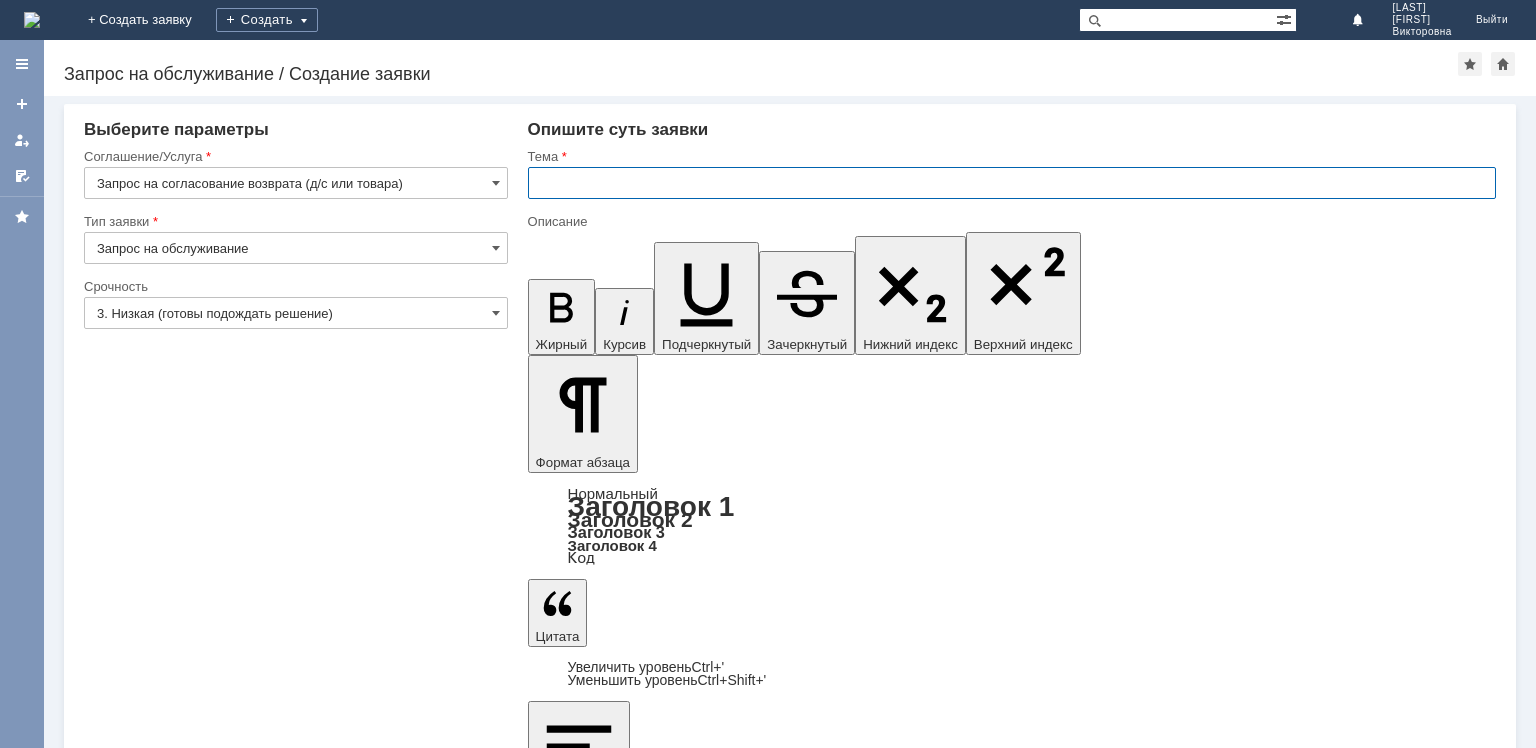 click at bounding box center [1012, 183] 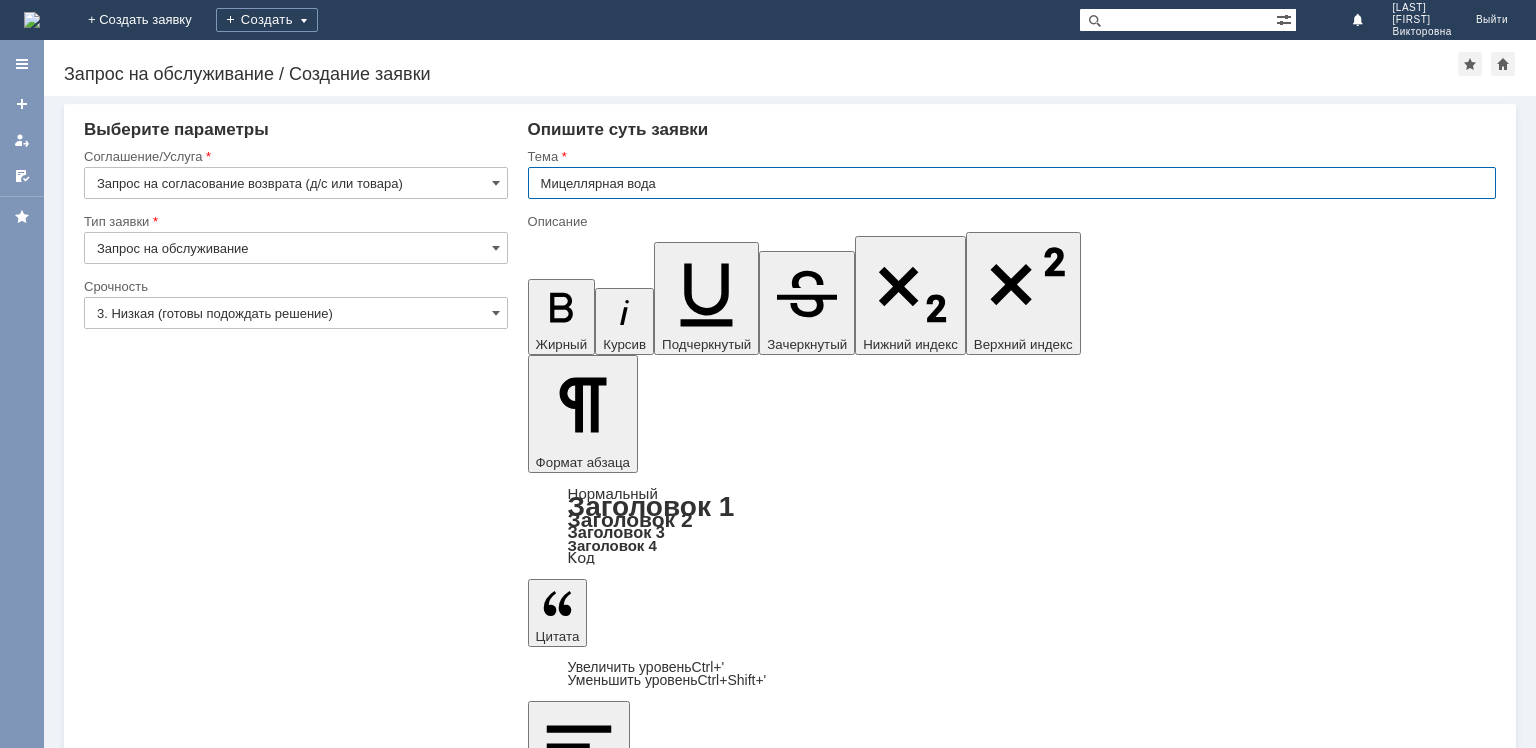 type on "Мицеллярная вода" 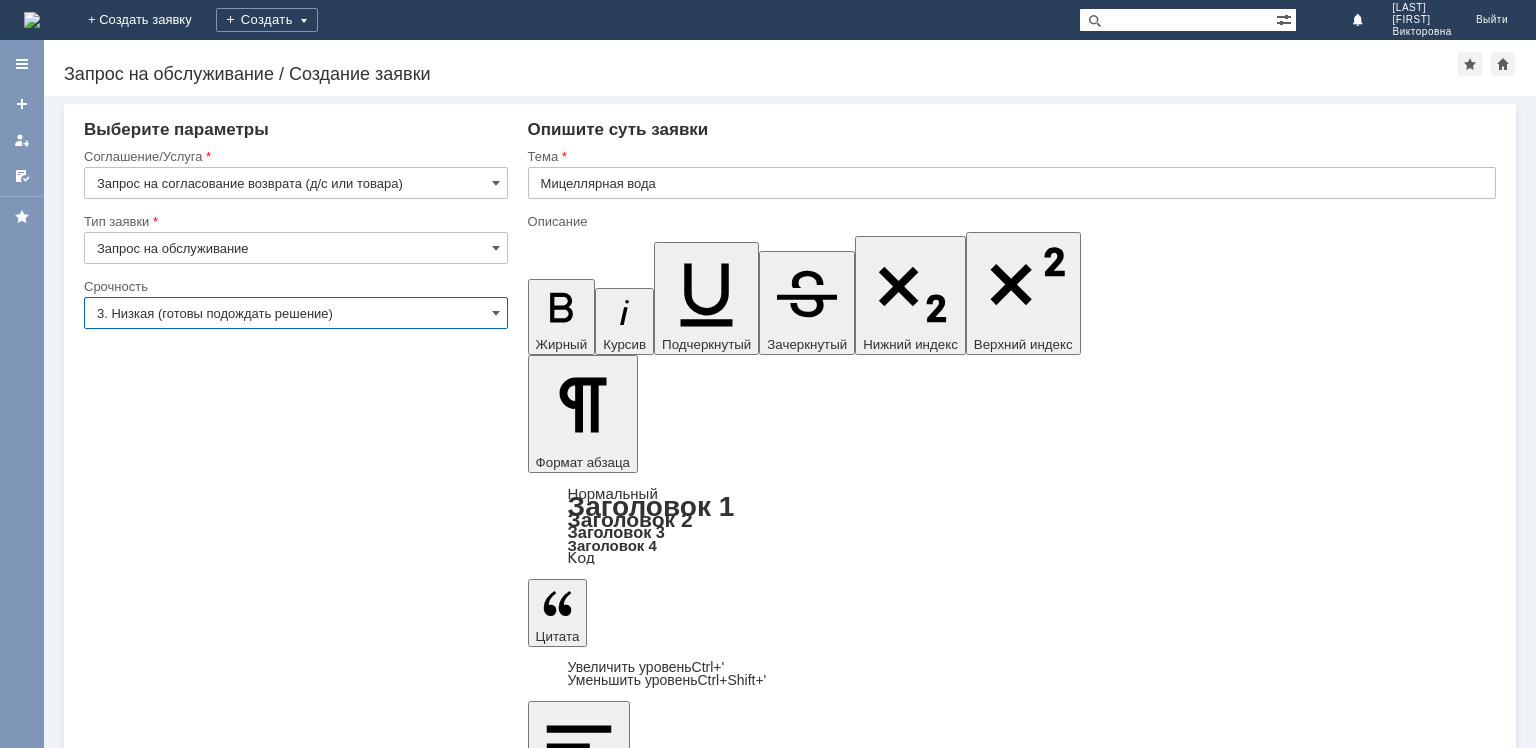 click on "3. Низкая (готовы подождать решение)" at bounding box center (296, 313) 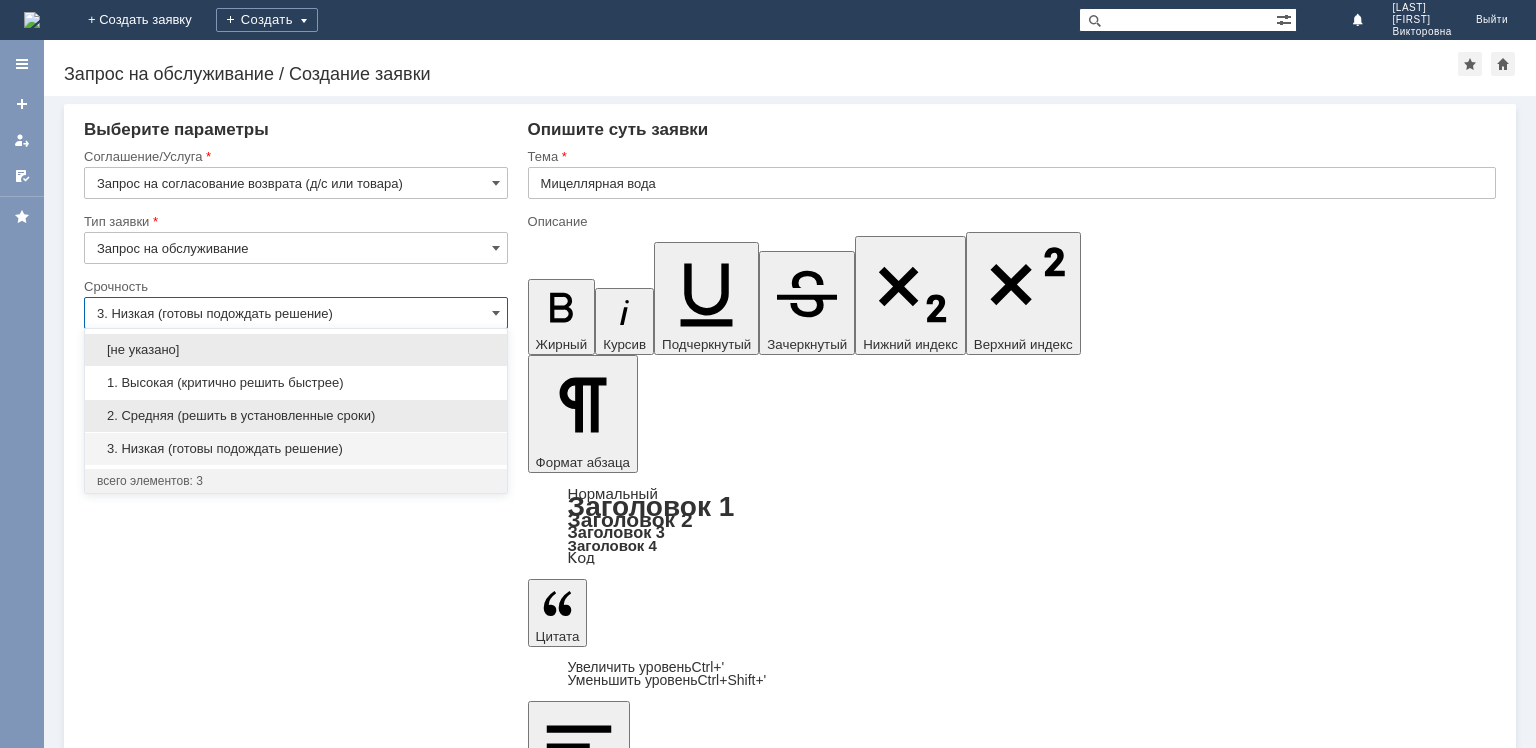 click on "2. Средняя (решить в установленные сроки)" at bounding box center (296, 416) 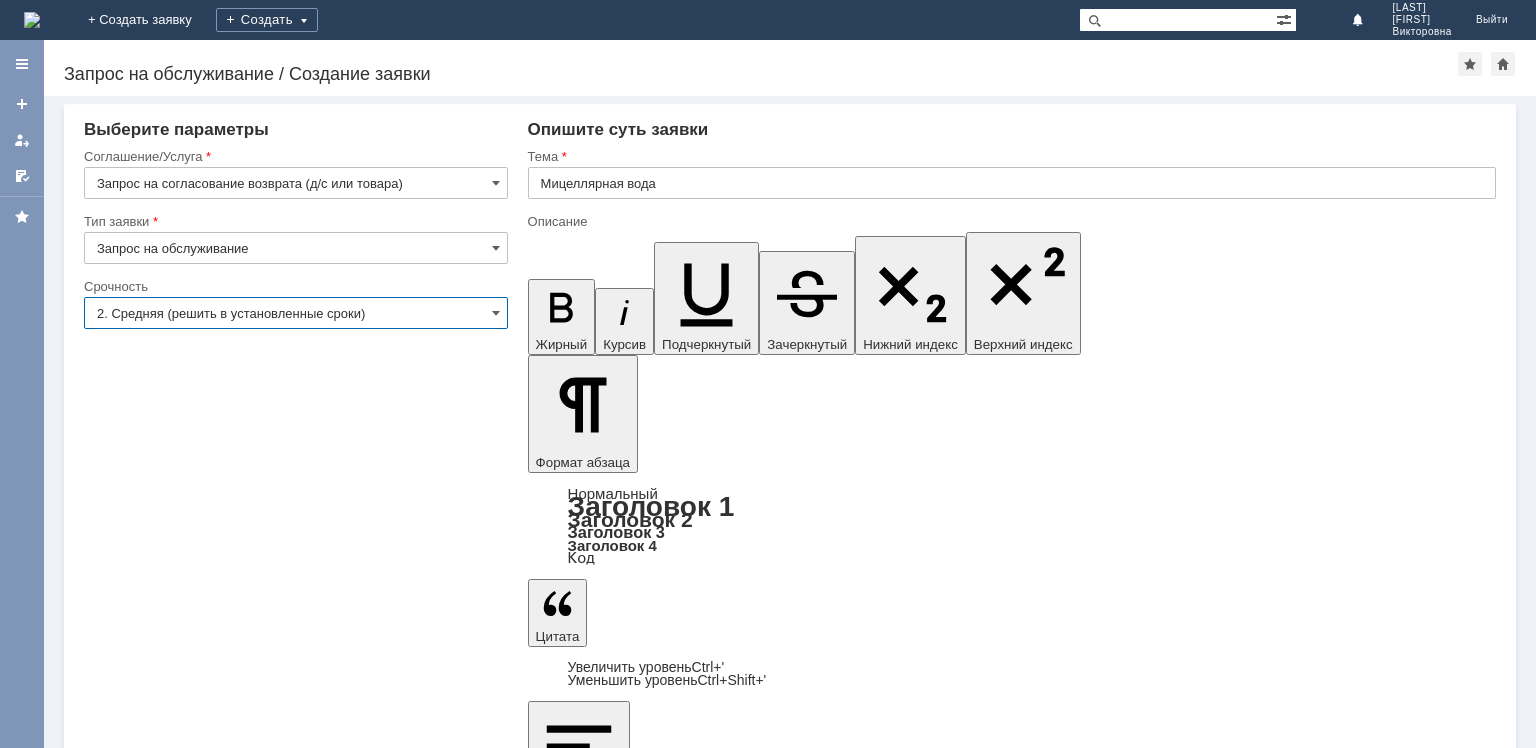 type on "2. Средняя (решить в установленные сроки)" 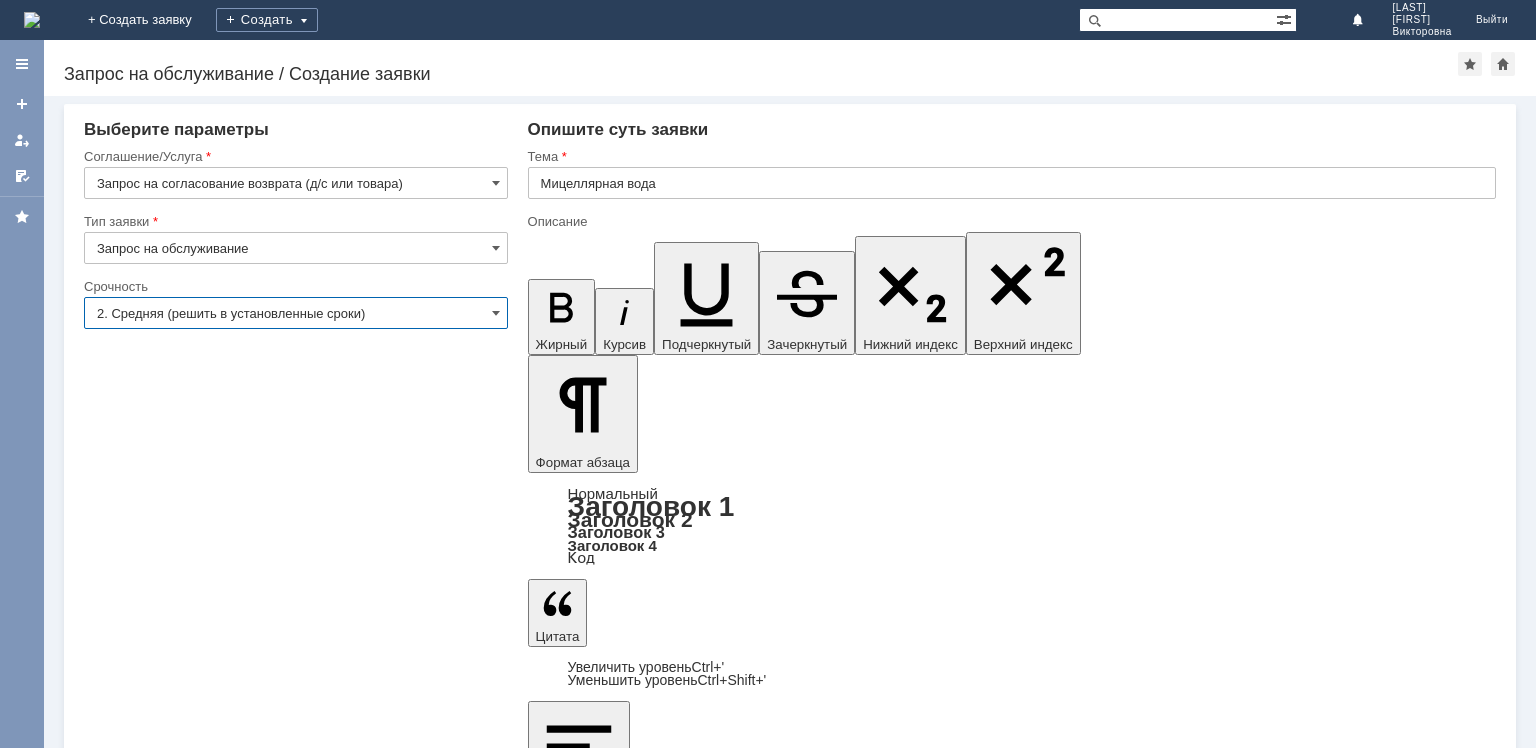 click on "Сохранить" at bounding box center (144, 6165) 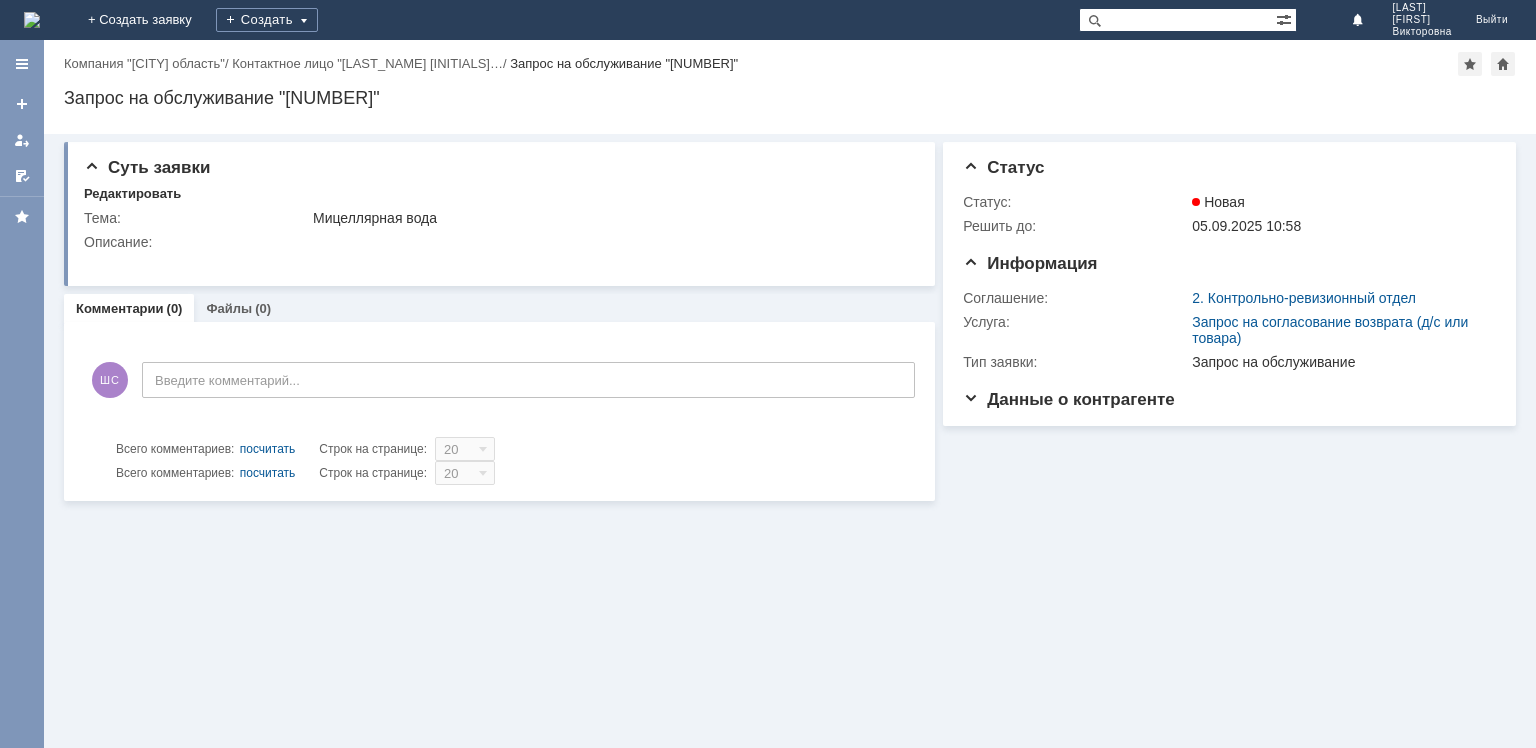 scroll, scrollTop: 0, scrollLeft: 0, axis: both 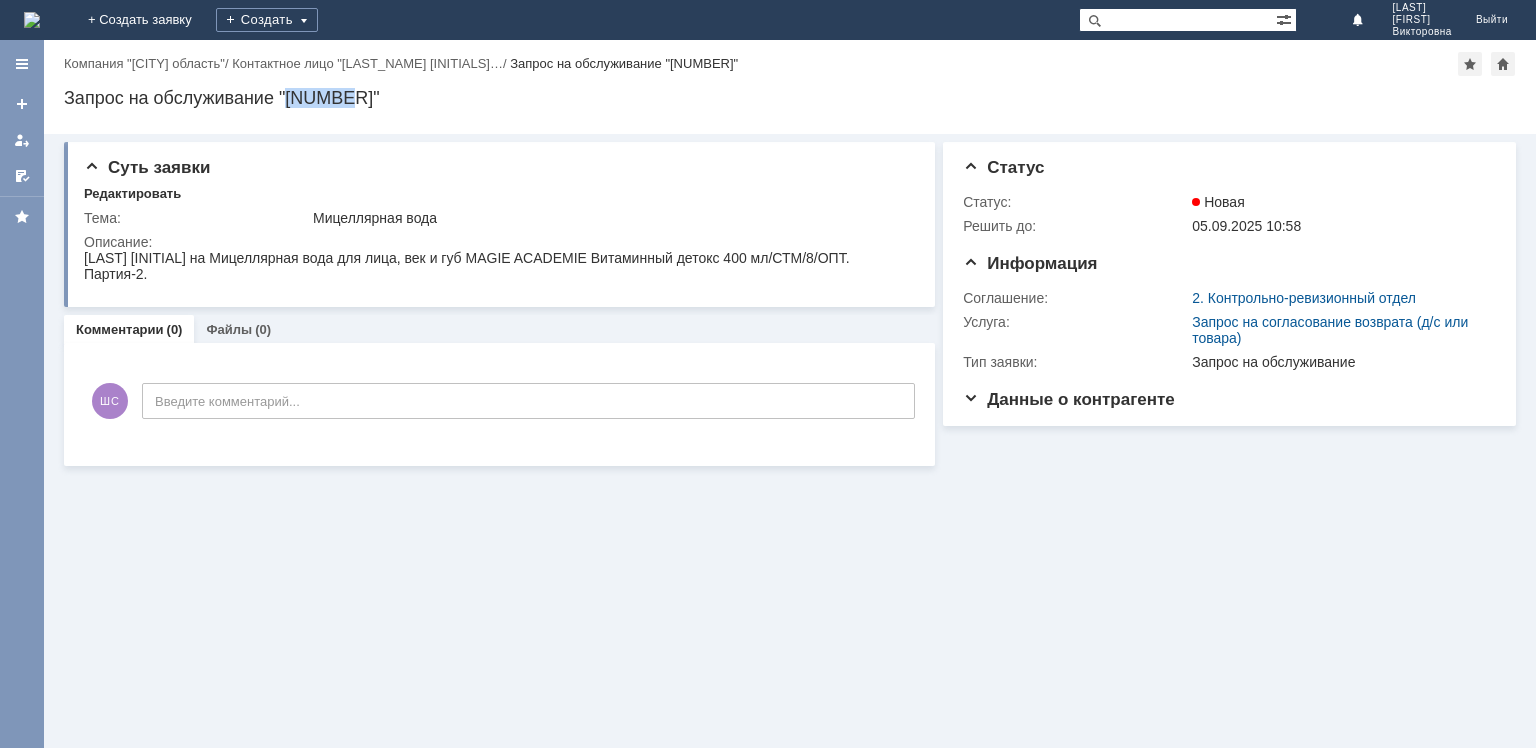 drag, startPoint x: 290, startPoint y: 92, endPoint x: 342, endPoint y: 95, distance: 52.086468 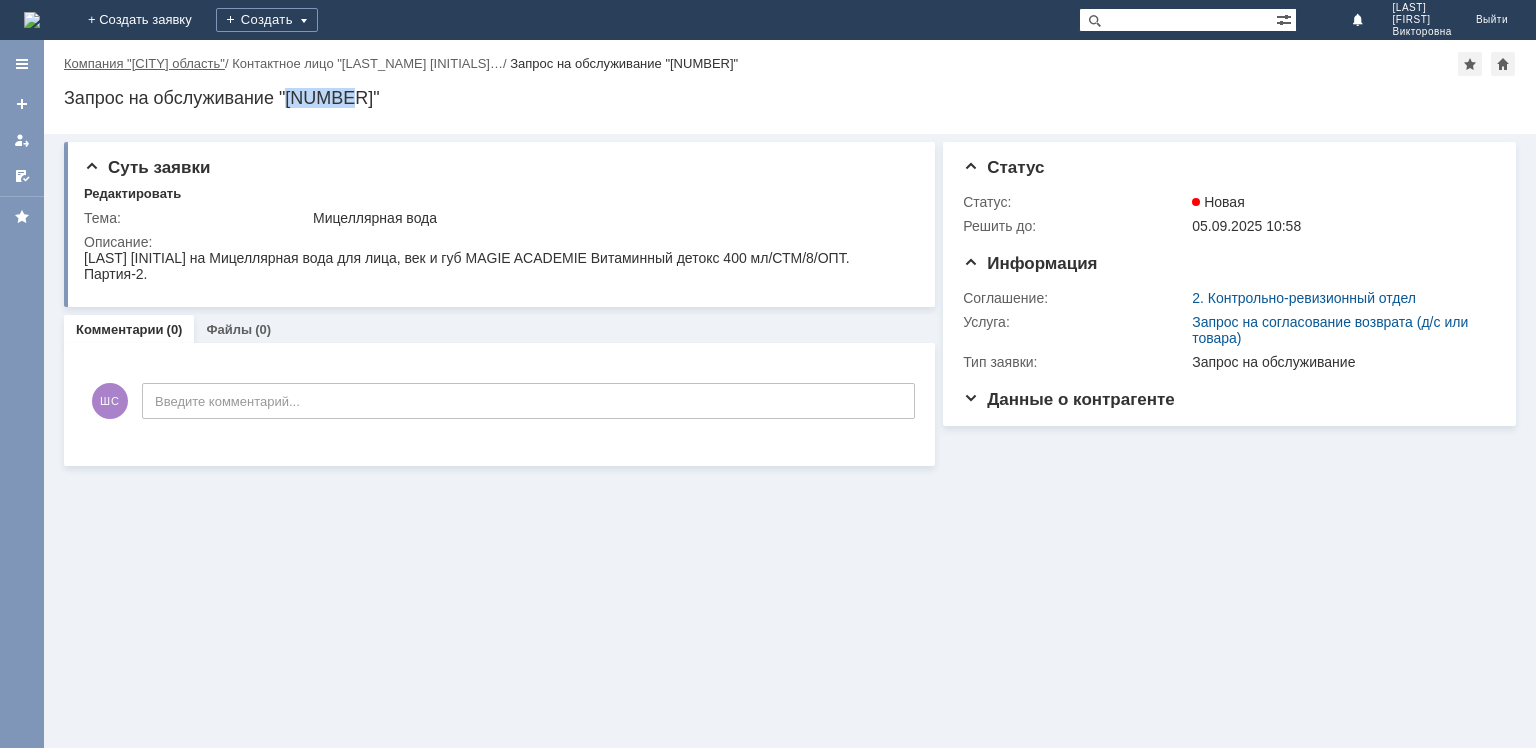click on "Компания "Брянская область"" at bounding box center [144, 63] 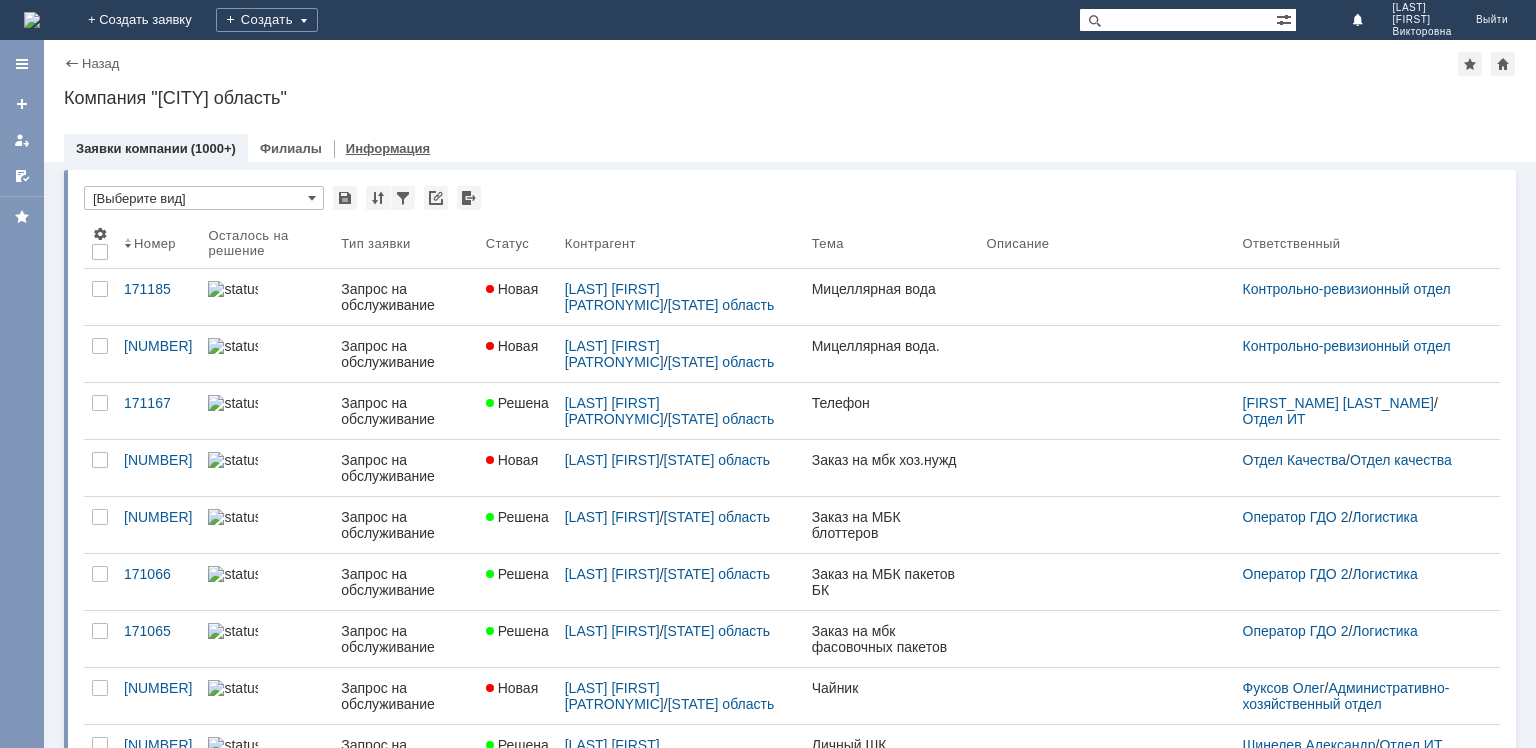scroll, scrollTop: 0, scrollLeft: 0, axis: both 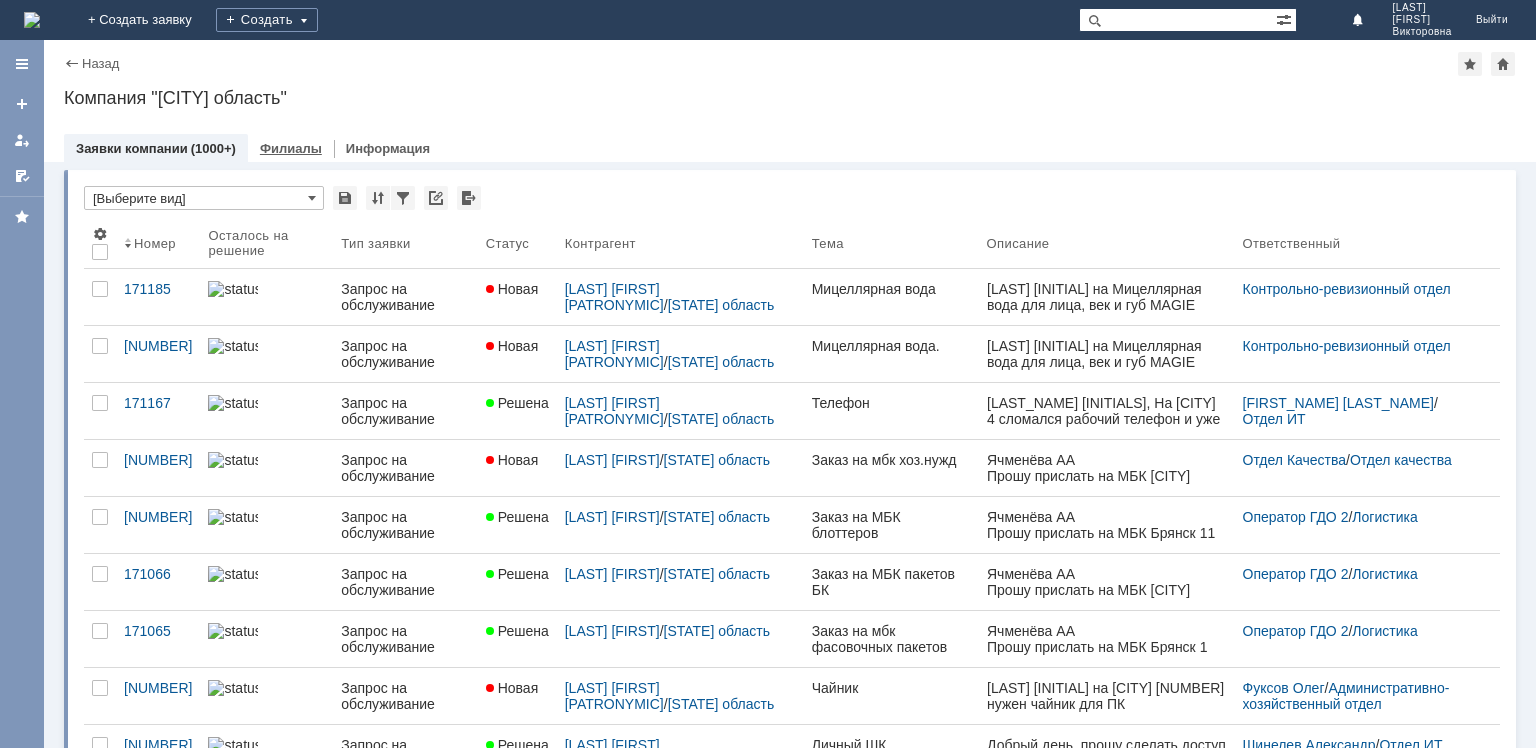 click on "Филиалы" at bounding box center (291, 148) 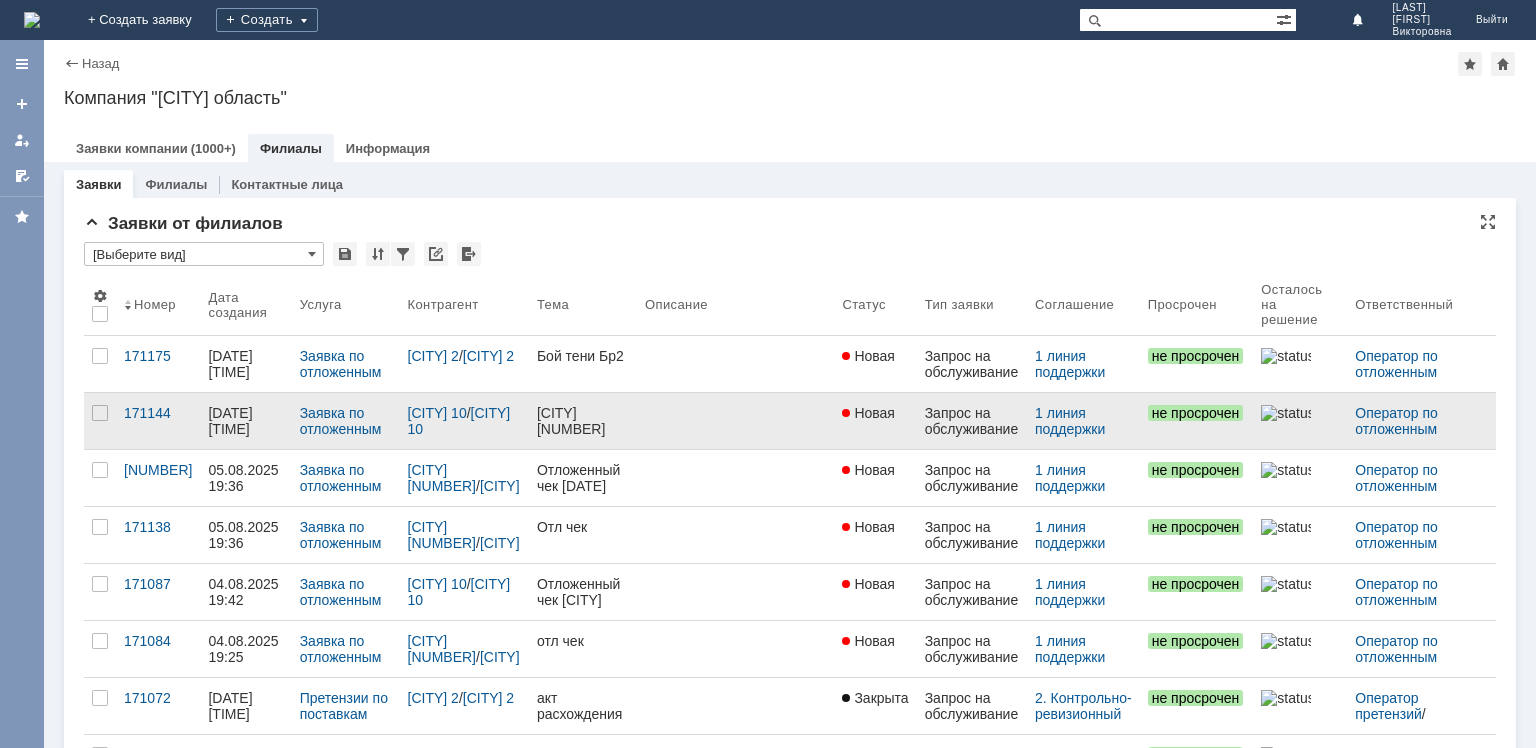 scroll, scrollTop: 0, scrollLeft: 0, axis: both 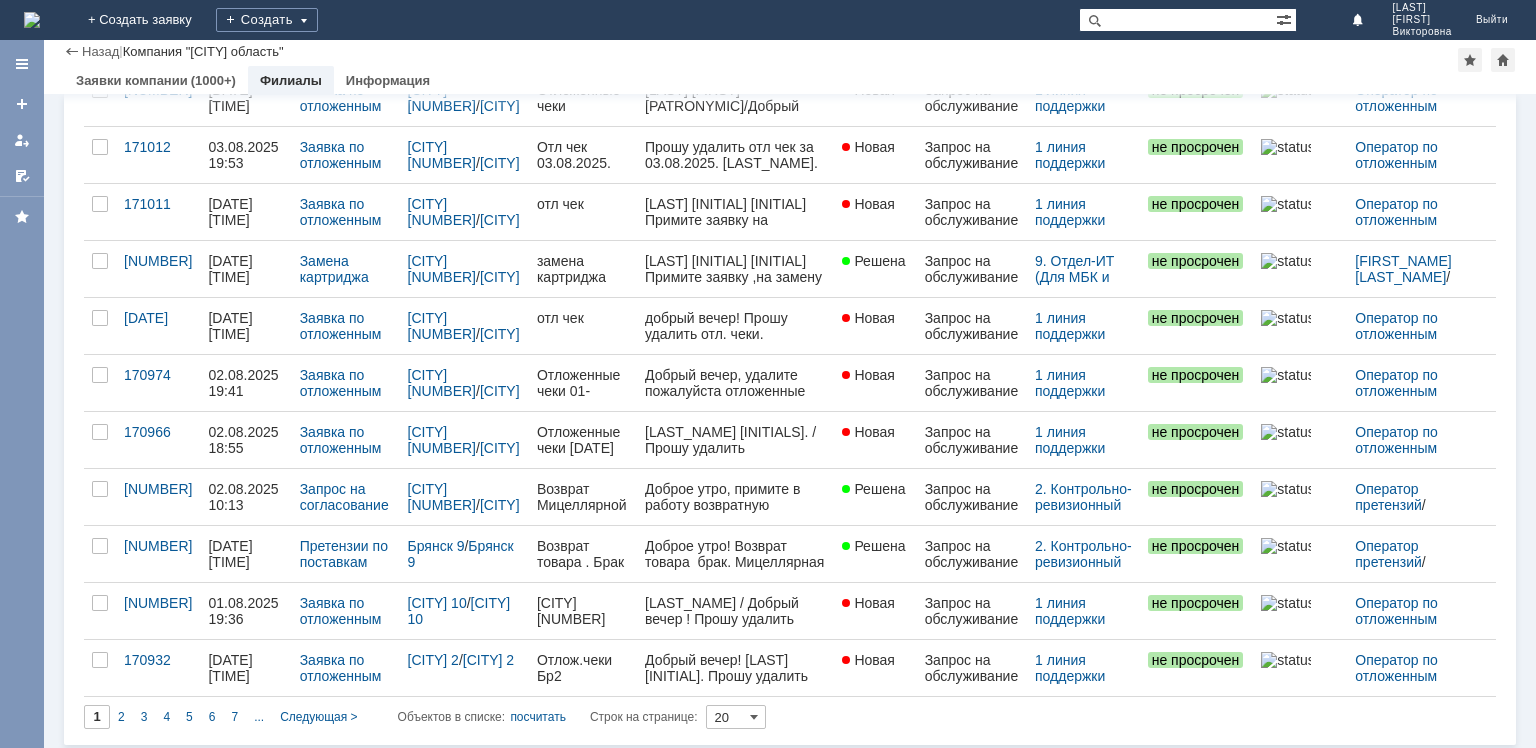 click on "2" at bounding box center [121, 717] 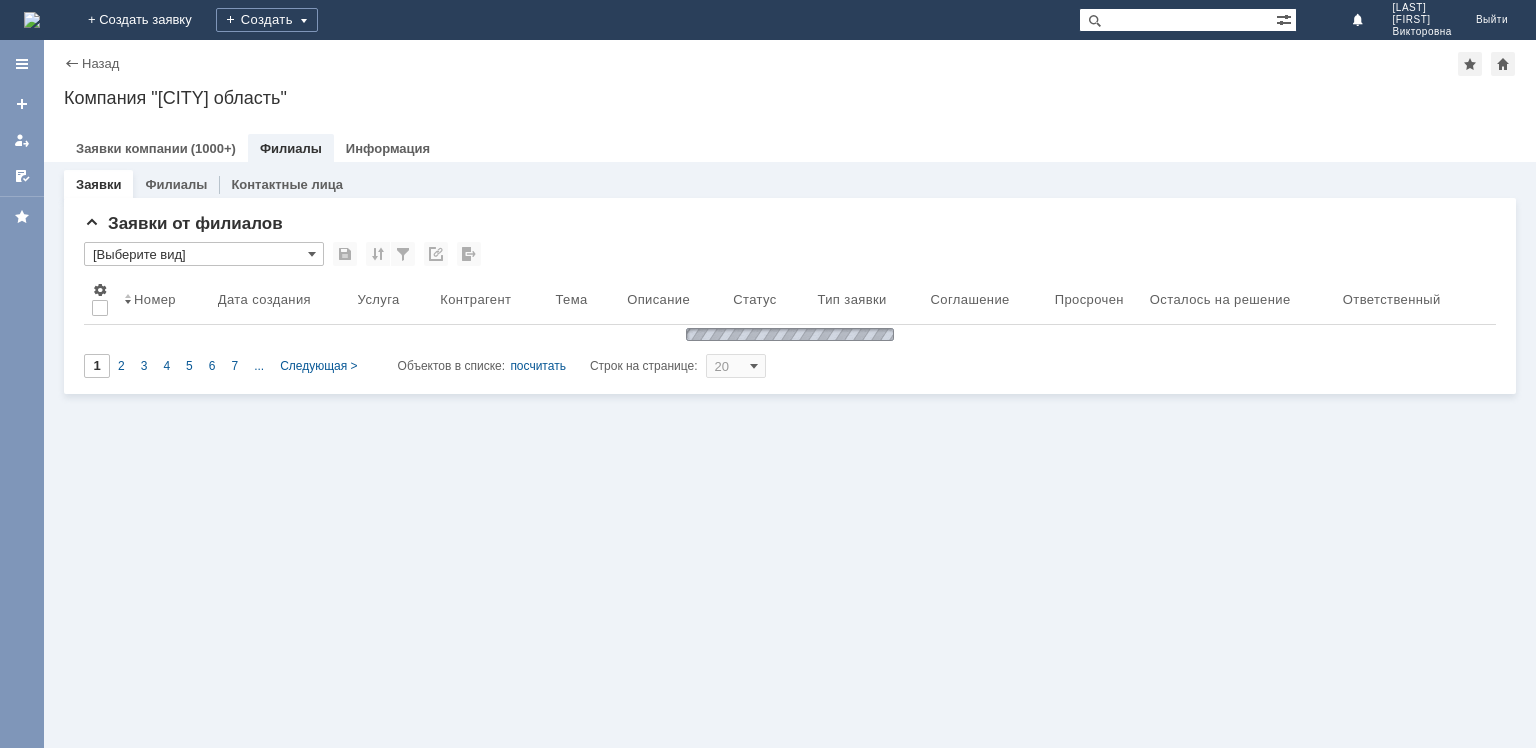 scroll, scrollTop: 0, scrollLeft: 0, axis: both 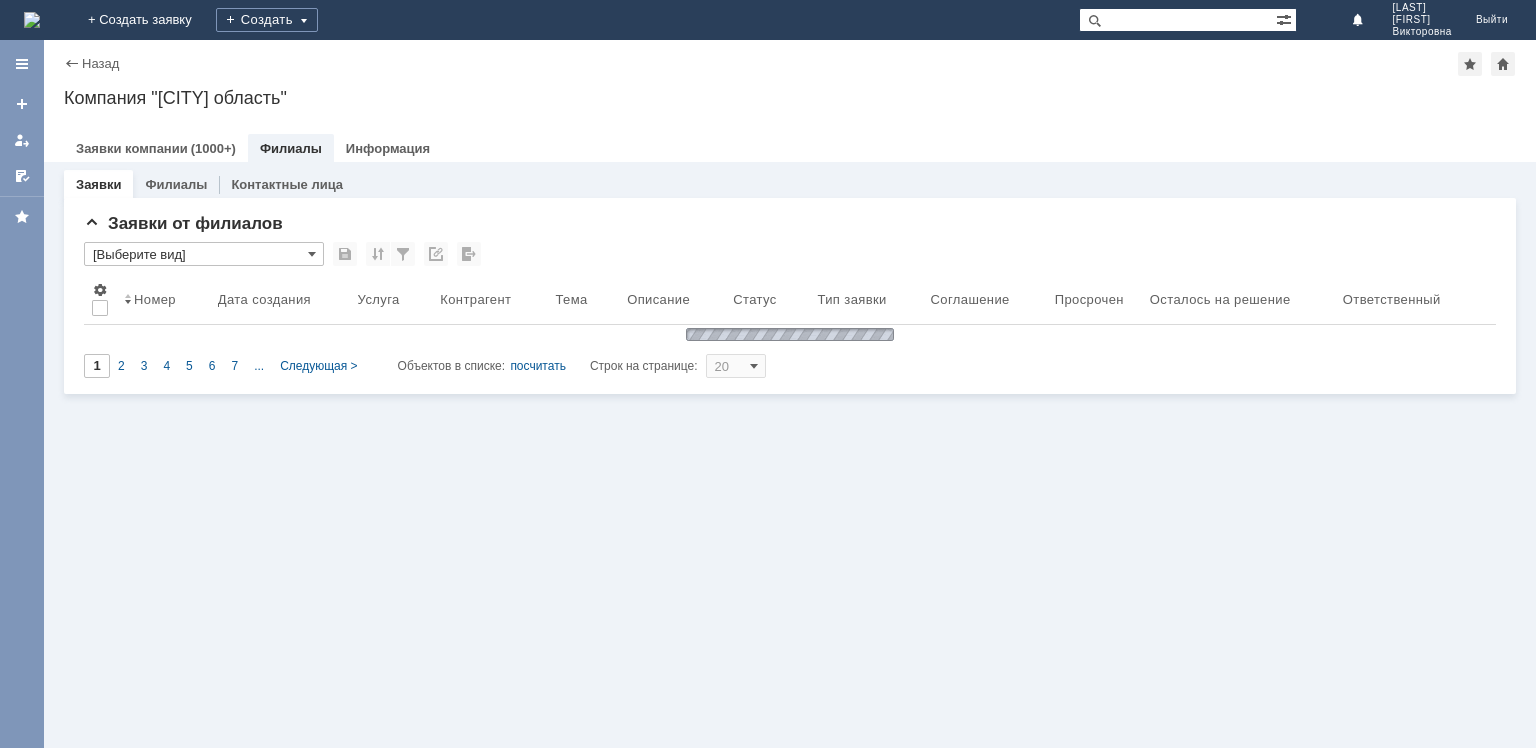 type on "2" 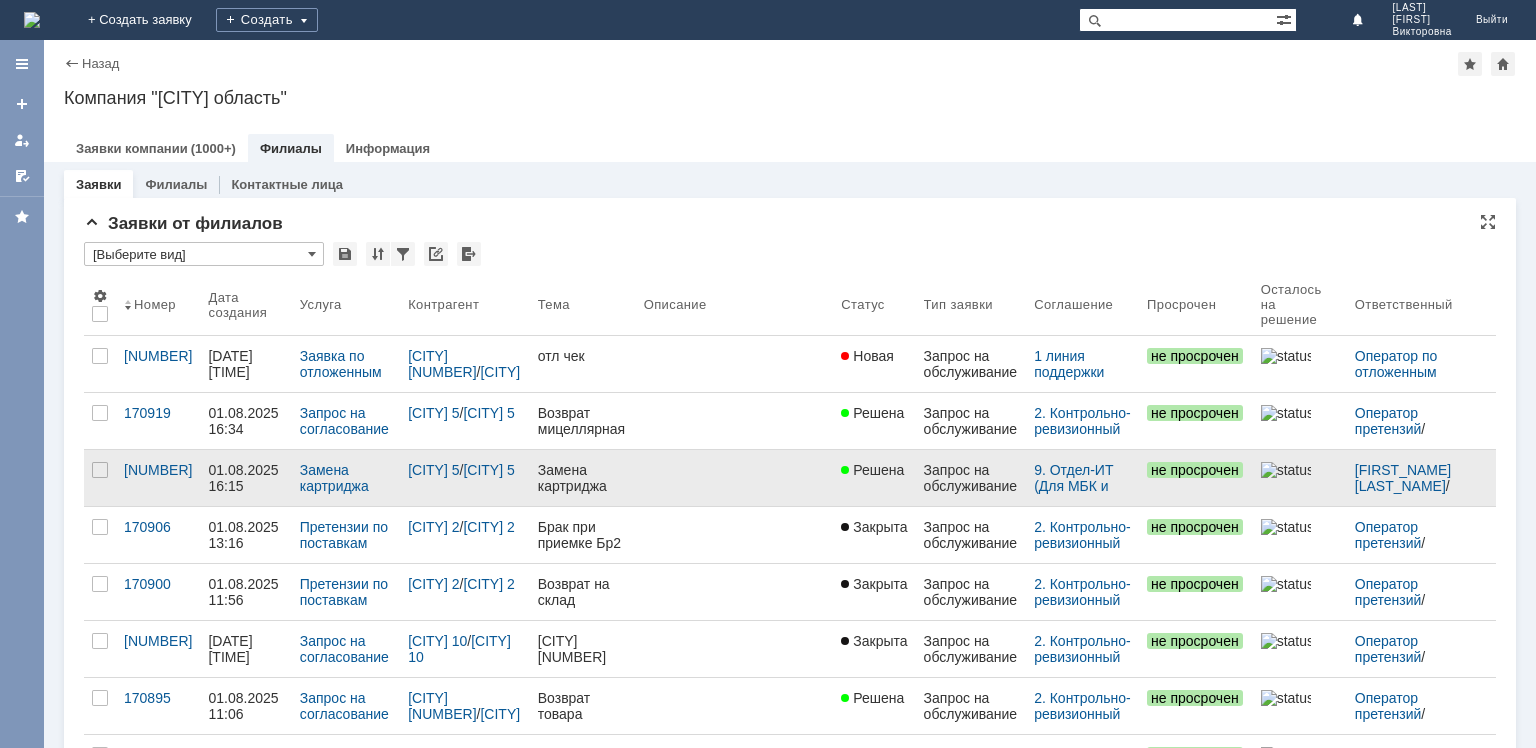 scroll, scrollTop: 52, scrollLeft: 0, axis: vertical 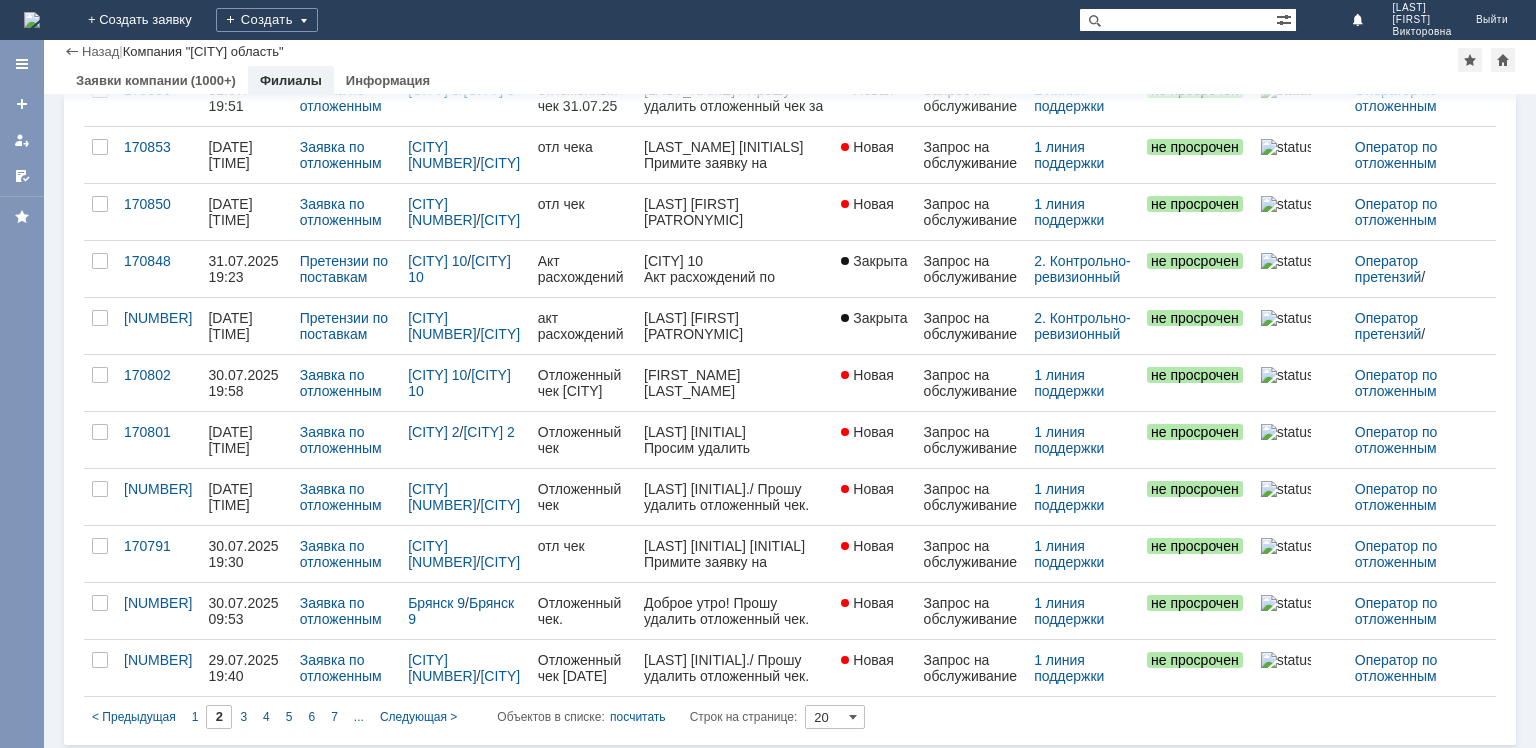 drag, startPoint x: 245, startPoint y: 709, endPoint x: 256, endPoint y: 655, distance: 55.108982 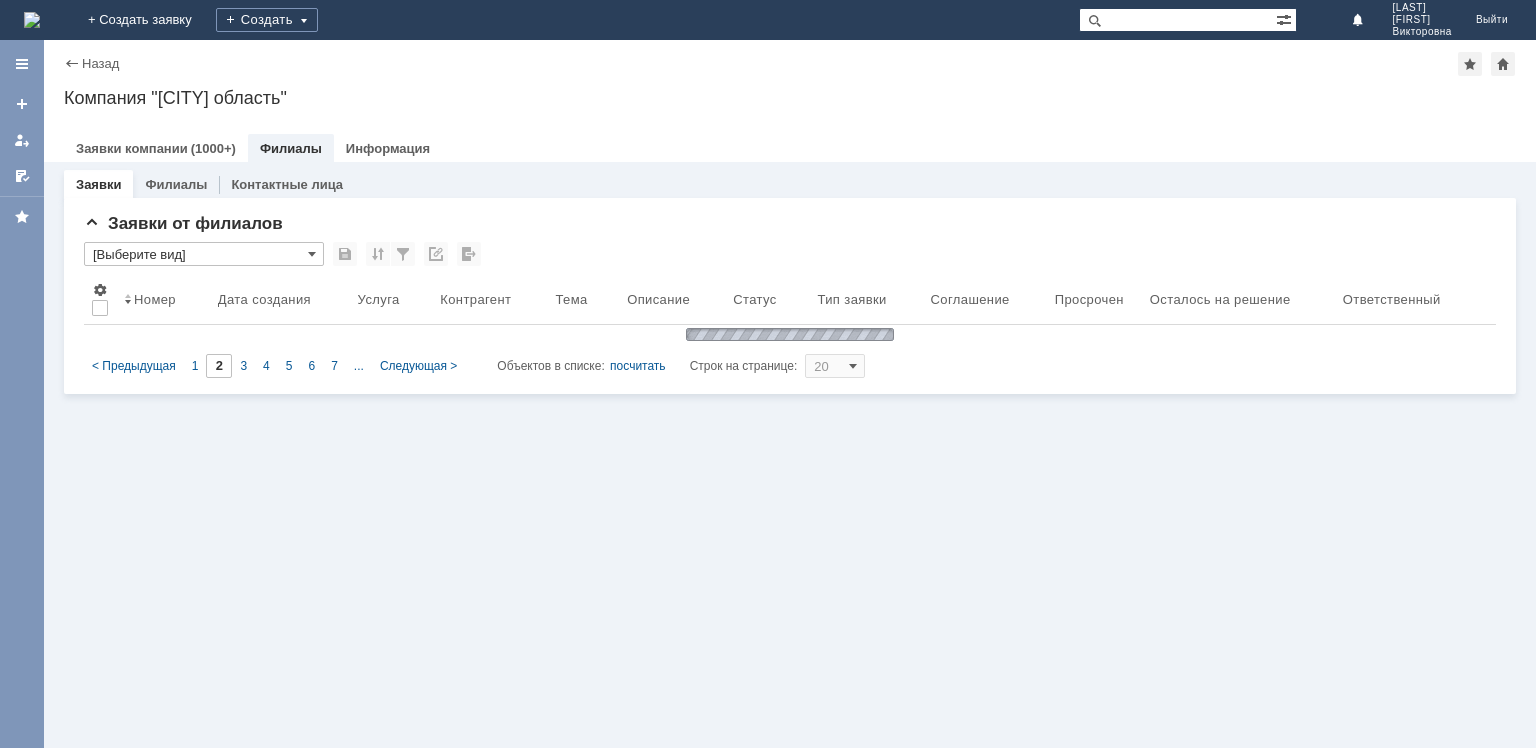 type on "3" 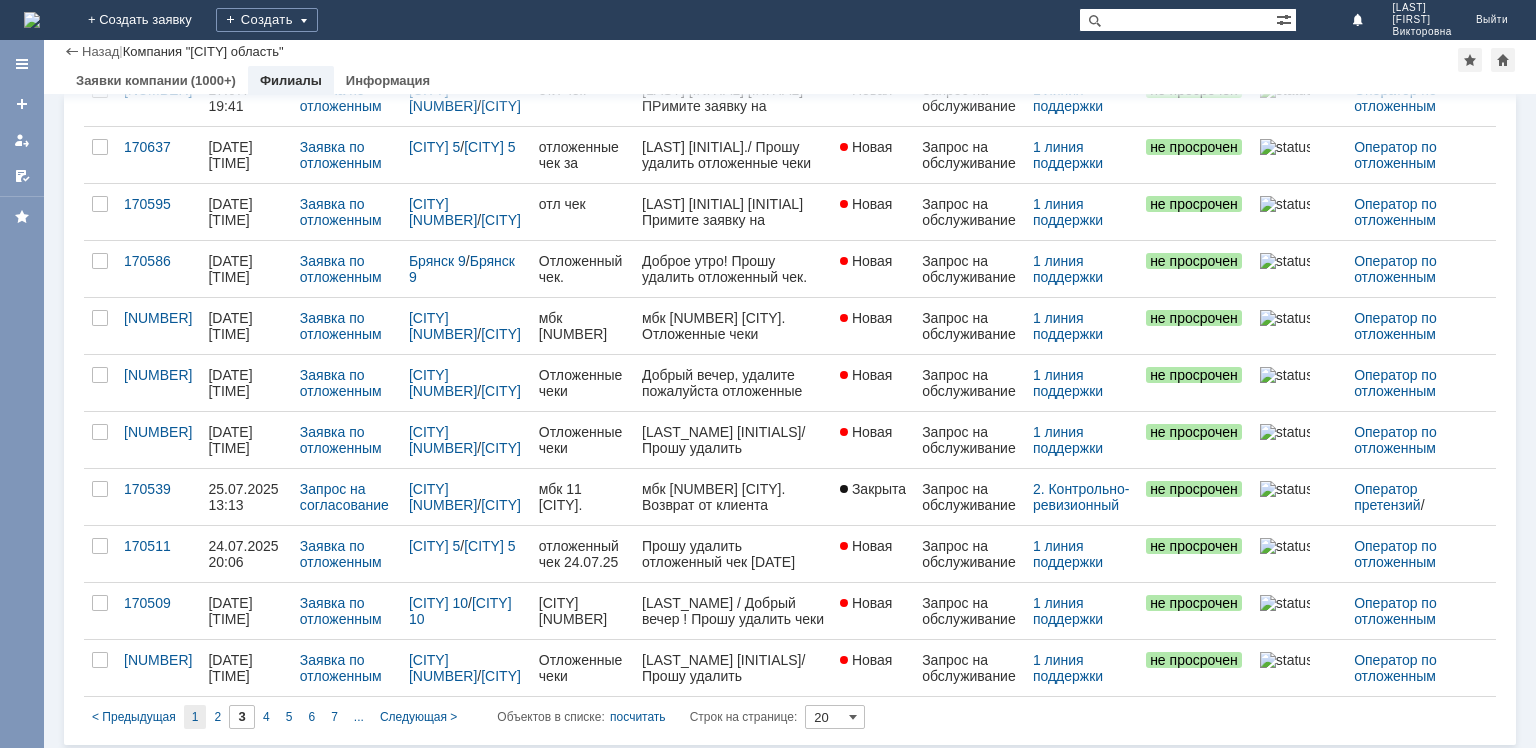 click on "1" at bounding box center (195, 717) 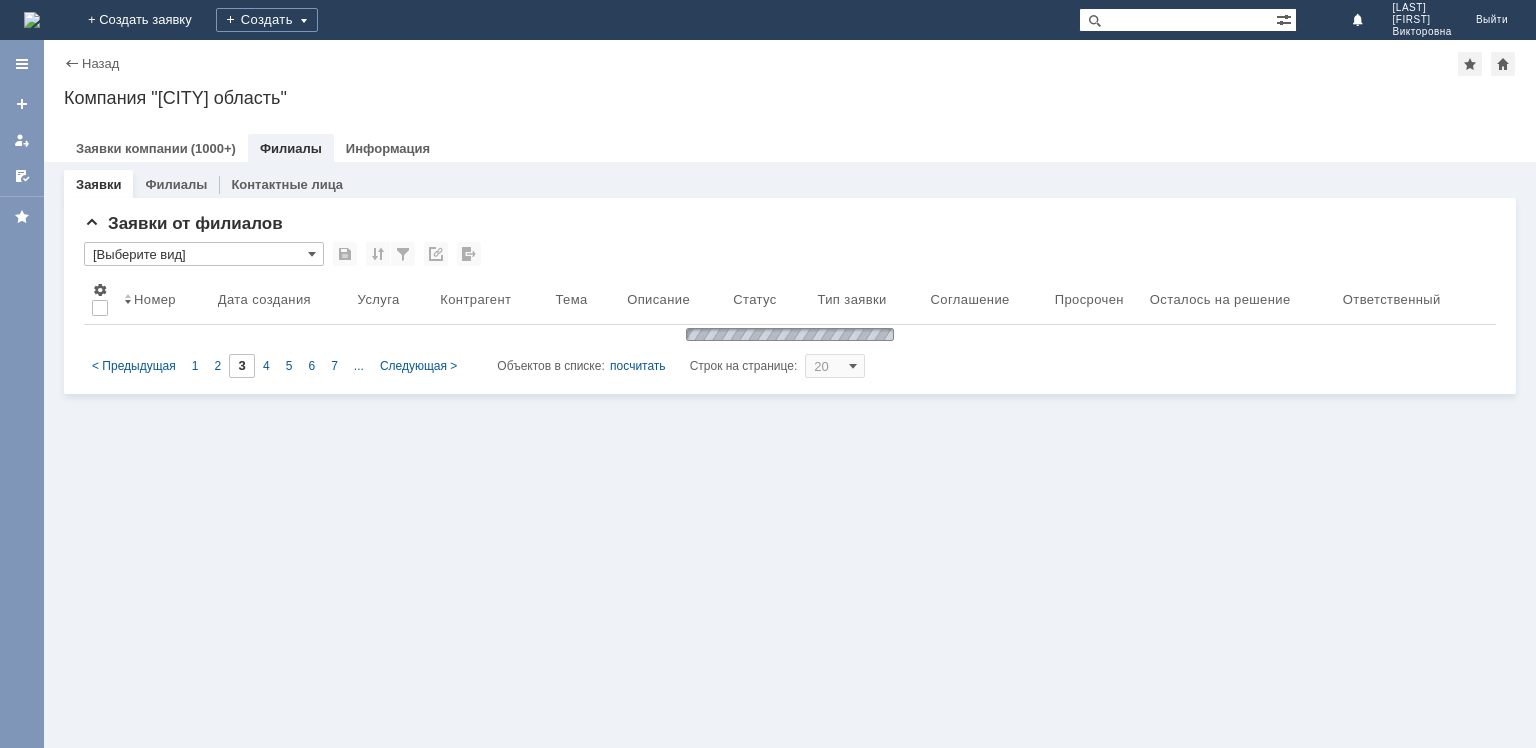 type on "1" 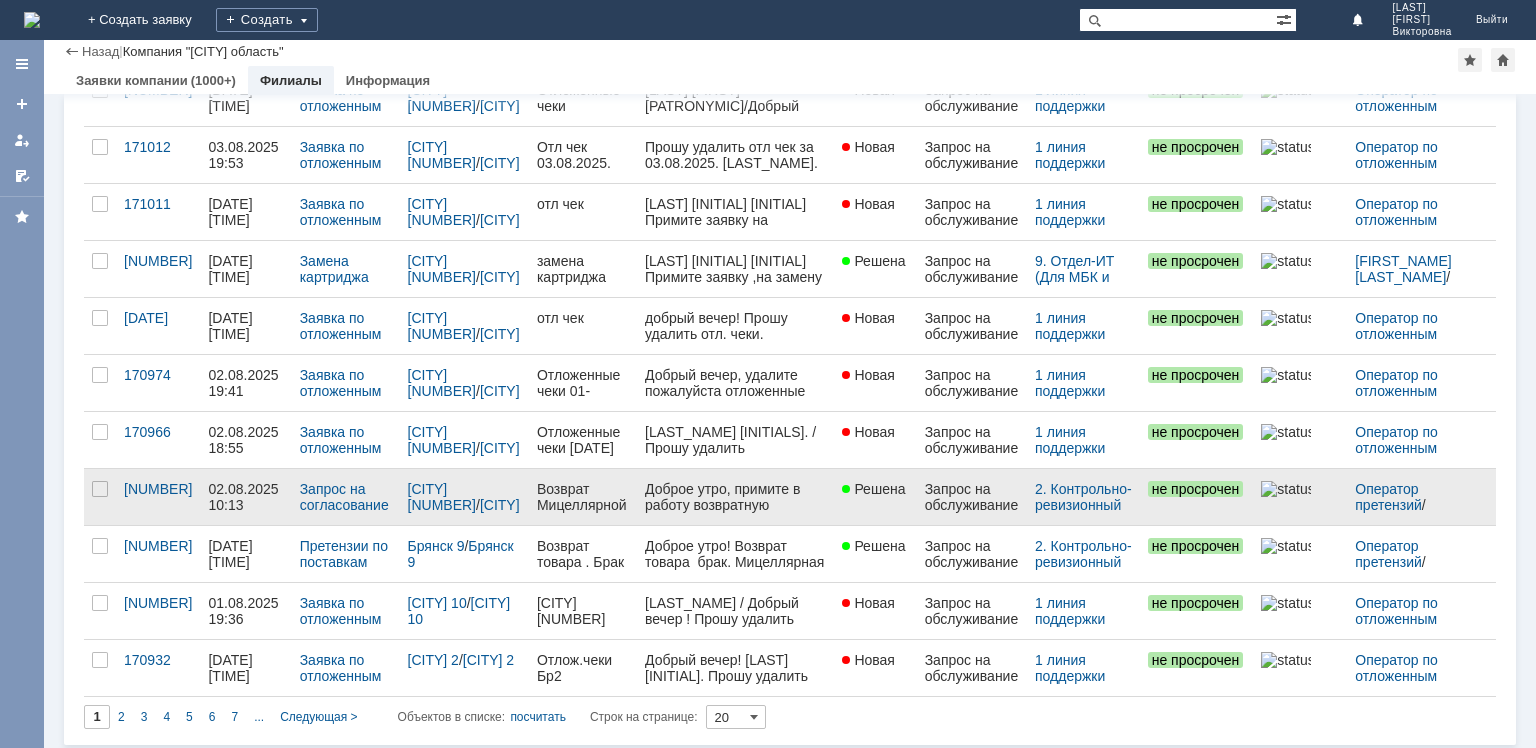 click on "Возврат Мицеллярной воды Мagie Academie" at bounding box center [583, 497] 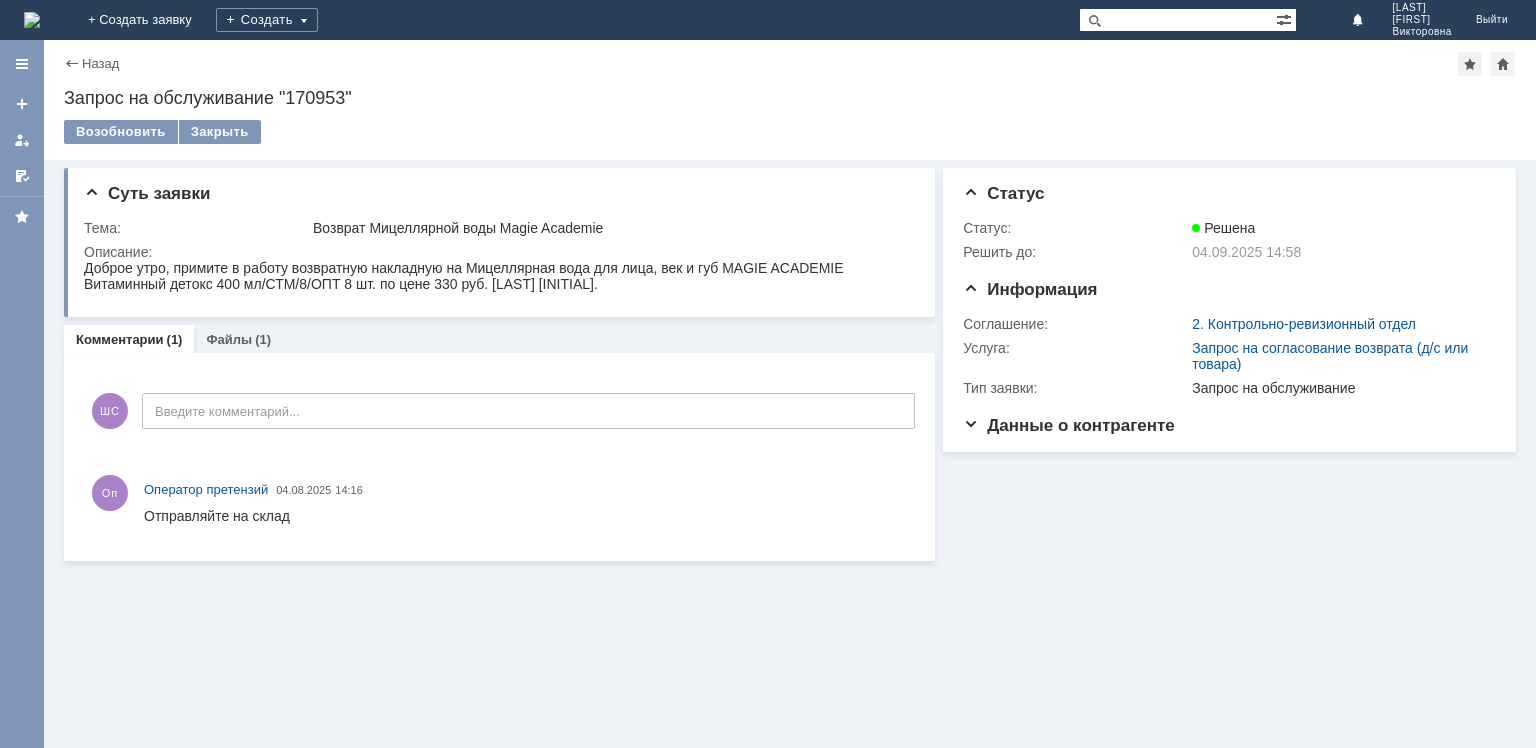 scroll, scrollTop: 0, scrollLeft: 0, axis: both 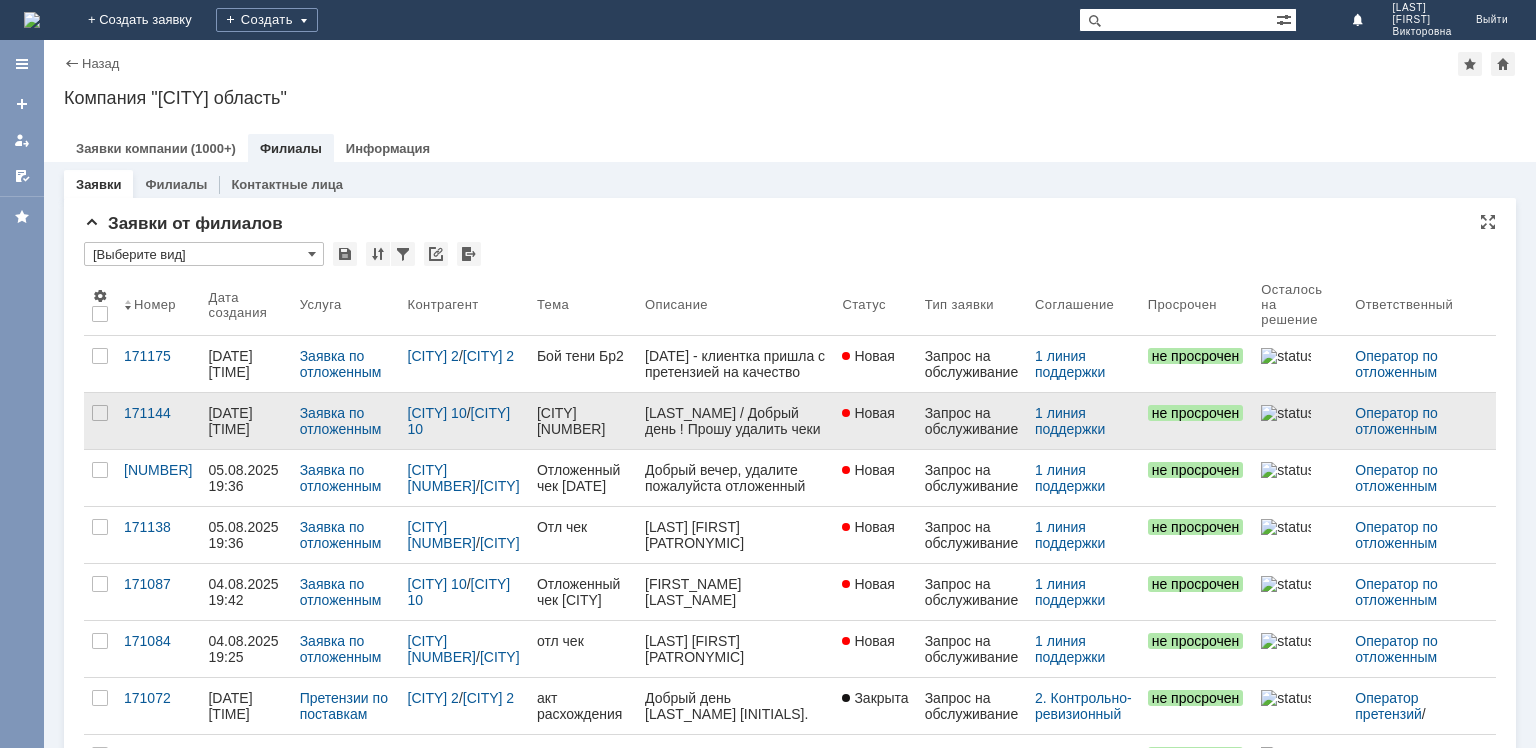 click on "Брянск 10 отложенные чеки" at bounding box center [583, 421] 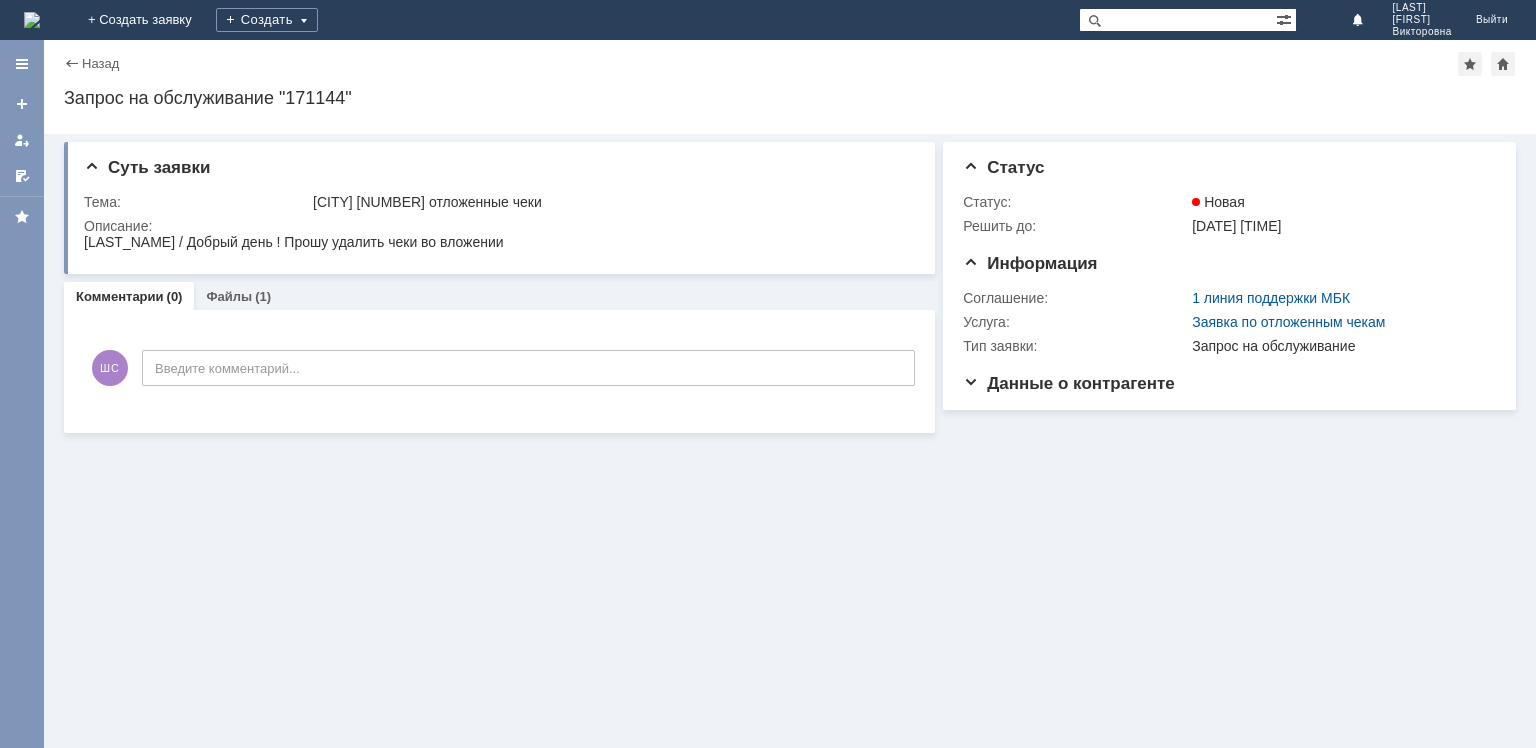 scroll, scrollTop: 0, scrollLeft: 0, axis: both 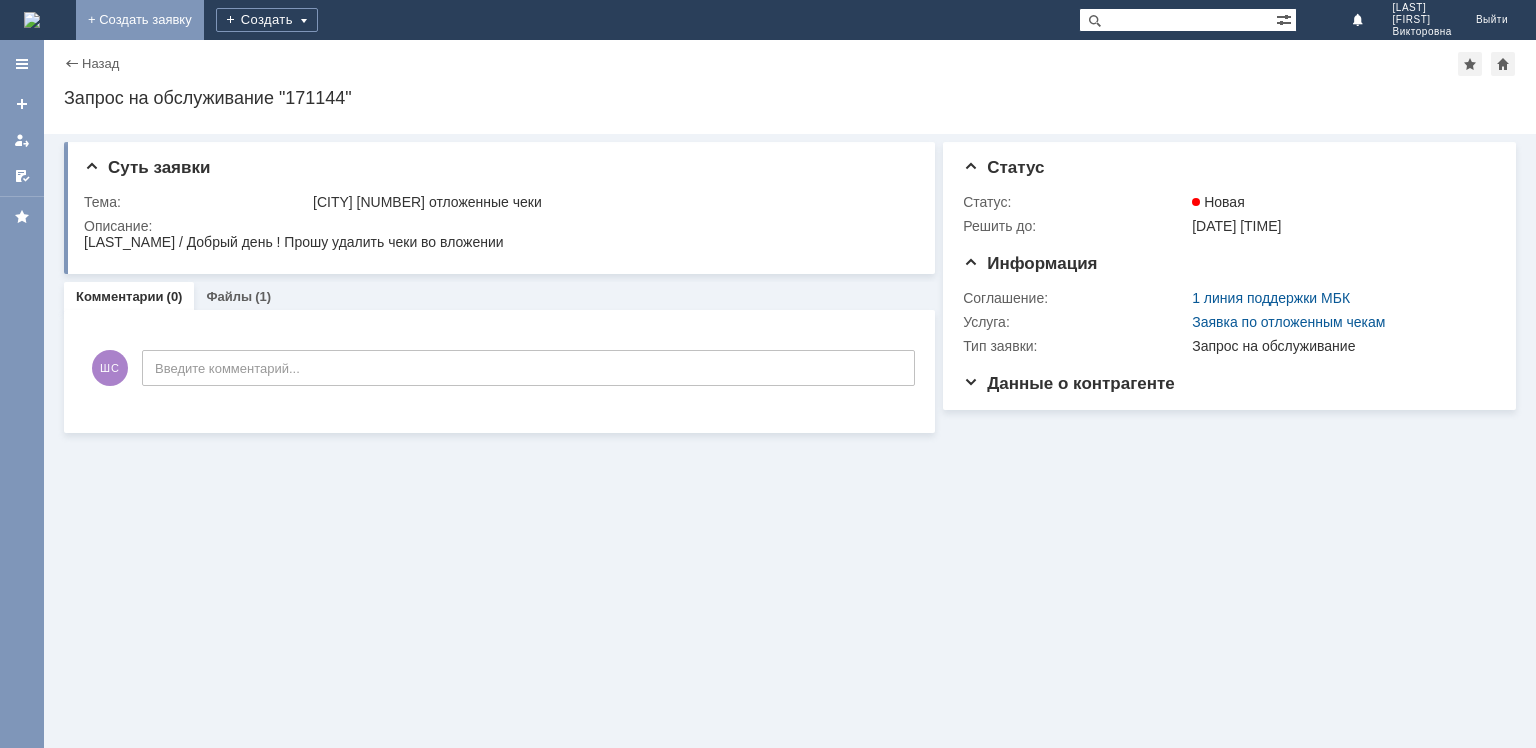 click on "+ Создать заявку" at bounding box center [140, 20] 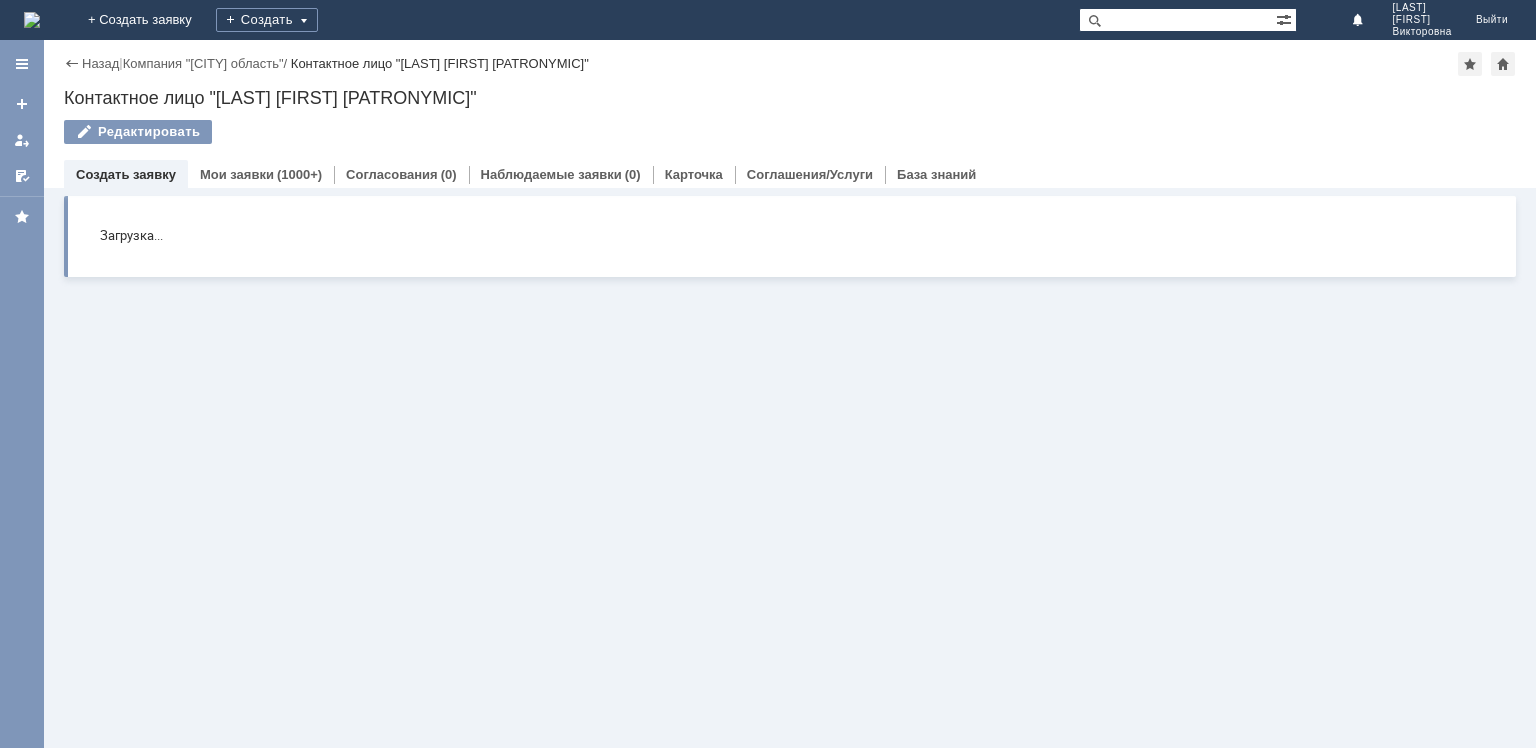 scroll, scrollTop: 0, scrollLeft: 0, axis: both 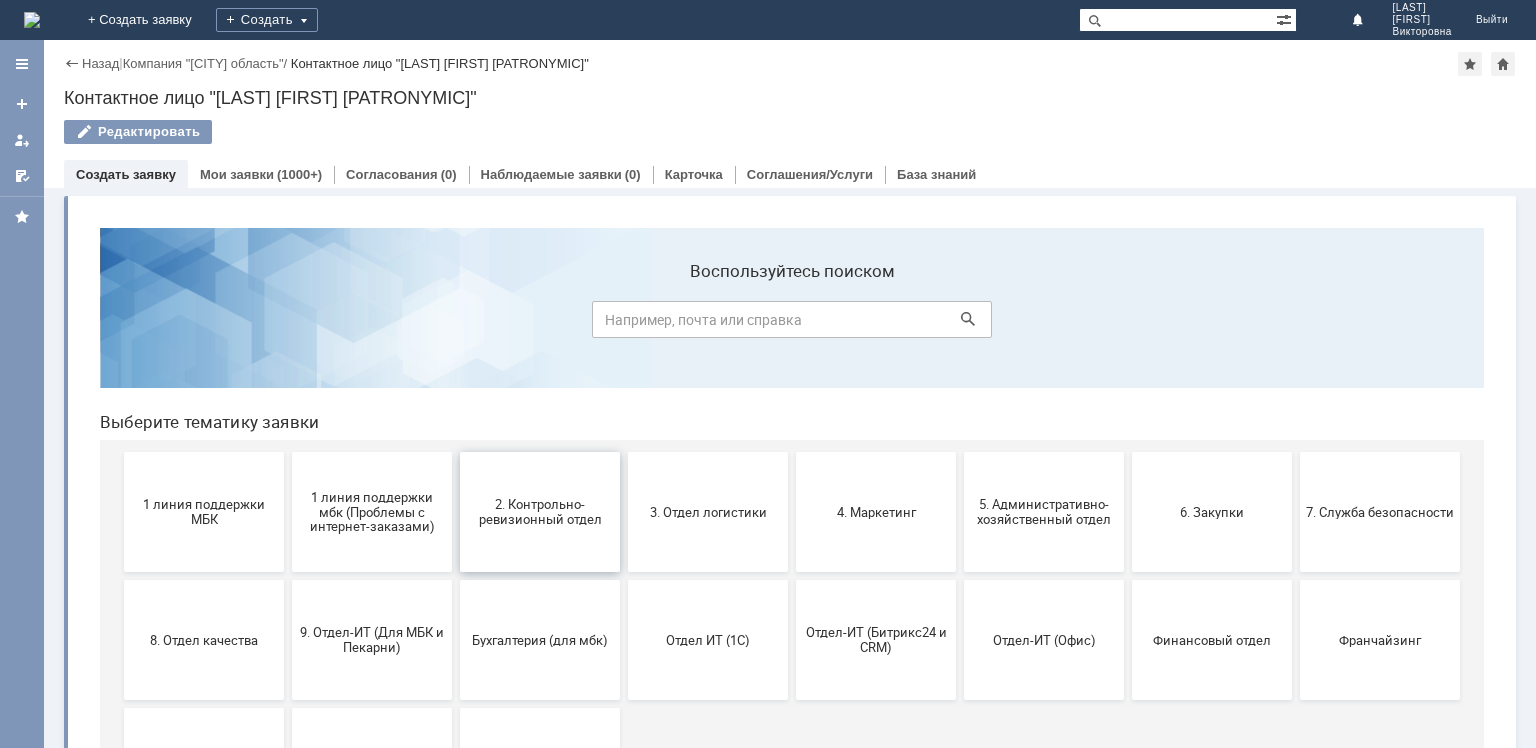 click on "2. Контрольно-ревизионный отдел" at bounding box center (540, 512) 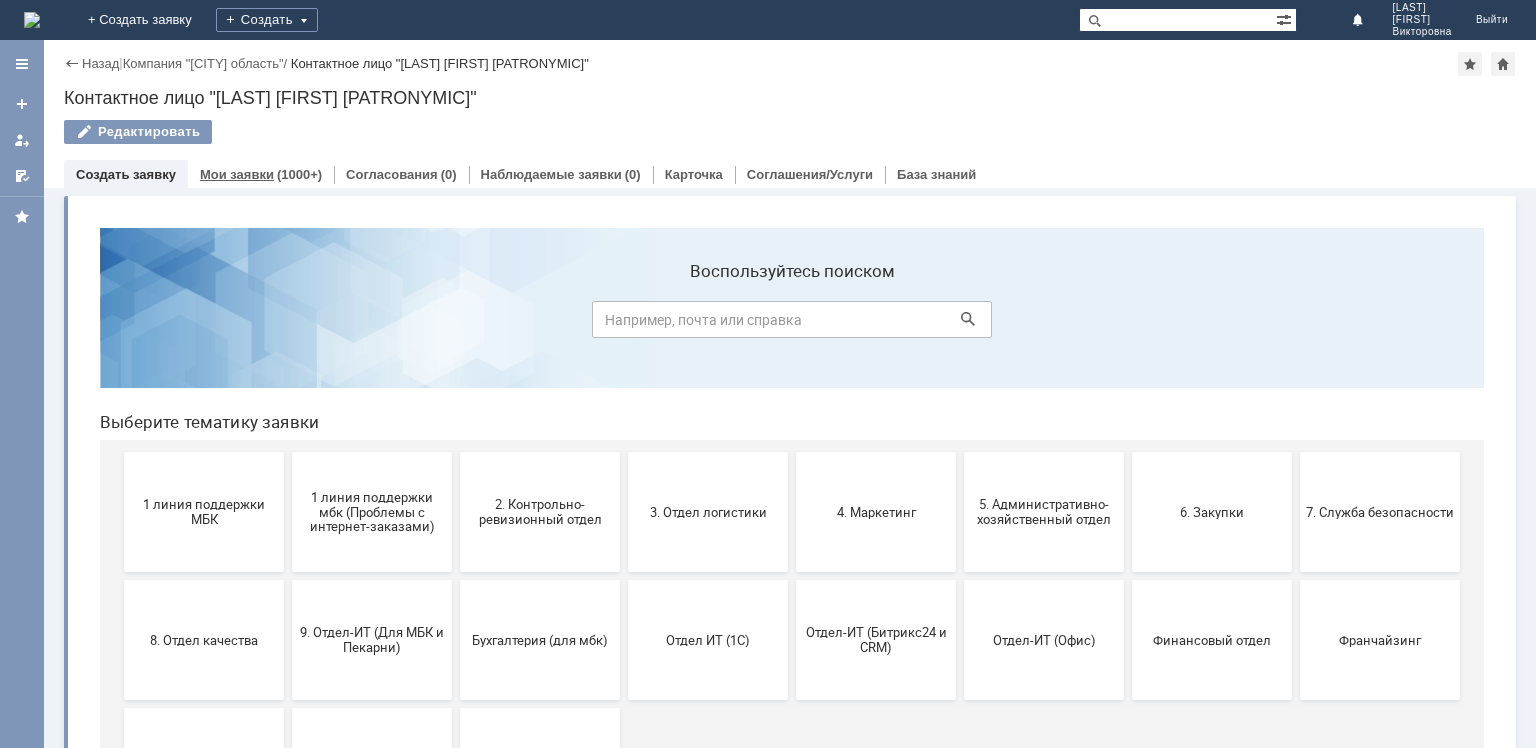 click on "Мои заявки" at bounding box center (237, 174) 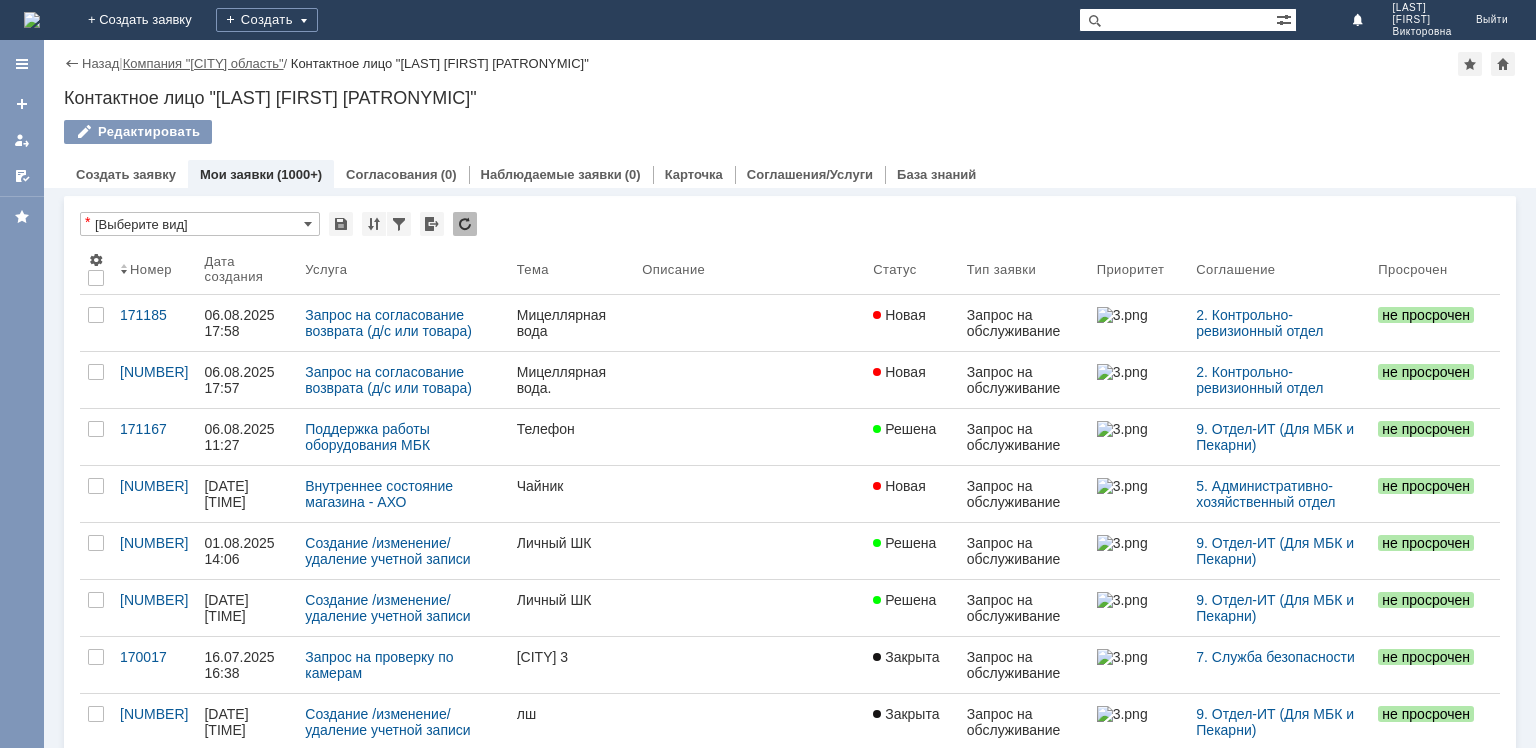 click on "Компания "Брянская область"" at bounding box center (203, 63) 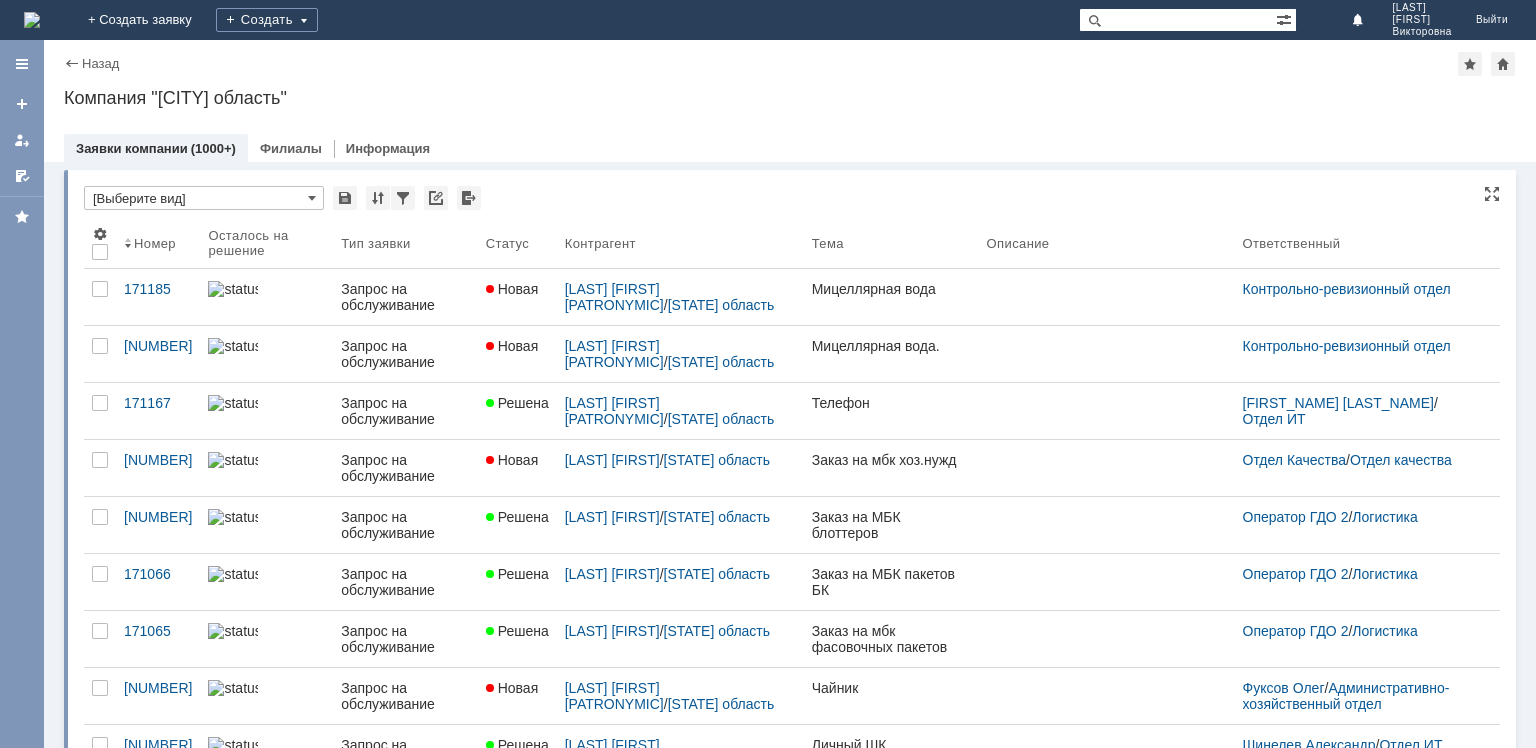 scroll, scrollTop: 0, scrollLeft: 0, axis: both 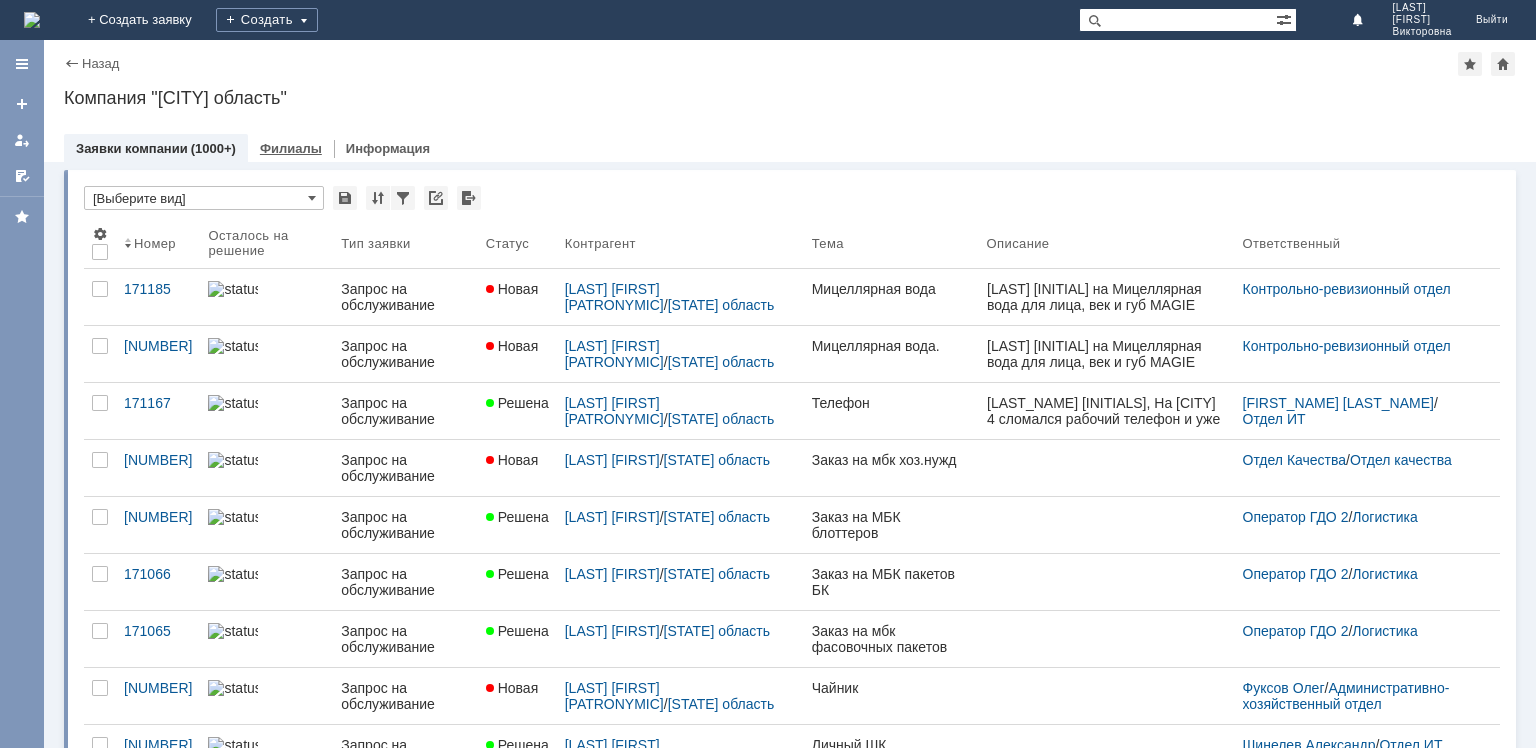 click on "Филиалы" at bounding box center [291, 148] 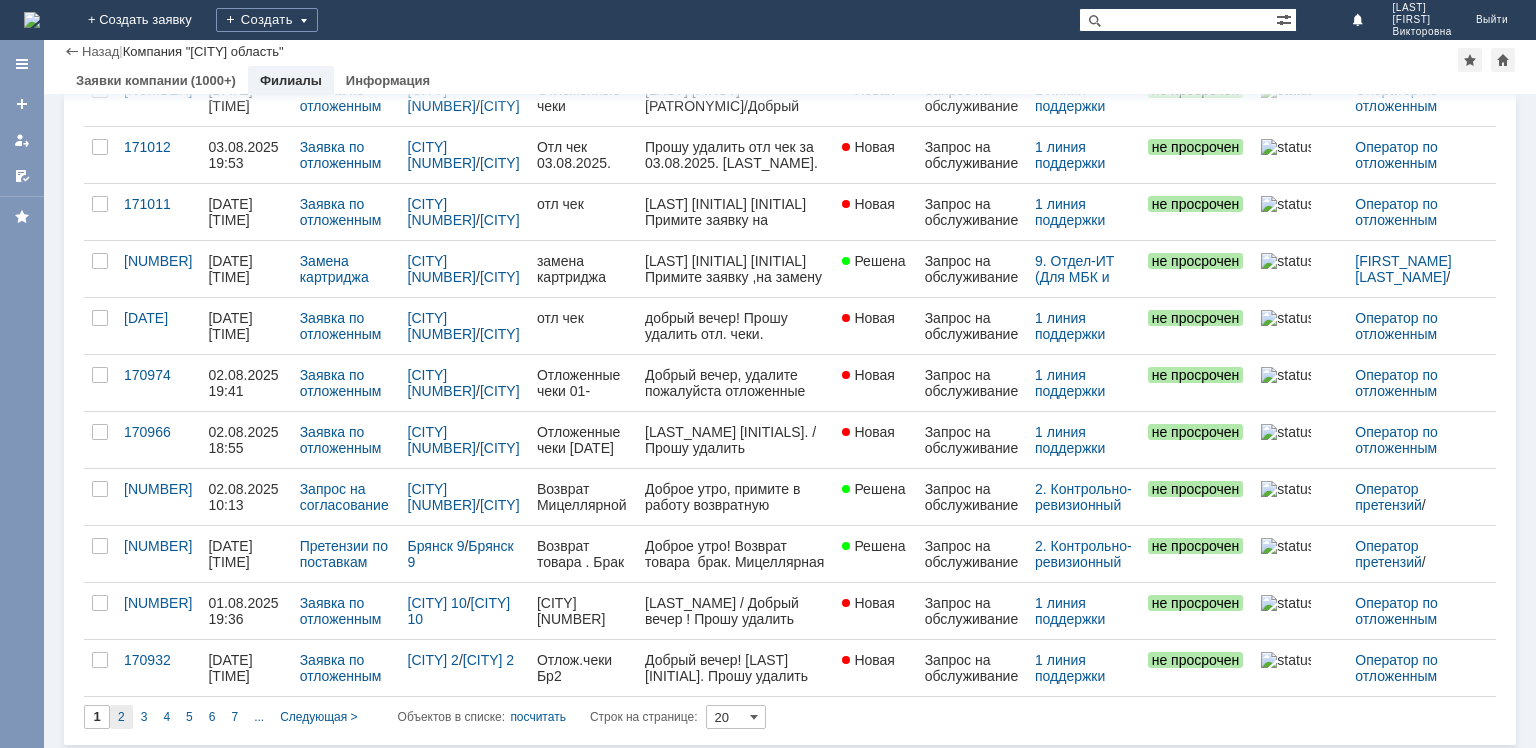 click on "2" at bounding box center (121, 717) 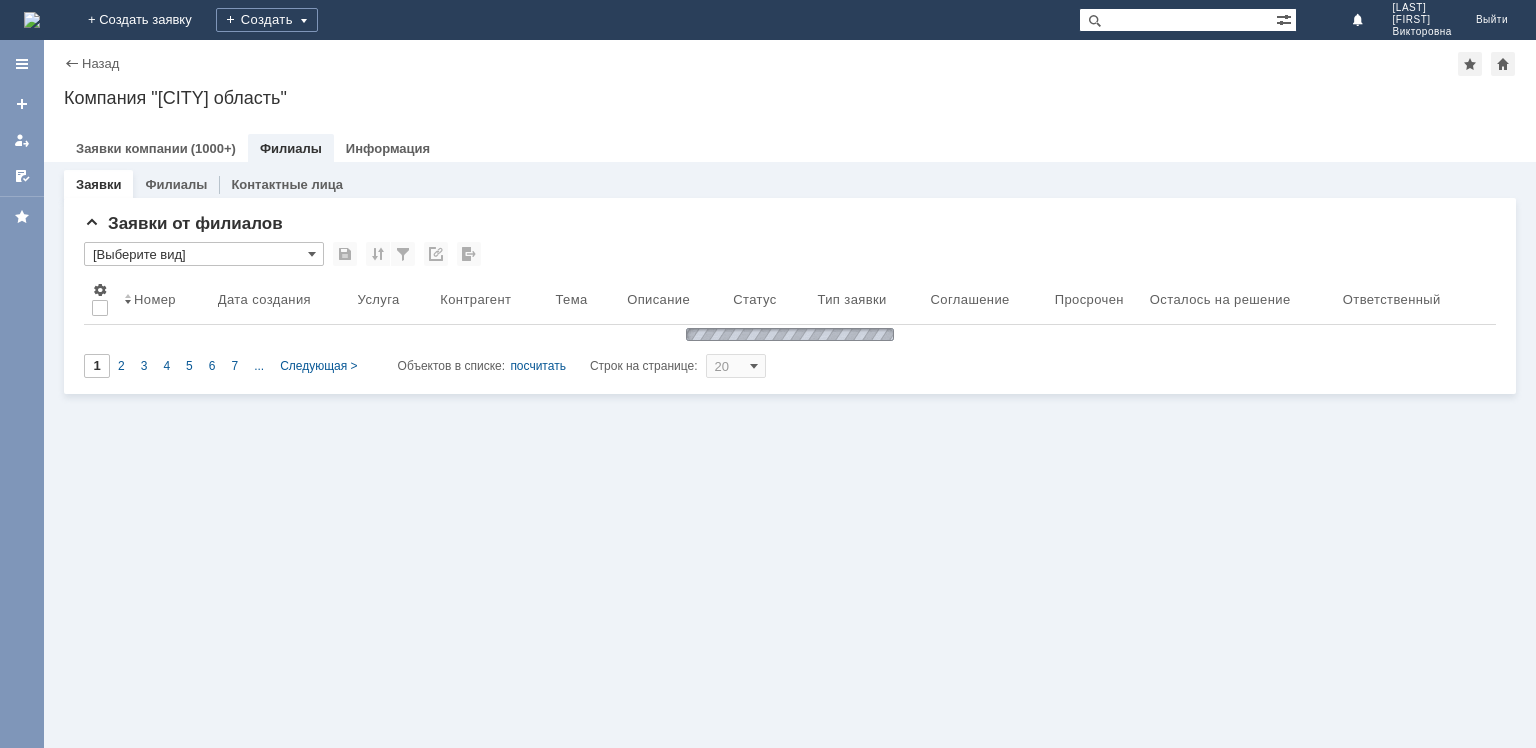 type on "2" 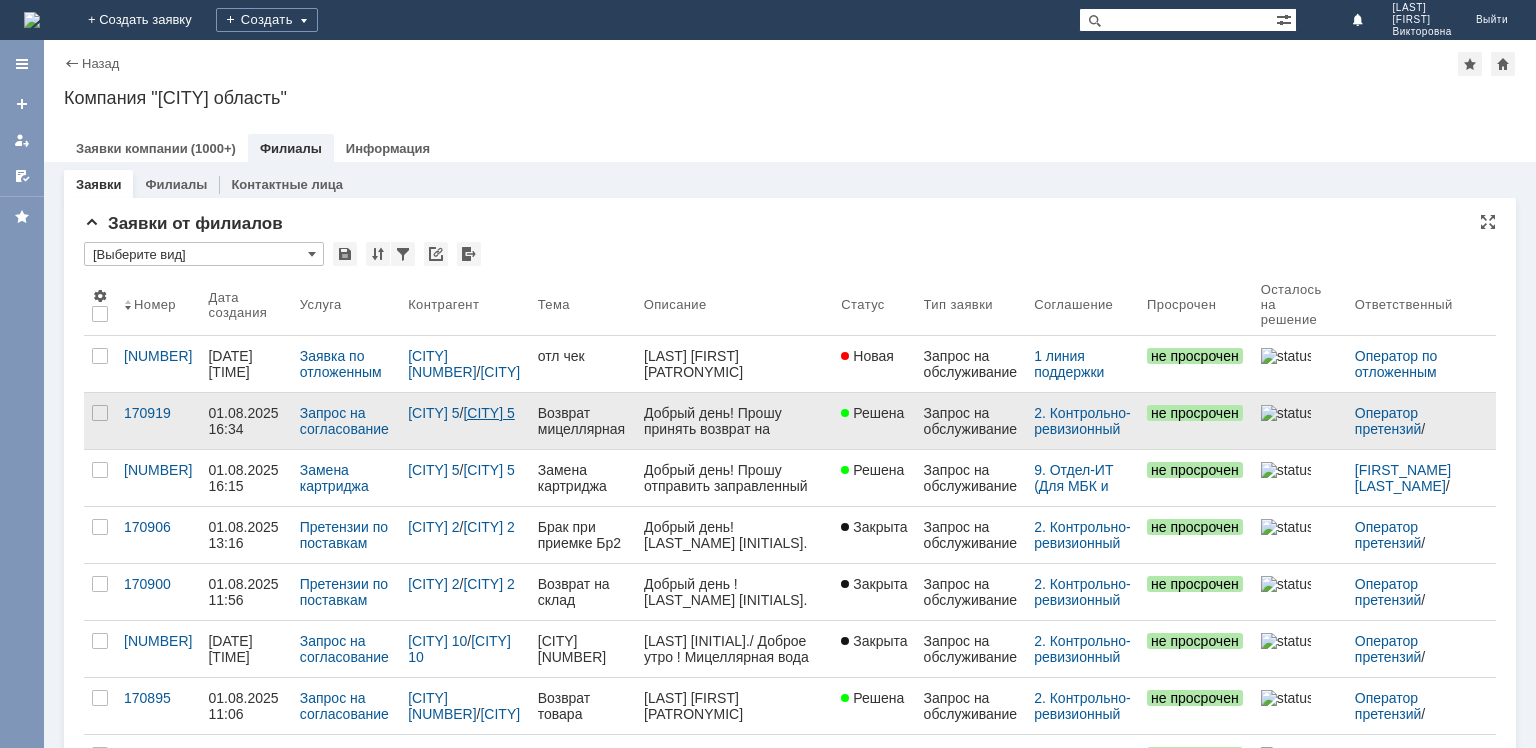 click on "Брянск 5" at bounding box center [488, 413] 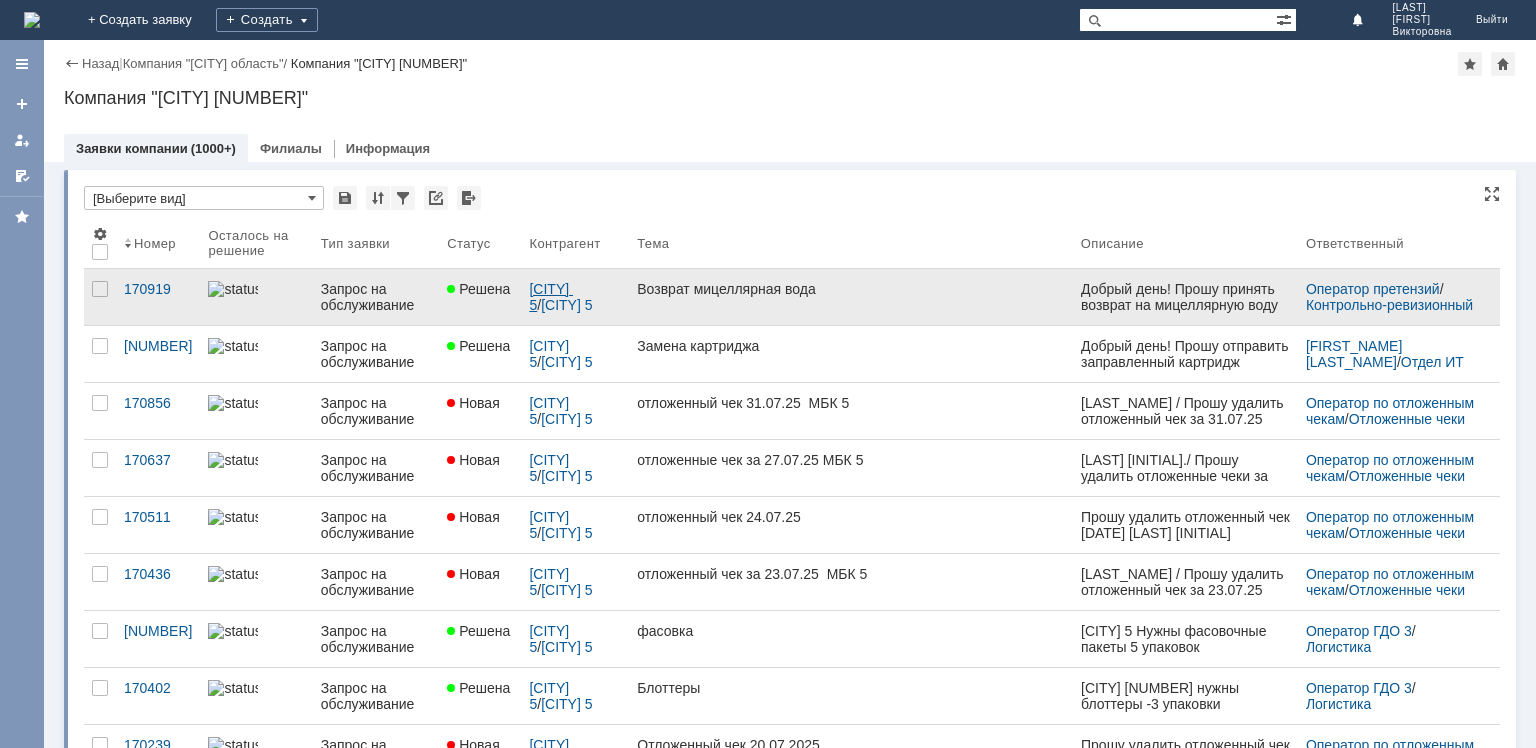 click on "Брянск 5" at bounding box center (551, 297) 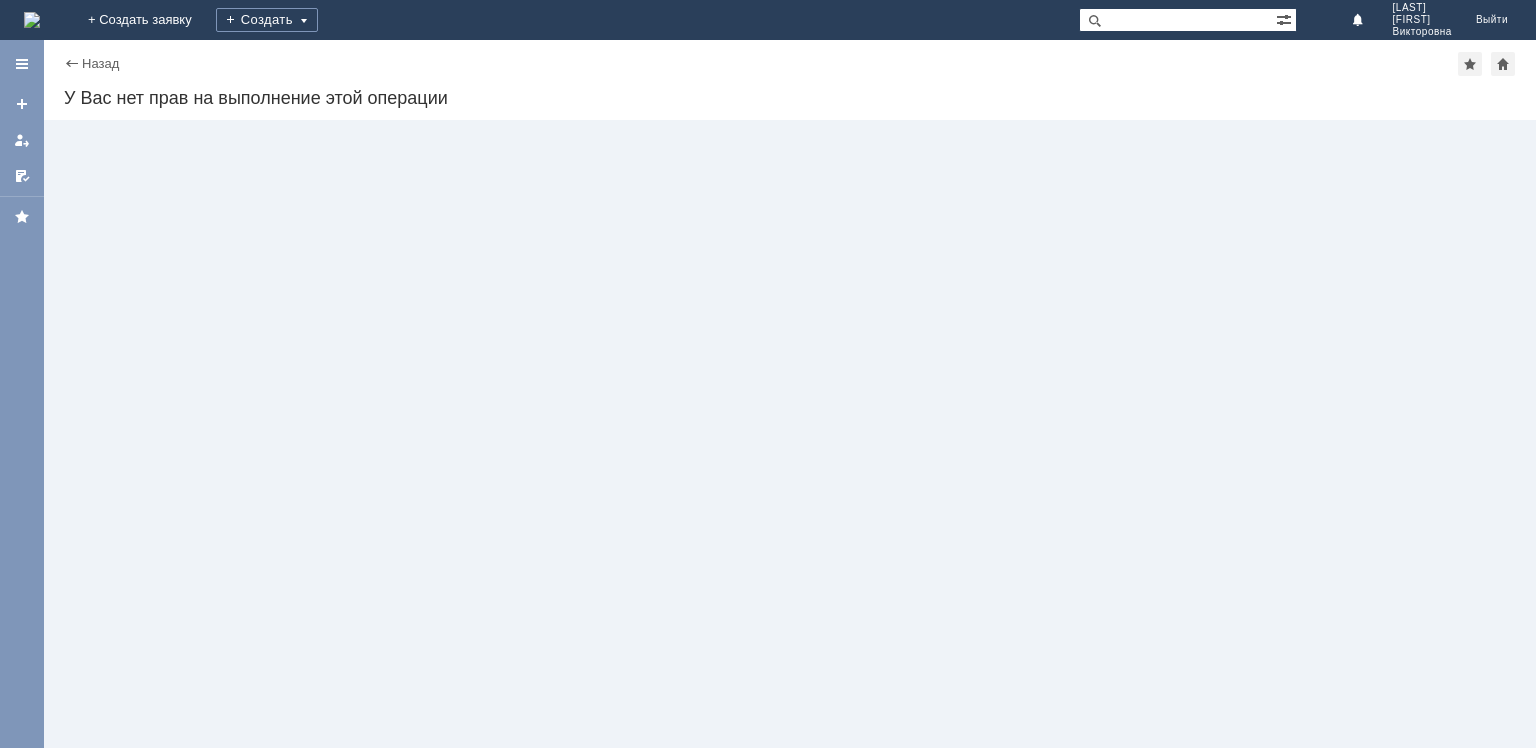 click on "Назад" at bounding box center [91, 63] 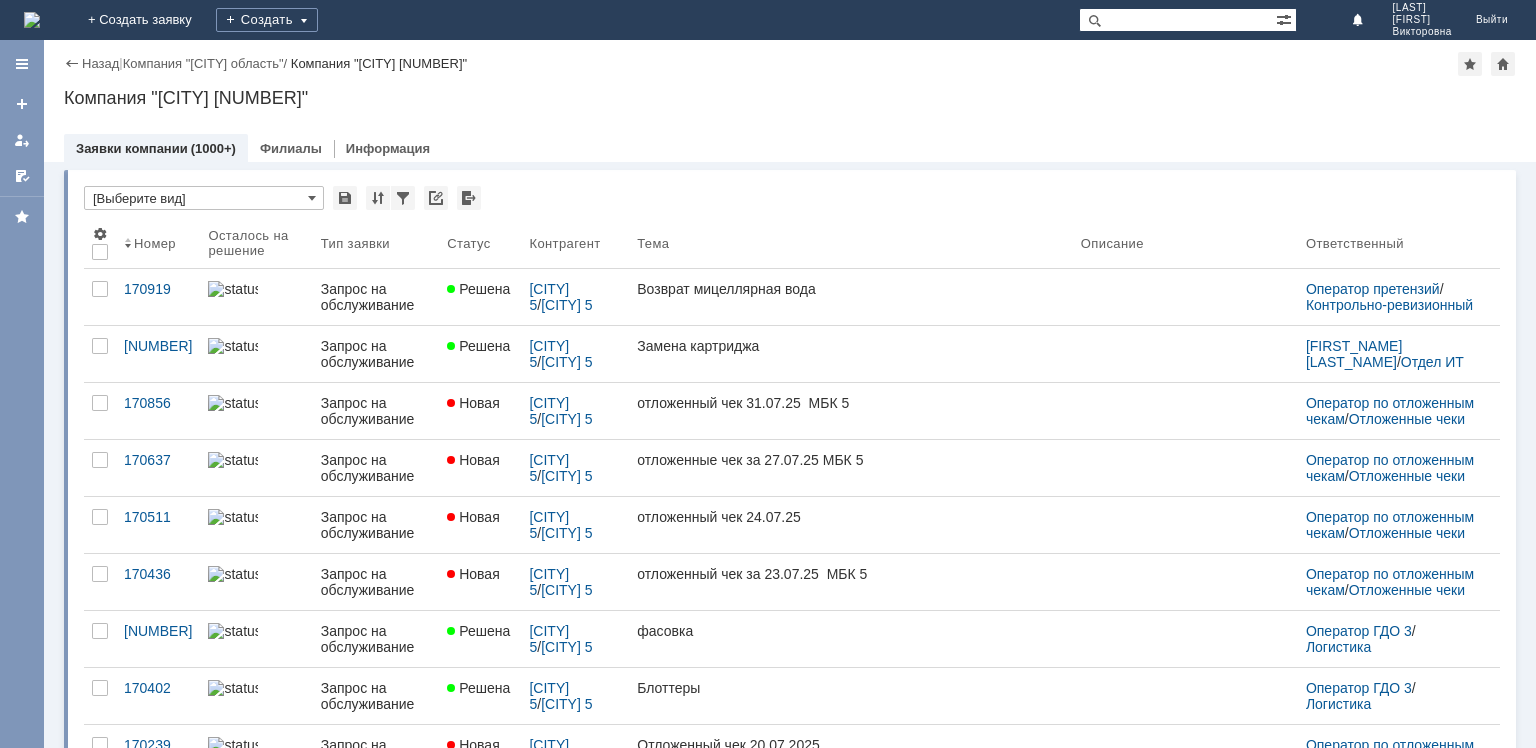 click on "Назад" at bounding box center [91, 63] 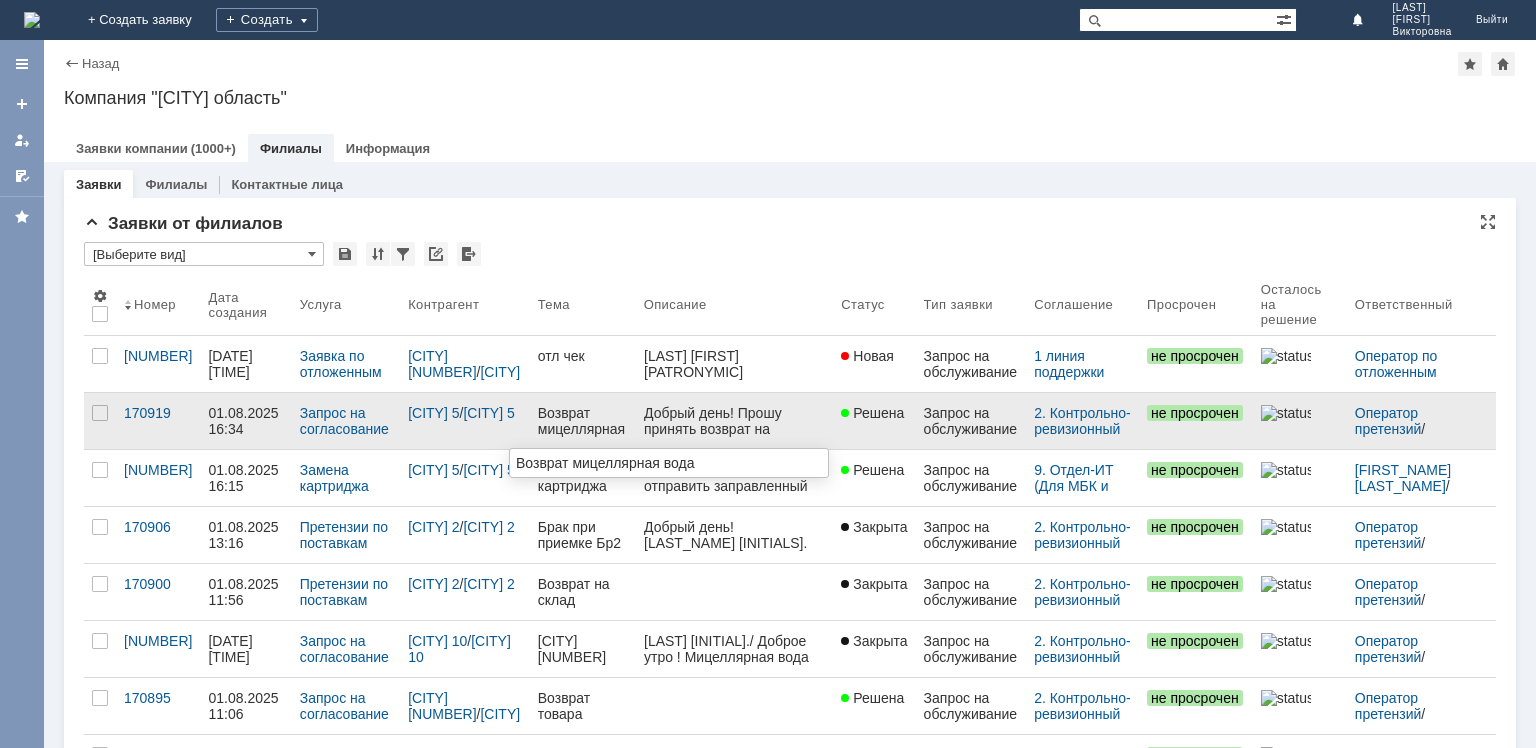 click on "Возврат мицеллярная вода" at bounding box center (583, 421) 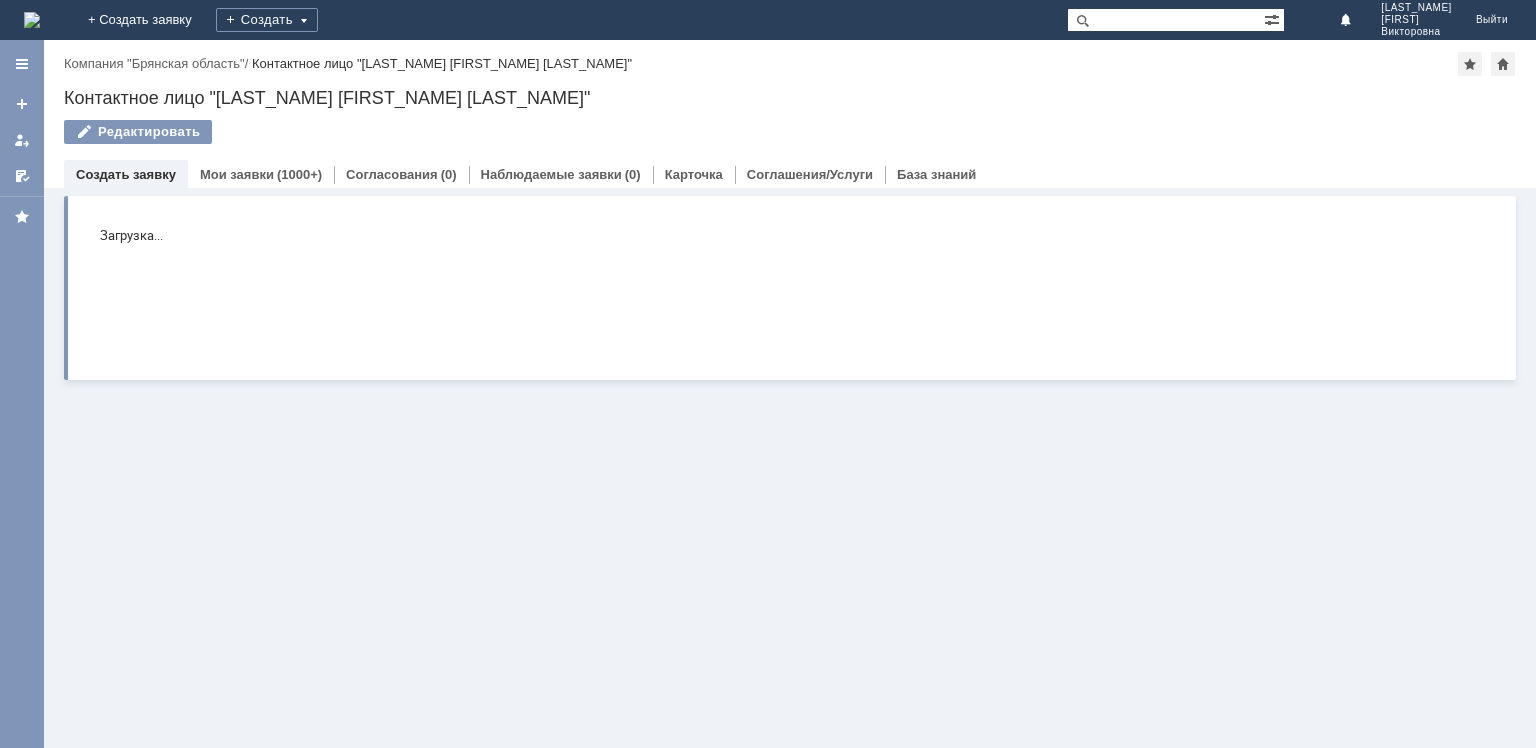 scroll, scrollTop: 0, scrollLeft: 0, axis: both 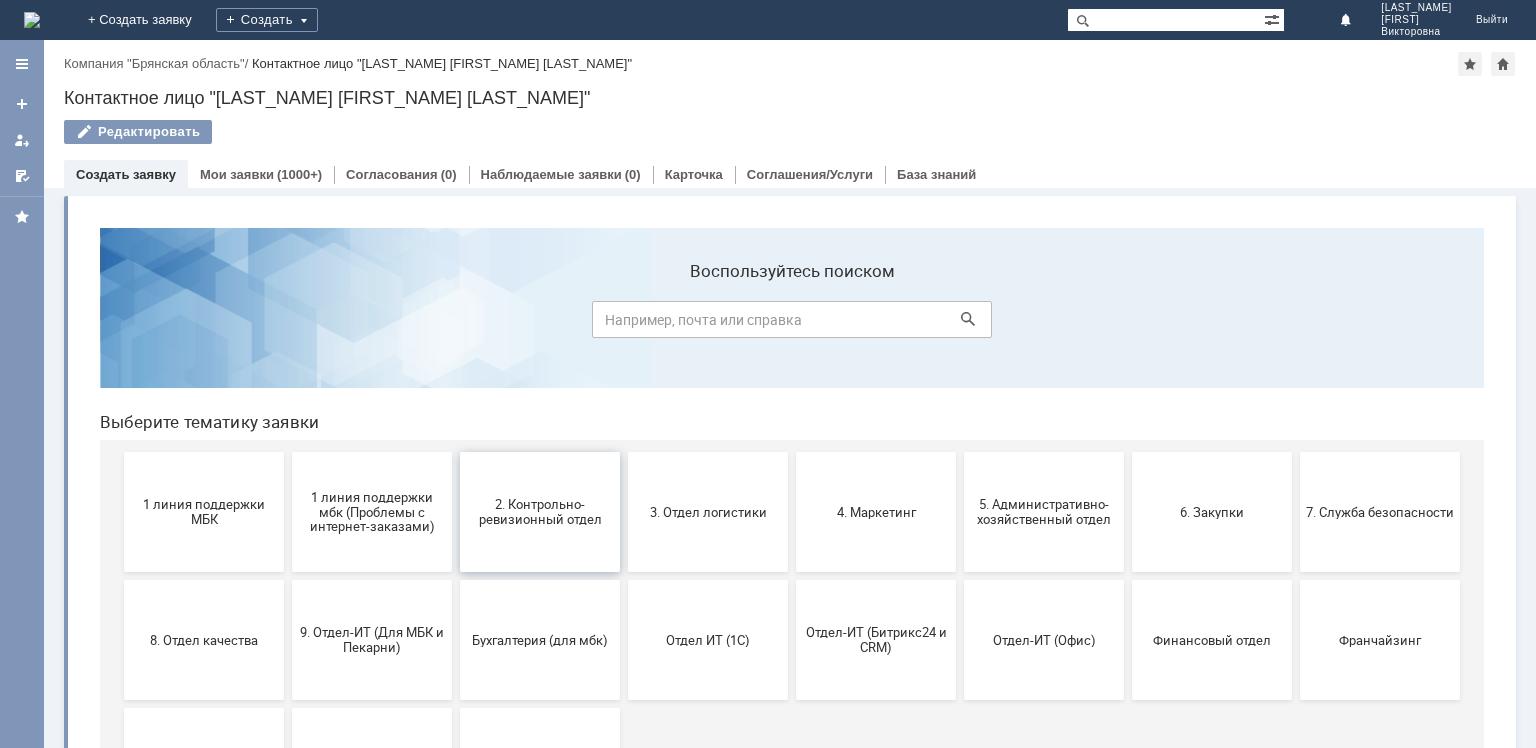 click on "2. Контрольно-ревизионный отдел" at bounding box center [540, 512] 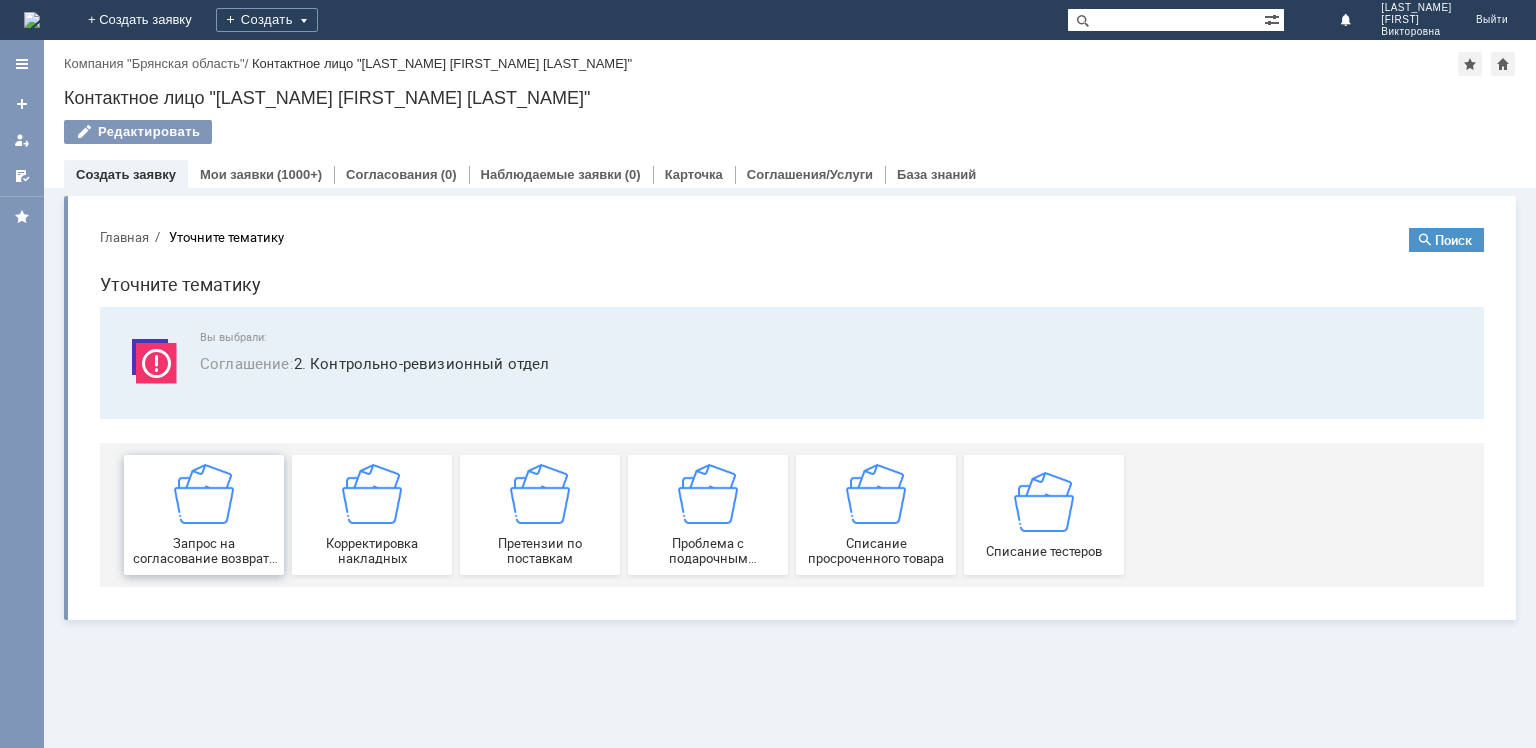 click on "Запрос на согласование возврата (д/с или товара)" at bounding box center (204, 515) 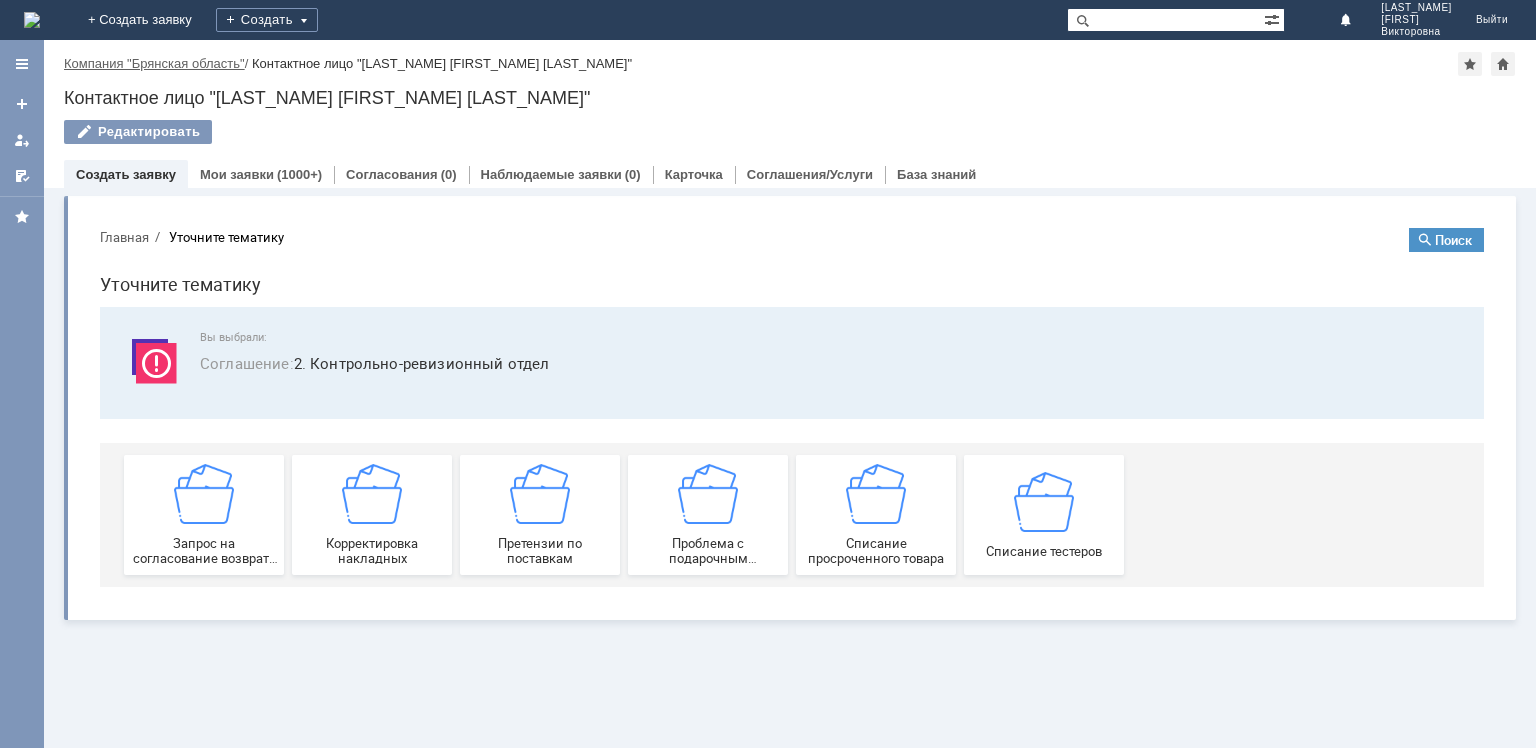 click on "Компания "Брянская область"" at bounding box center (154, 63) 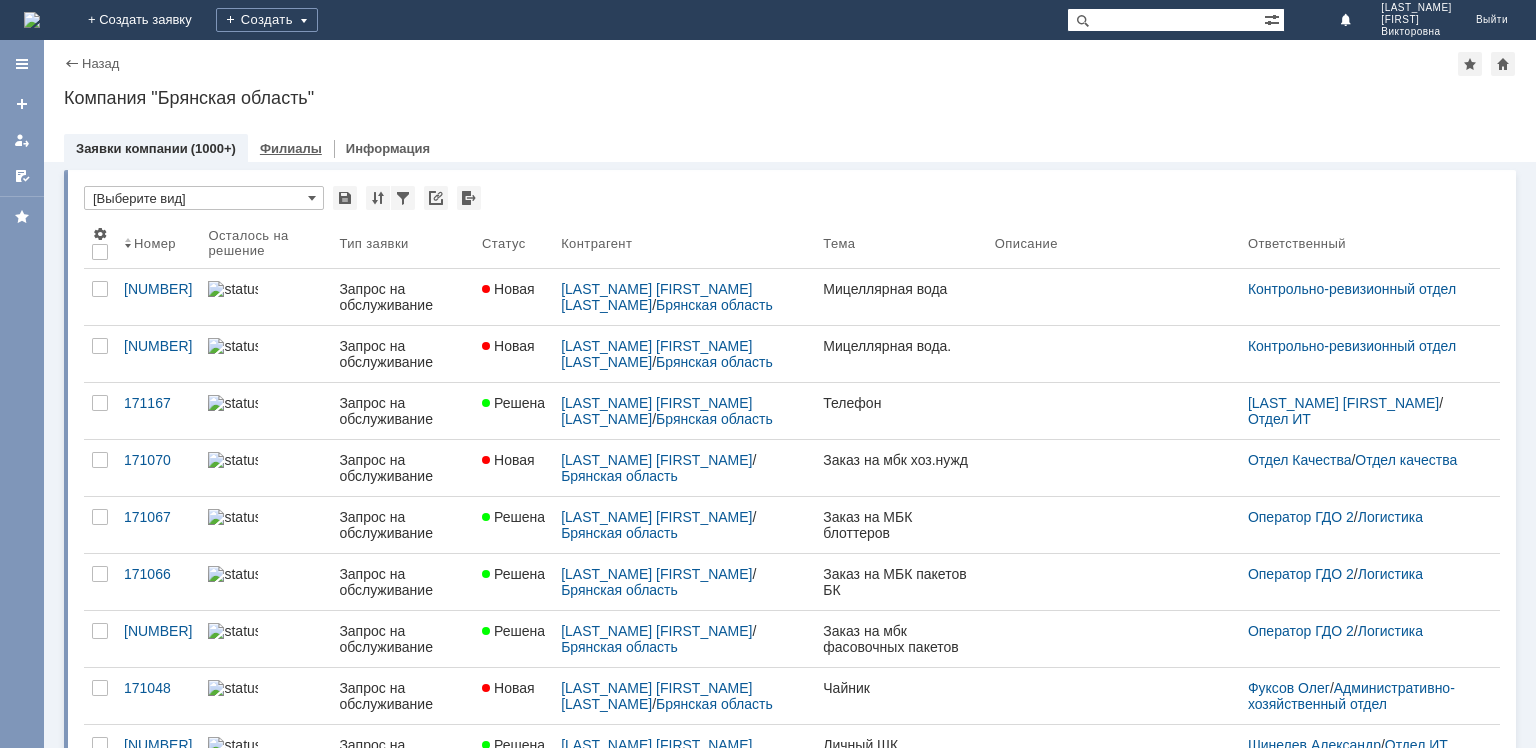 click on "Филиалы" at bounding box center [291, 148] 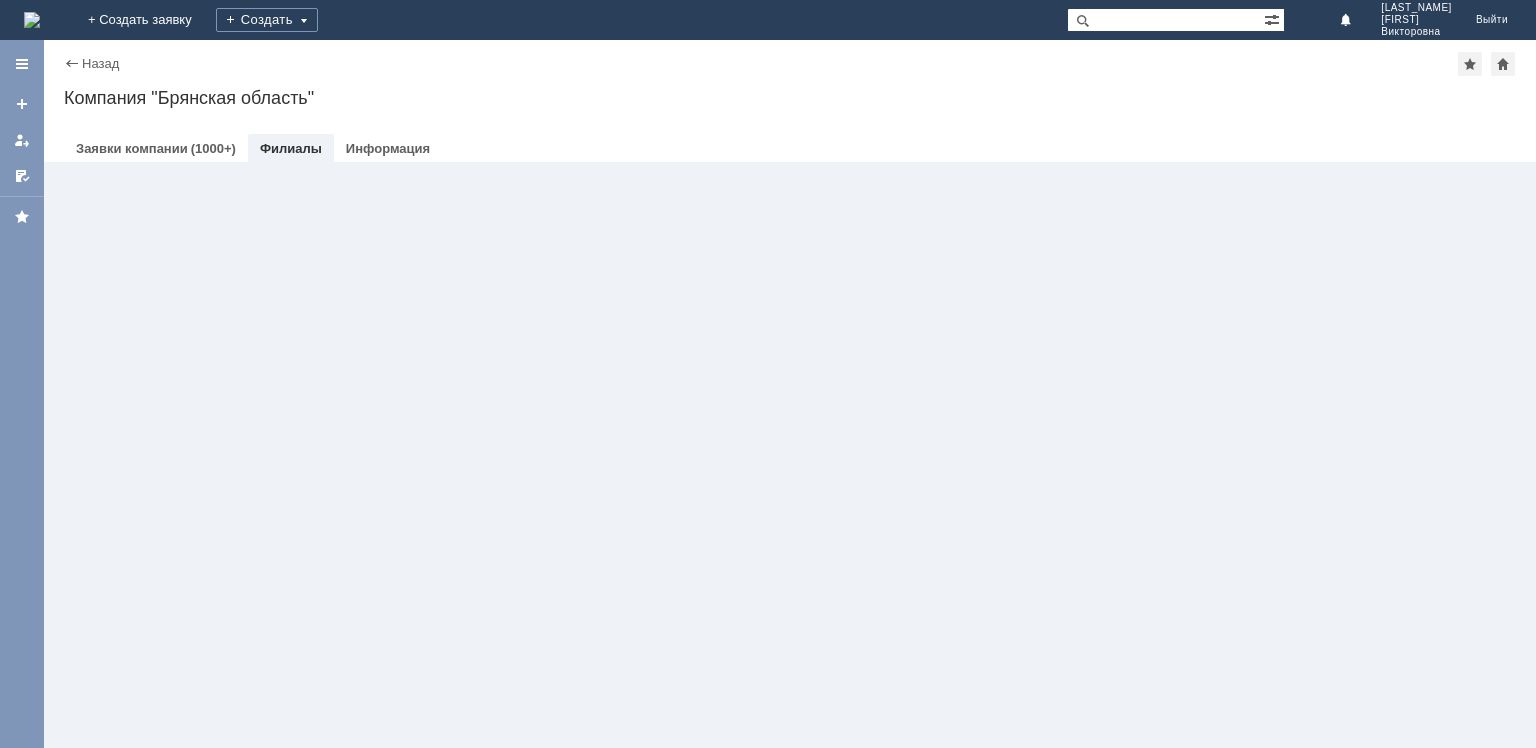 scroll, scrollTop: 0, scrollLeft: 0, axis: both 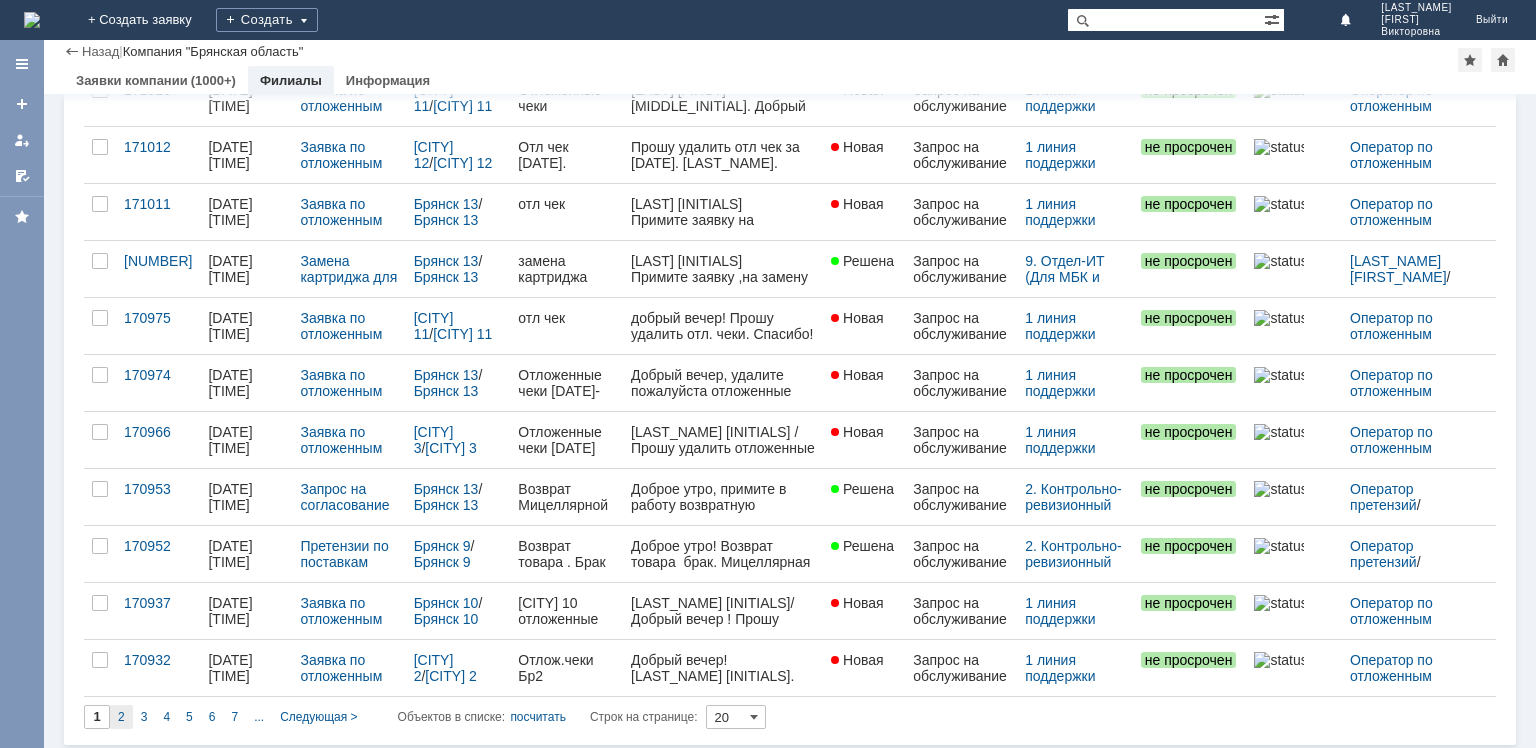 click on "2" at bounding box center [121, 717] 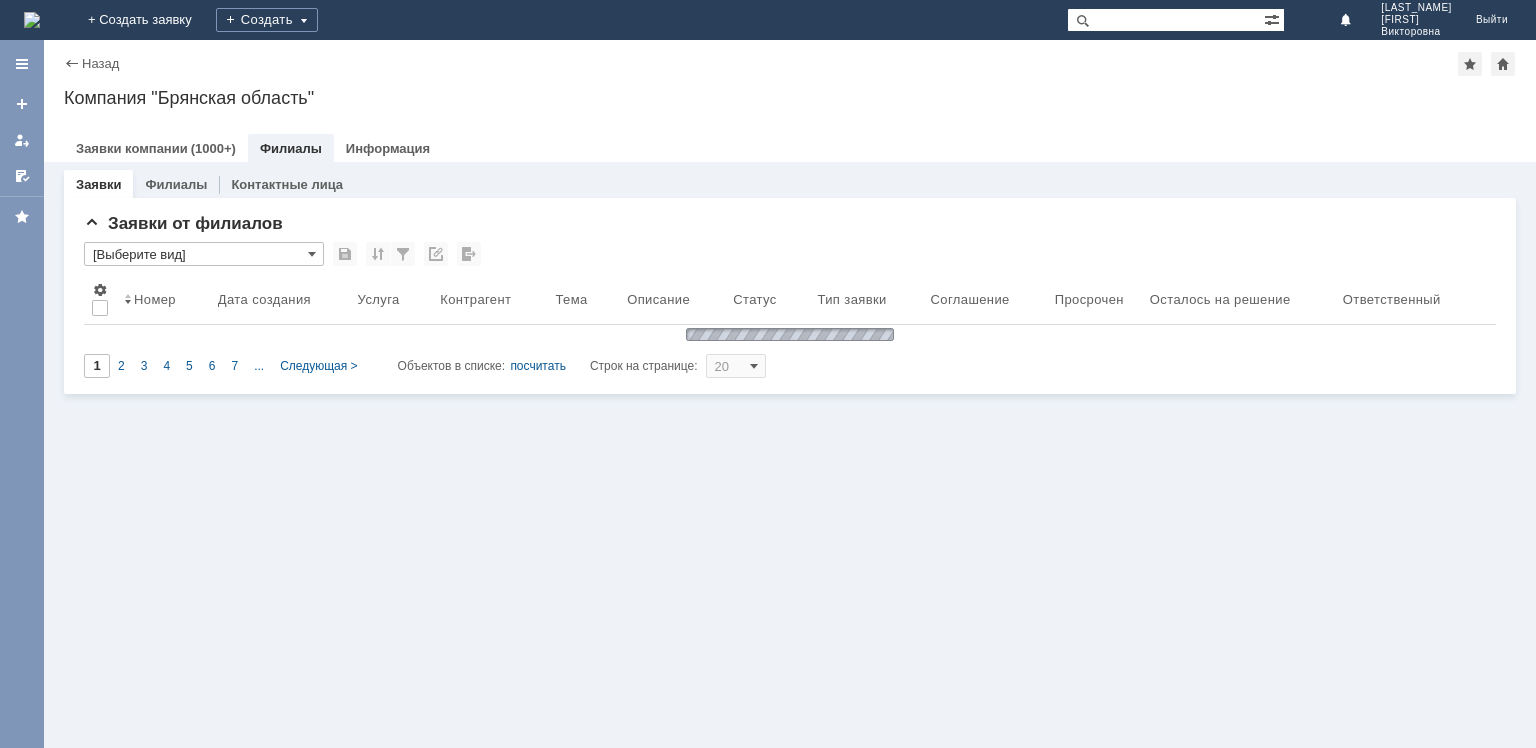 type on "2" 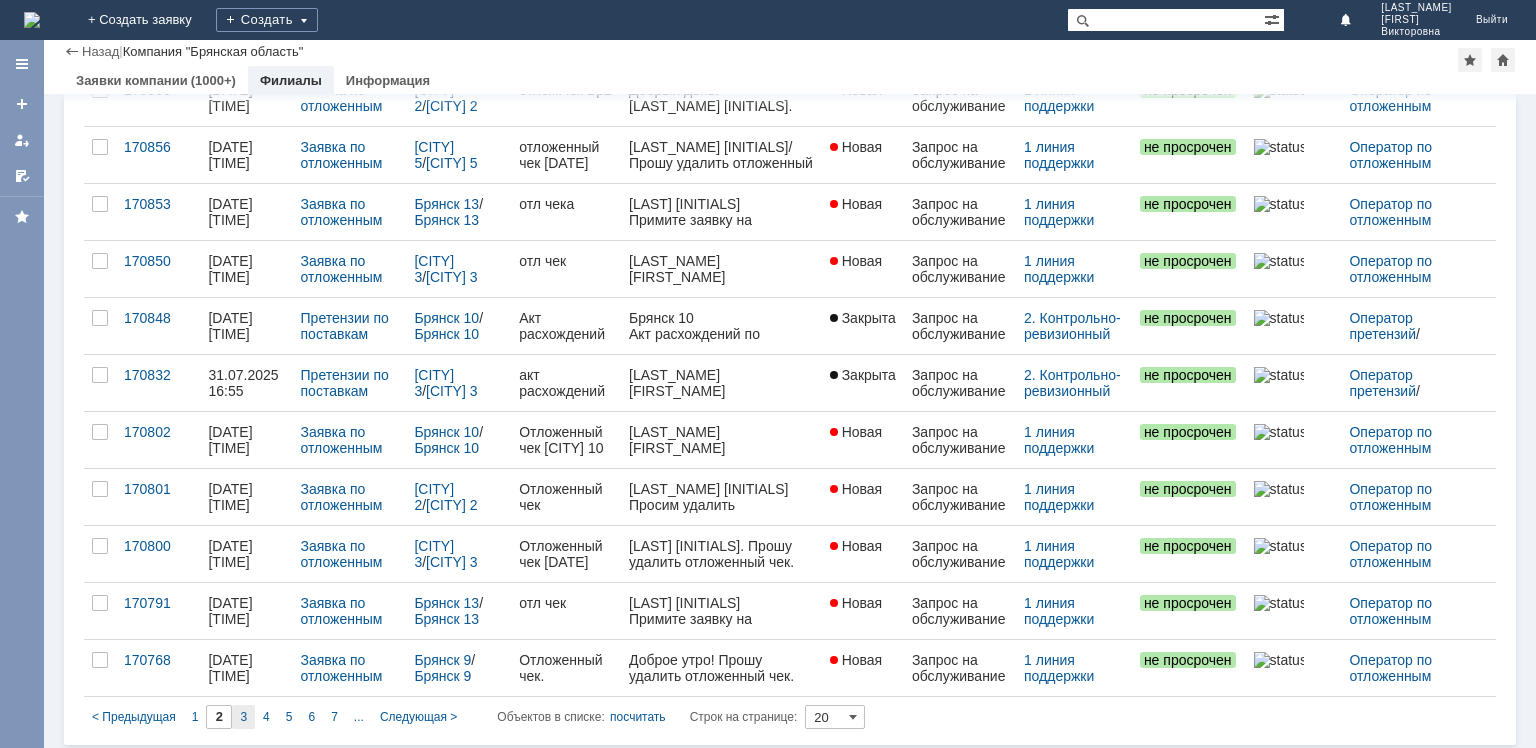 click on "3" at bounding box center (243, 717) 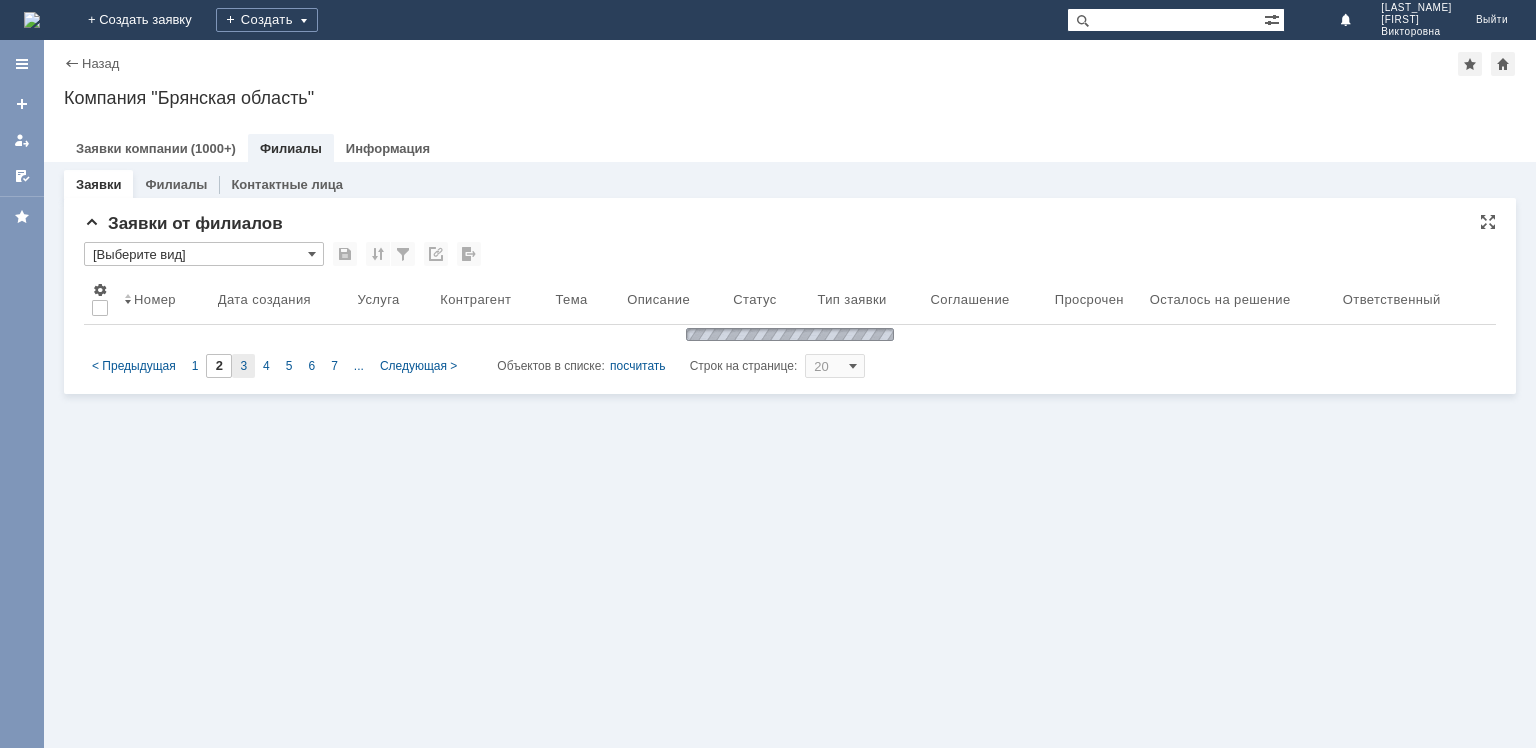 type on "3" 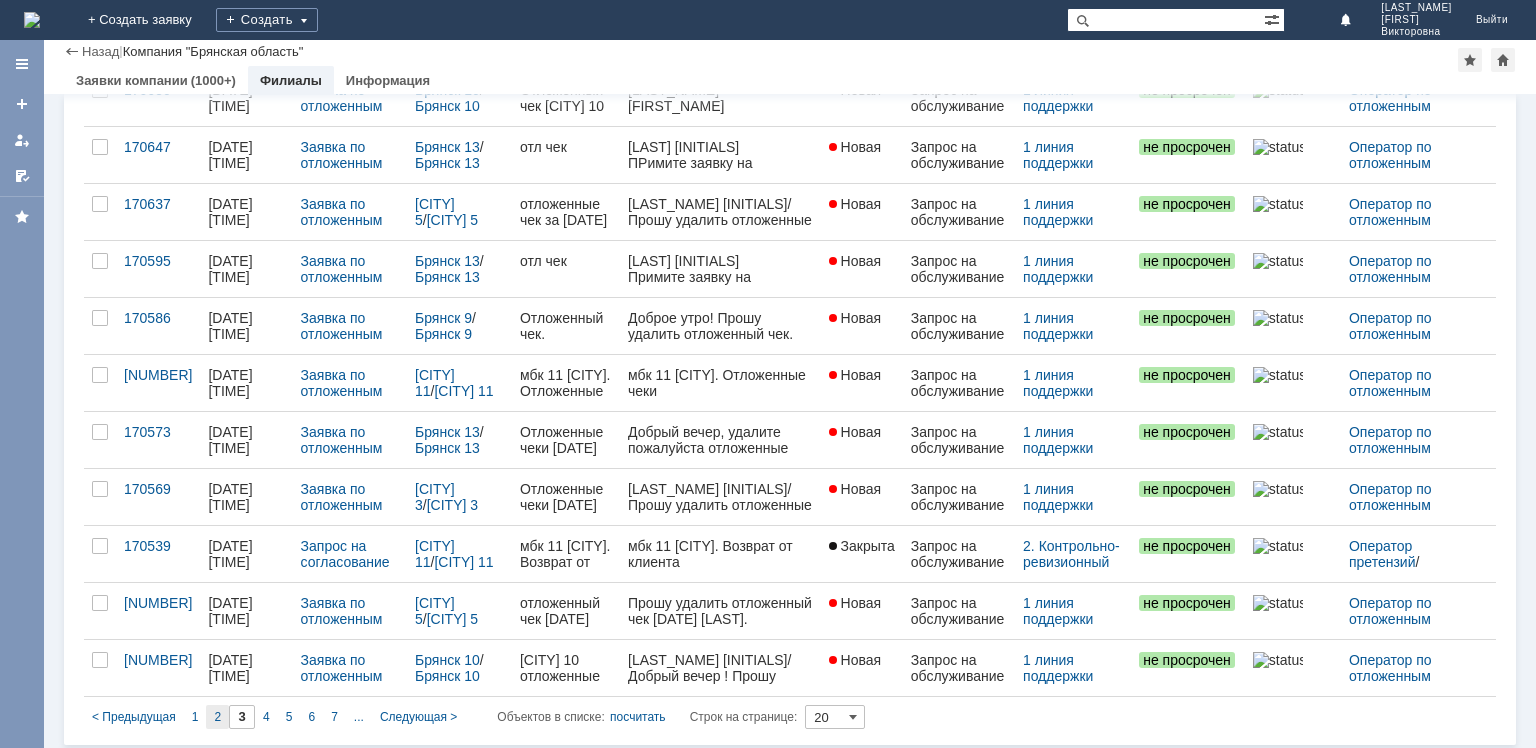 click on "2" at bounding box center [217, 717] 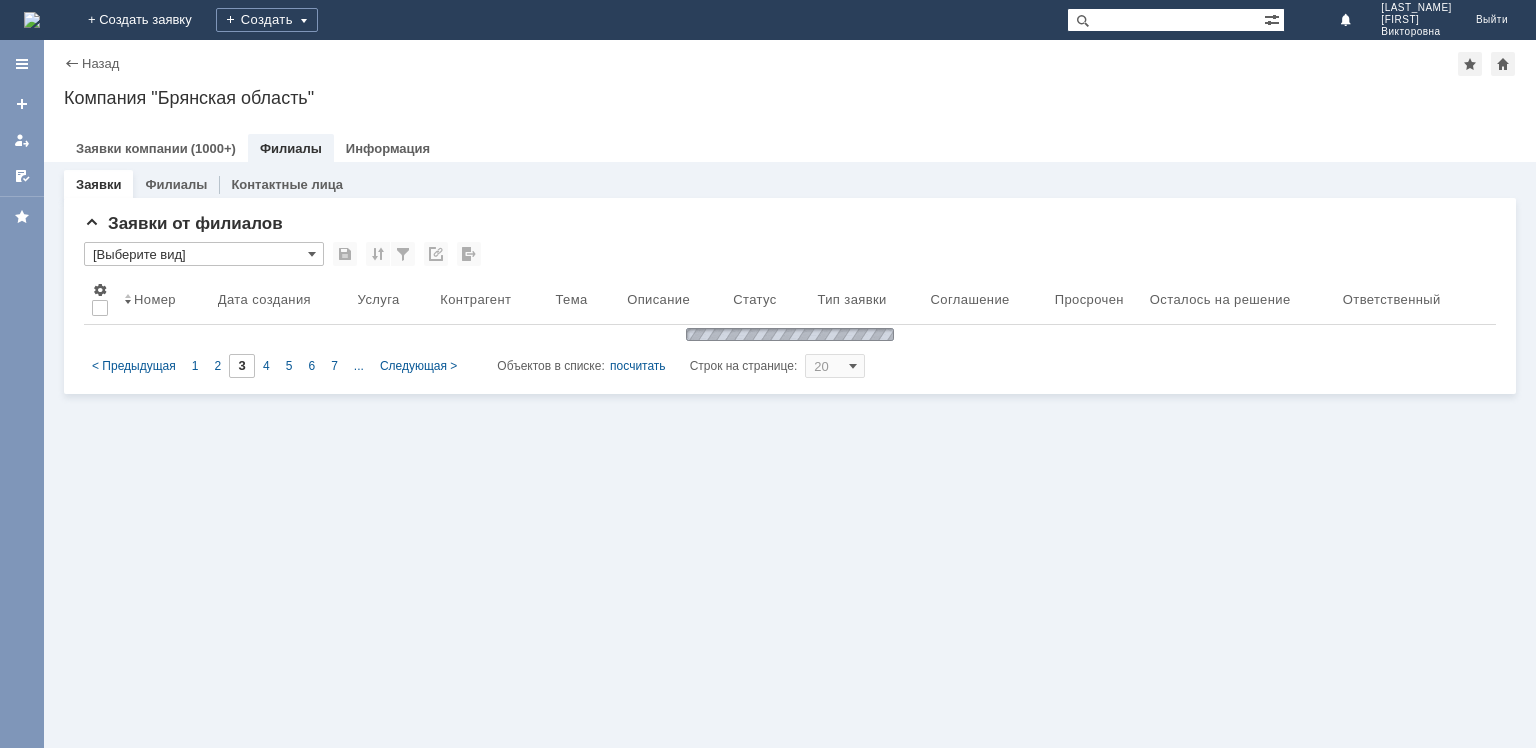 type on "2" 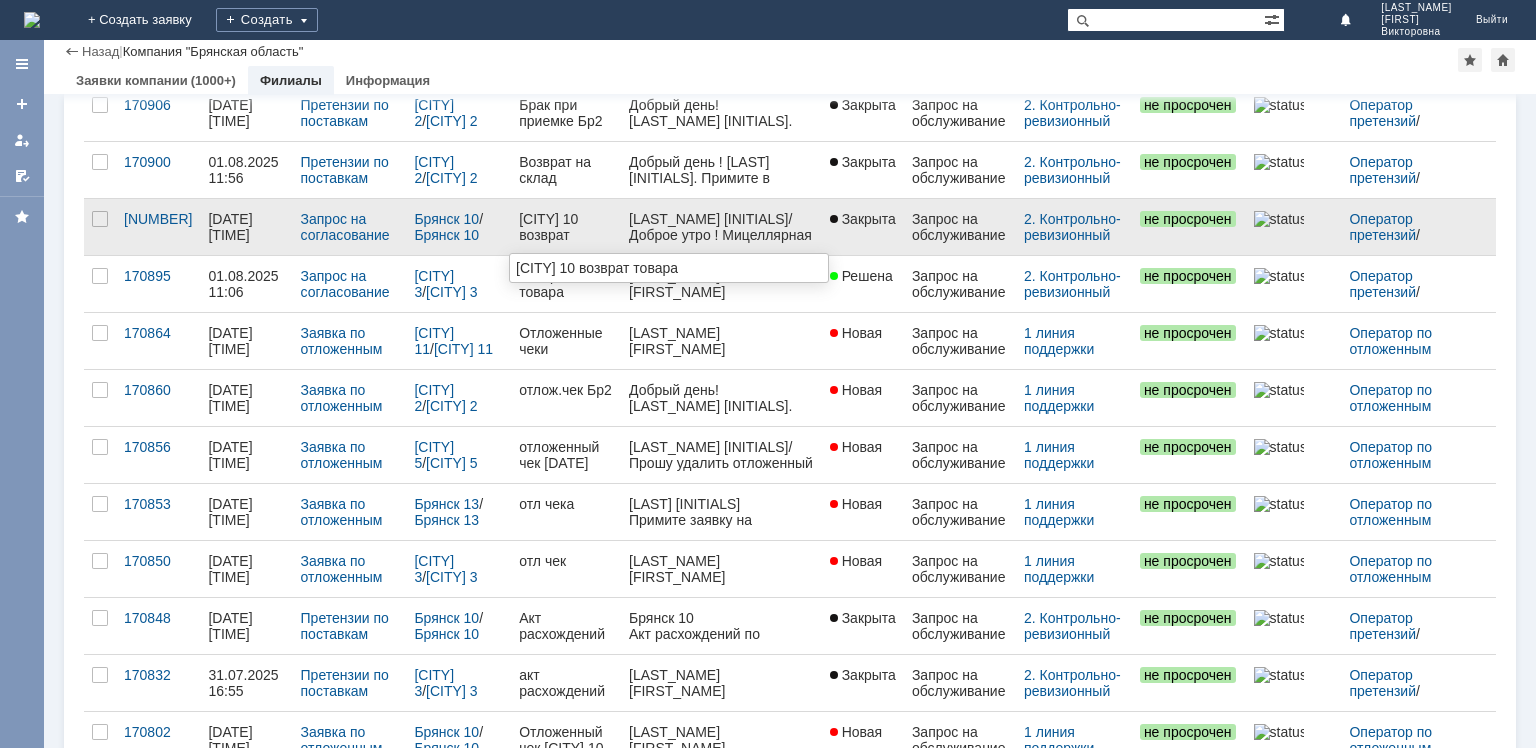 click on "Брянск 10 возврат товара" at bounding box center [566, 227] 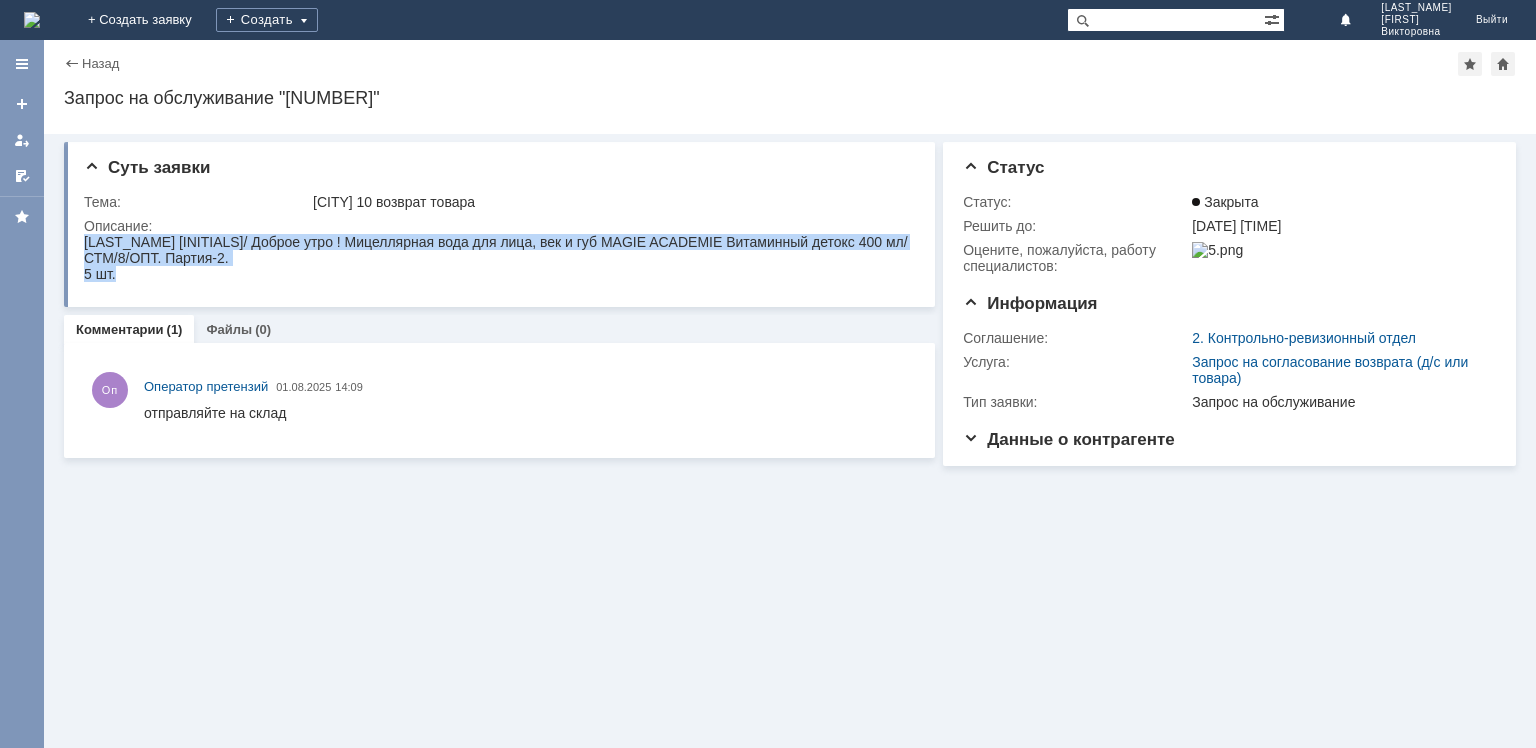 drag, startPoint x: 86, startPoint y: 242, endPoint x: 128, endPoint y: 276, distance: 54.037025 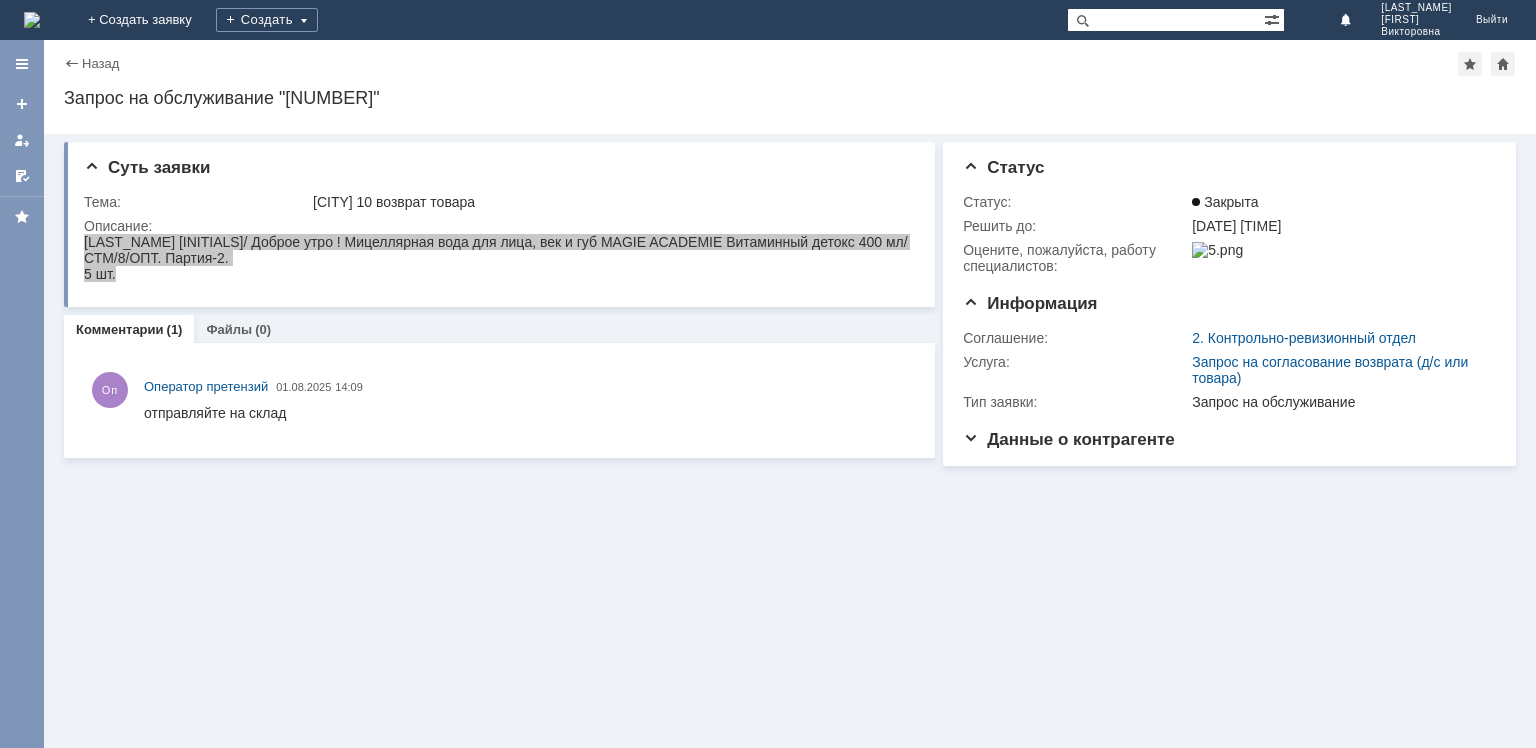 click on "Назад" at bounding box center (91, 63) 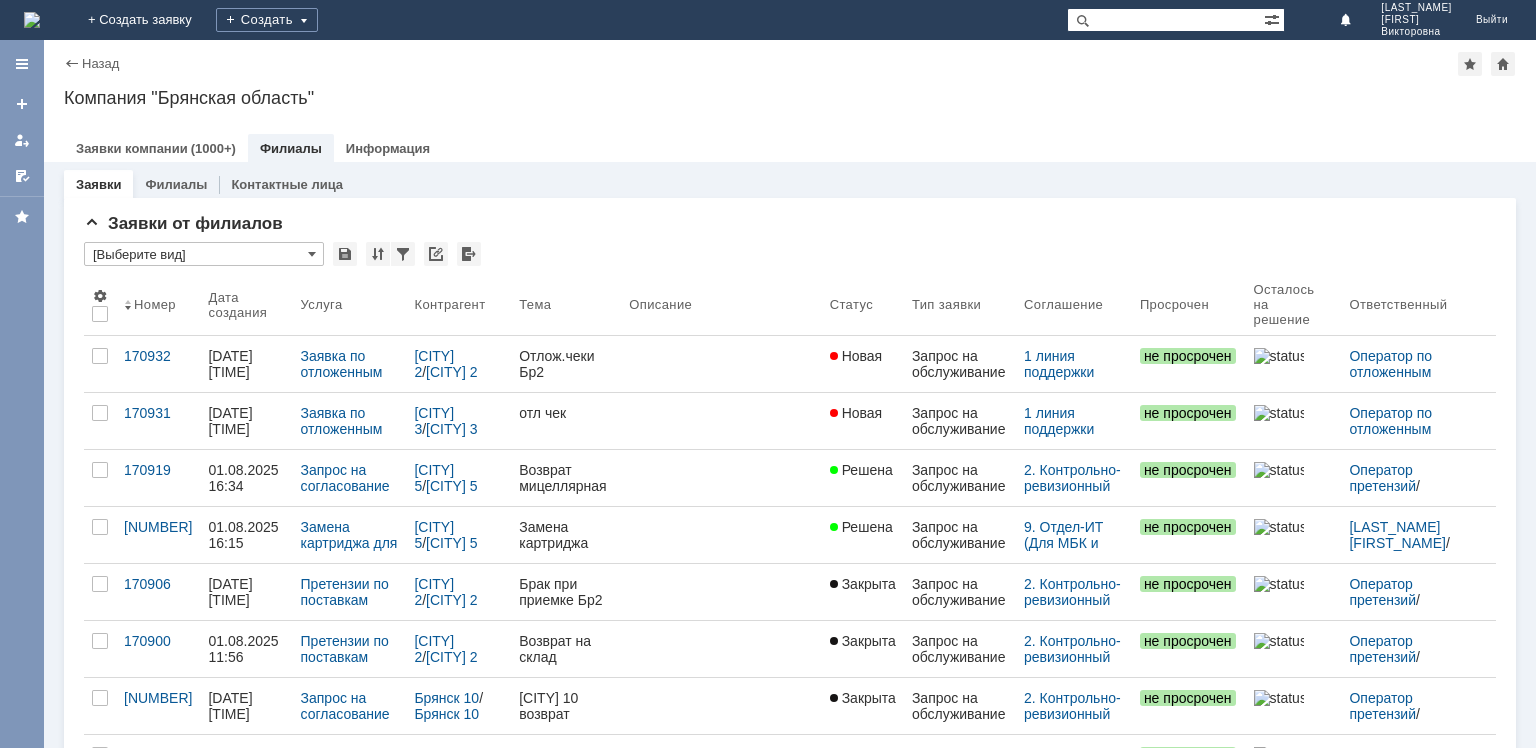 click on "Назад" at bounding box center (91, 63) 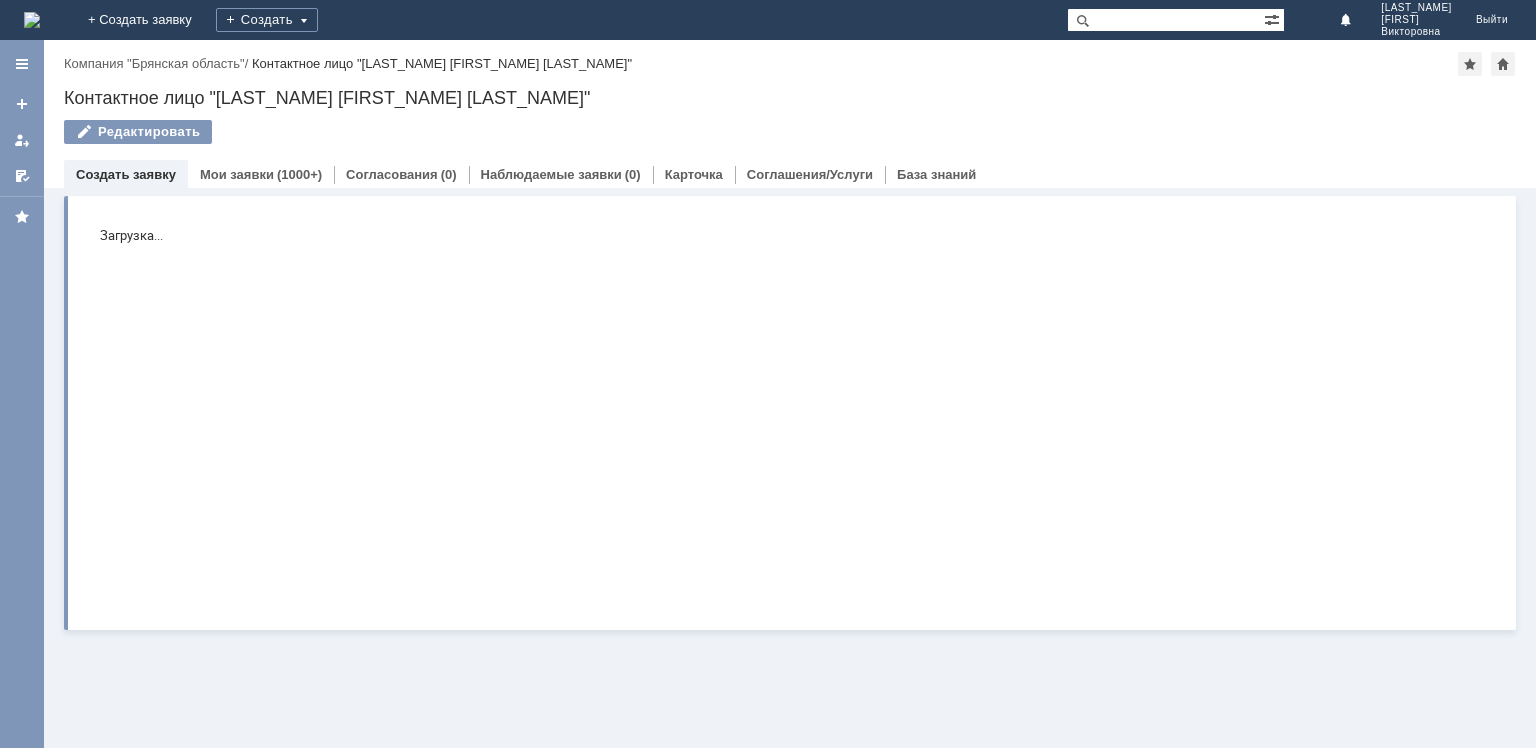 scroll, scrollTop: 0, scrollLeft: 0, axis: both 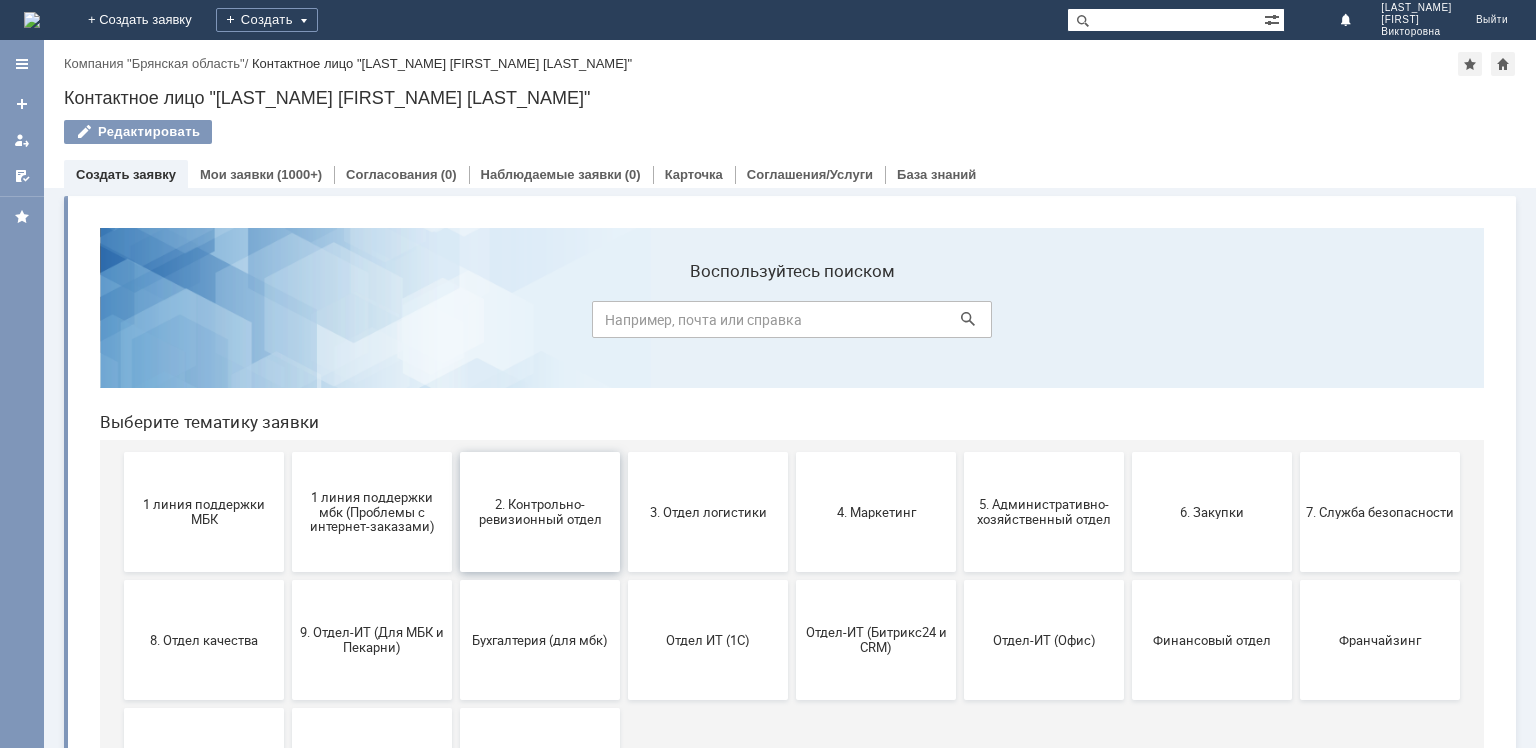 drag, startPoint x: 526, startPoint y: 498, endPoint x: 610, endPoint y: 688, distance: 207.74022 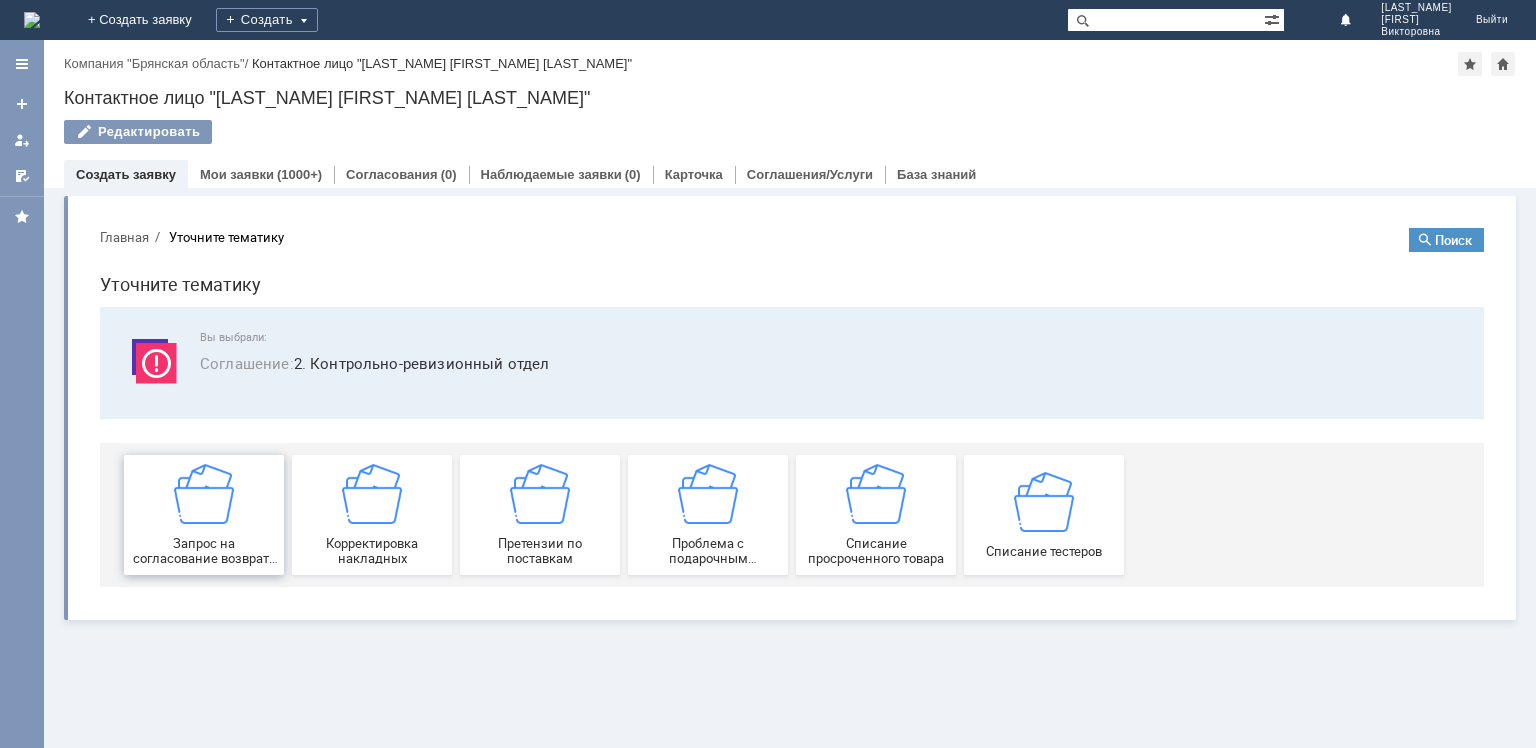 click at bounding box center (204, 494) 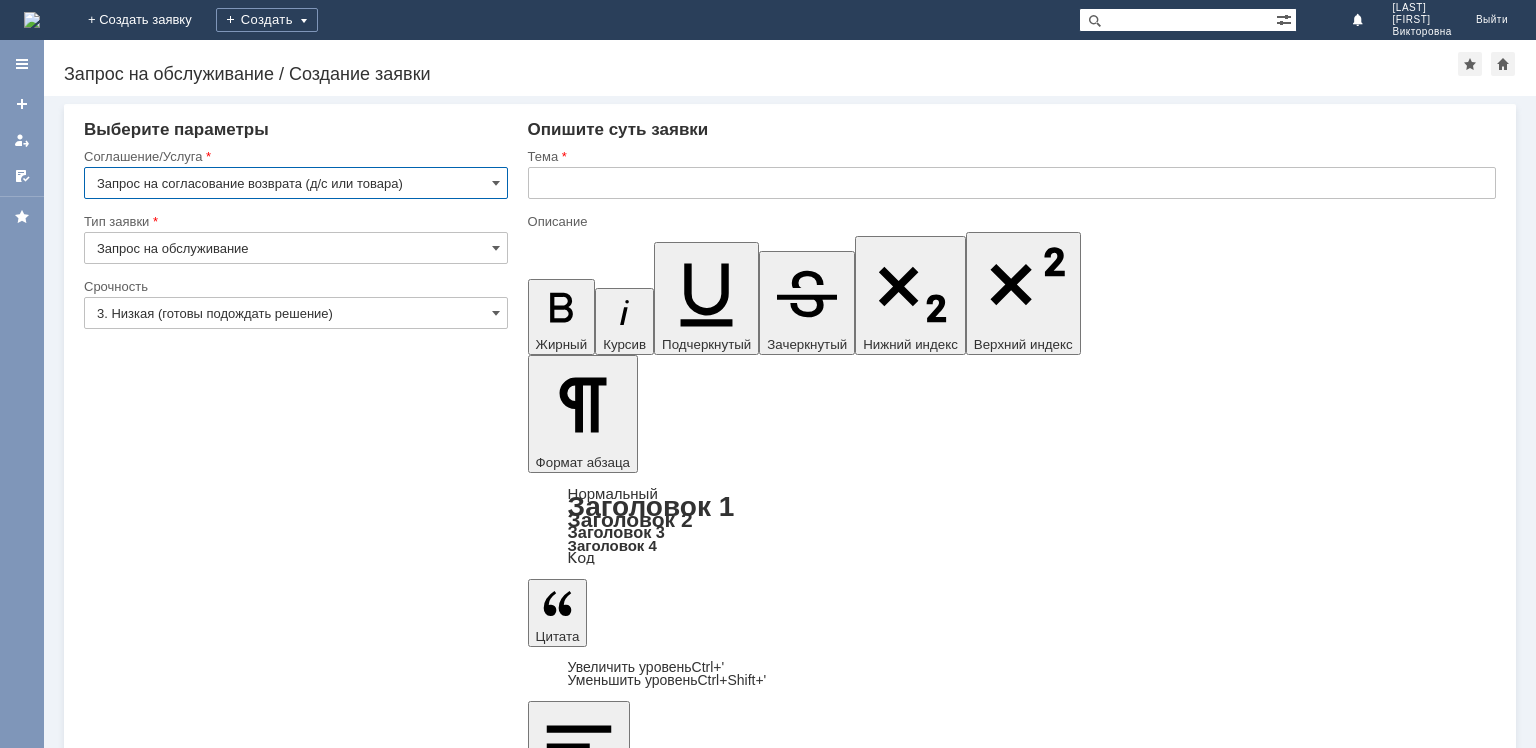 scroll, scrollTop: 0, scrollLeft: 0, axis: both 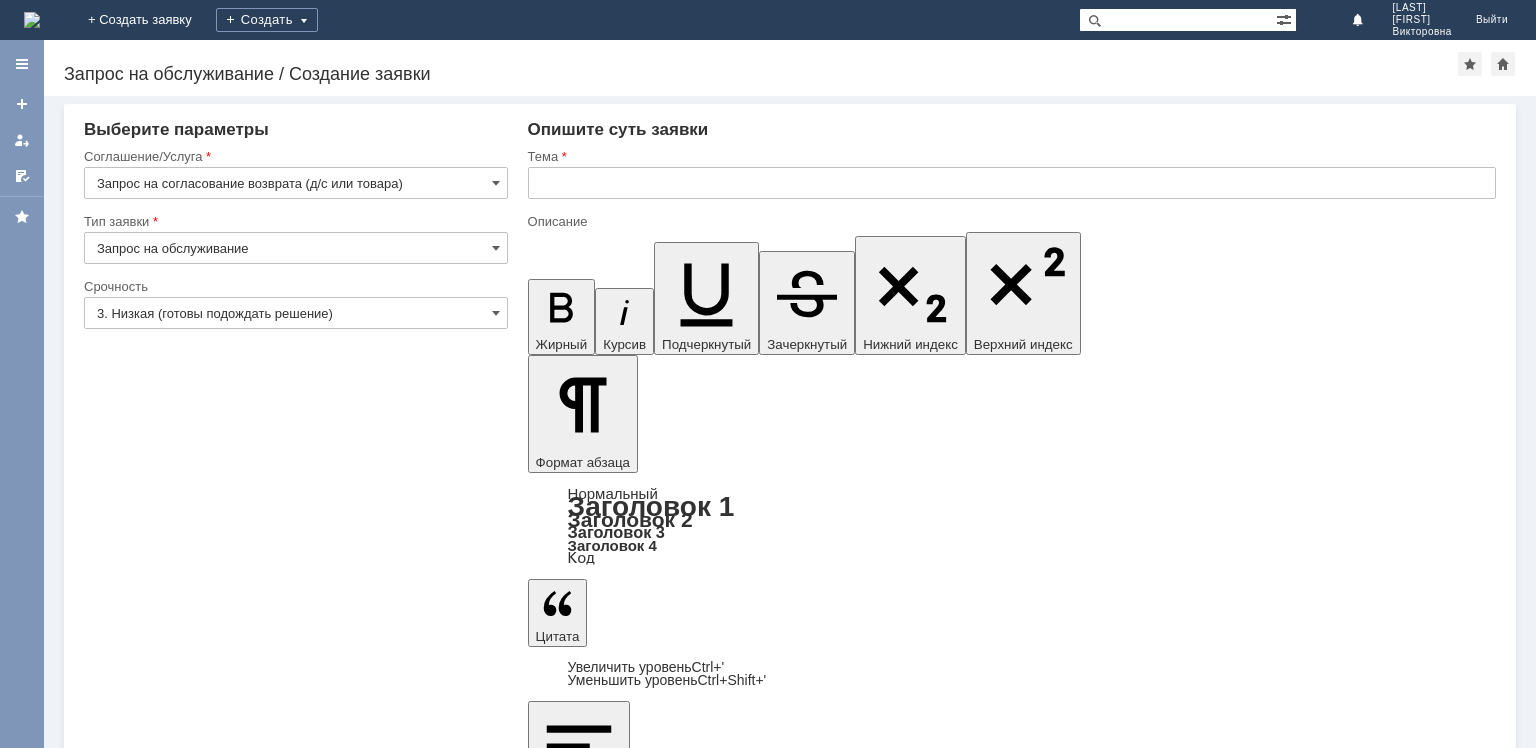 click at bounding box center (690, 5943) 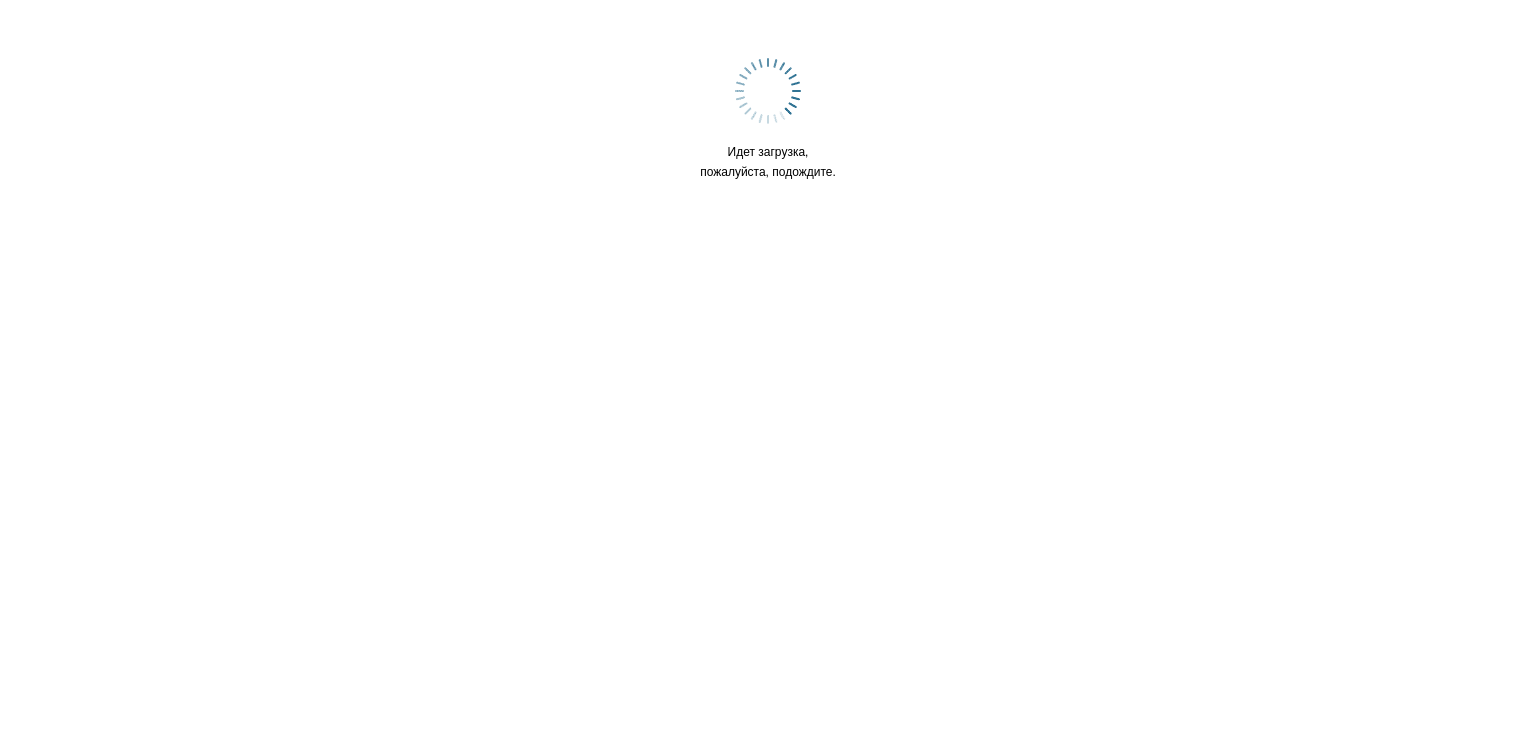 scroll, scrollTop: 0, scrollLeft: 0, axis: both 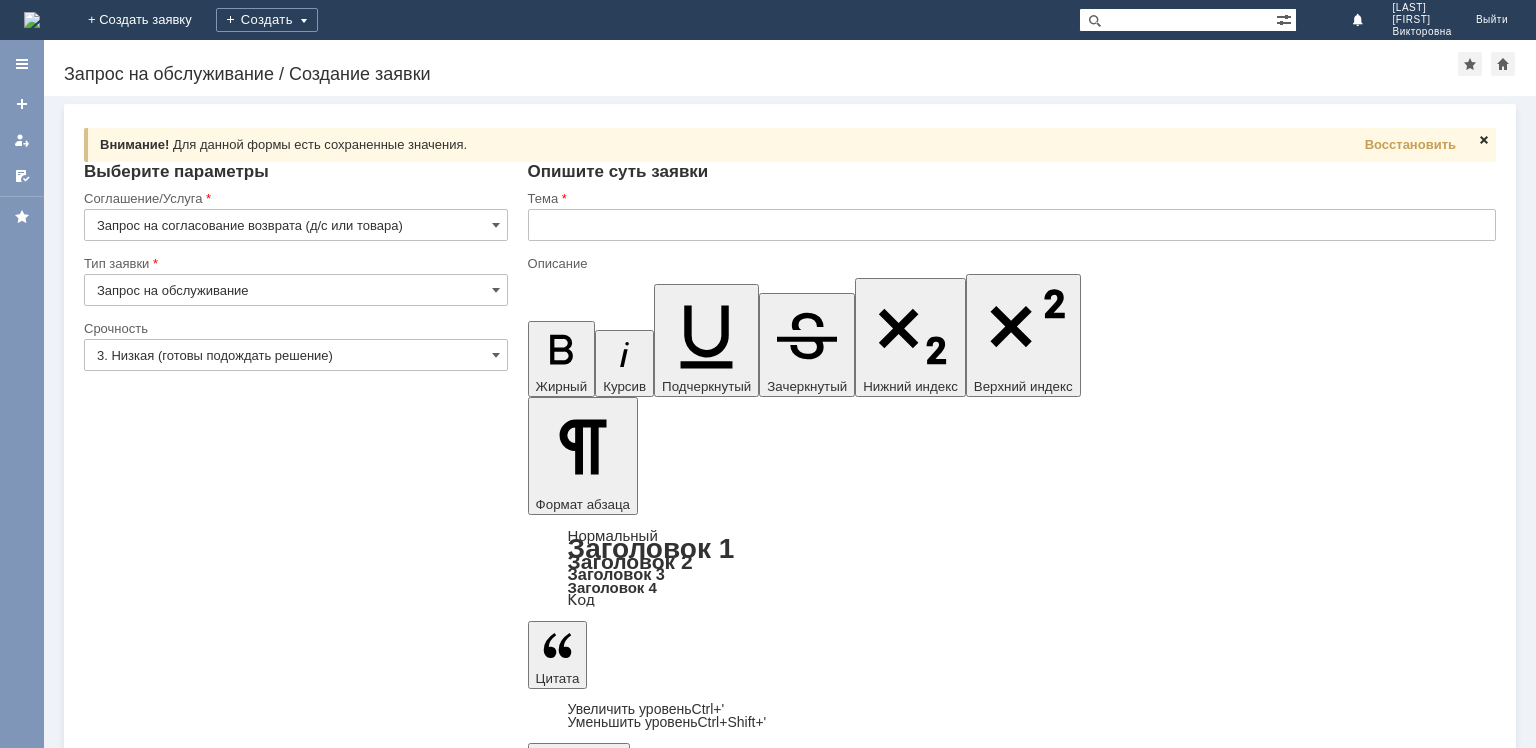 click at bounding box center [1484, 140] 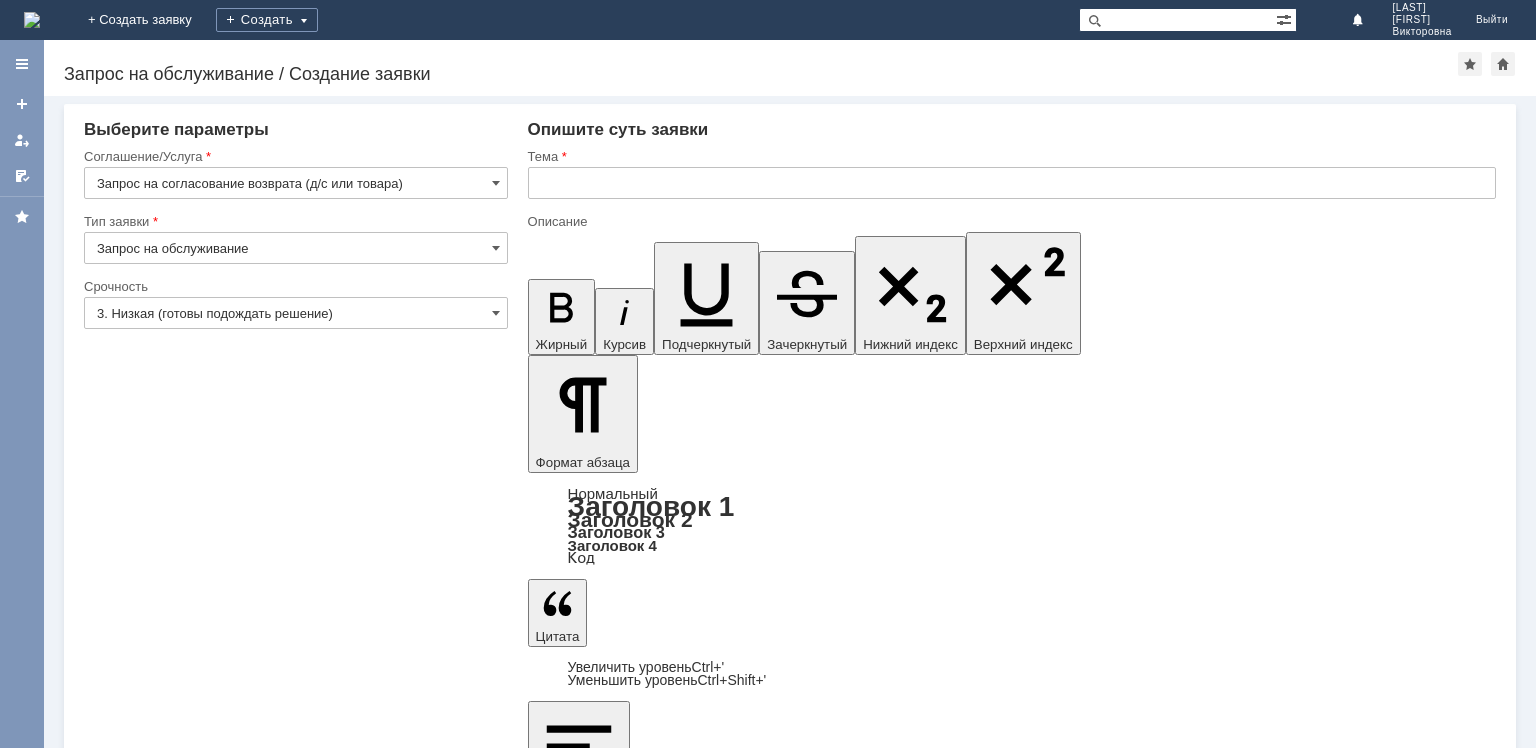 click at bounding box center [690, 5943] 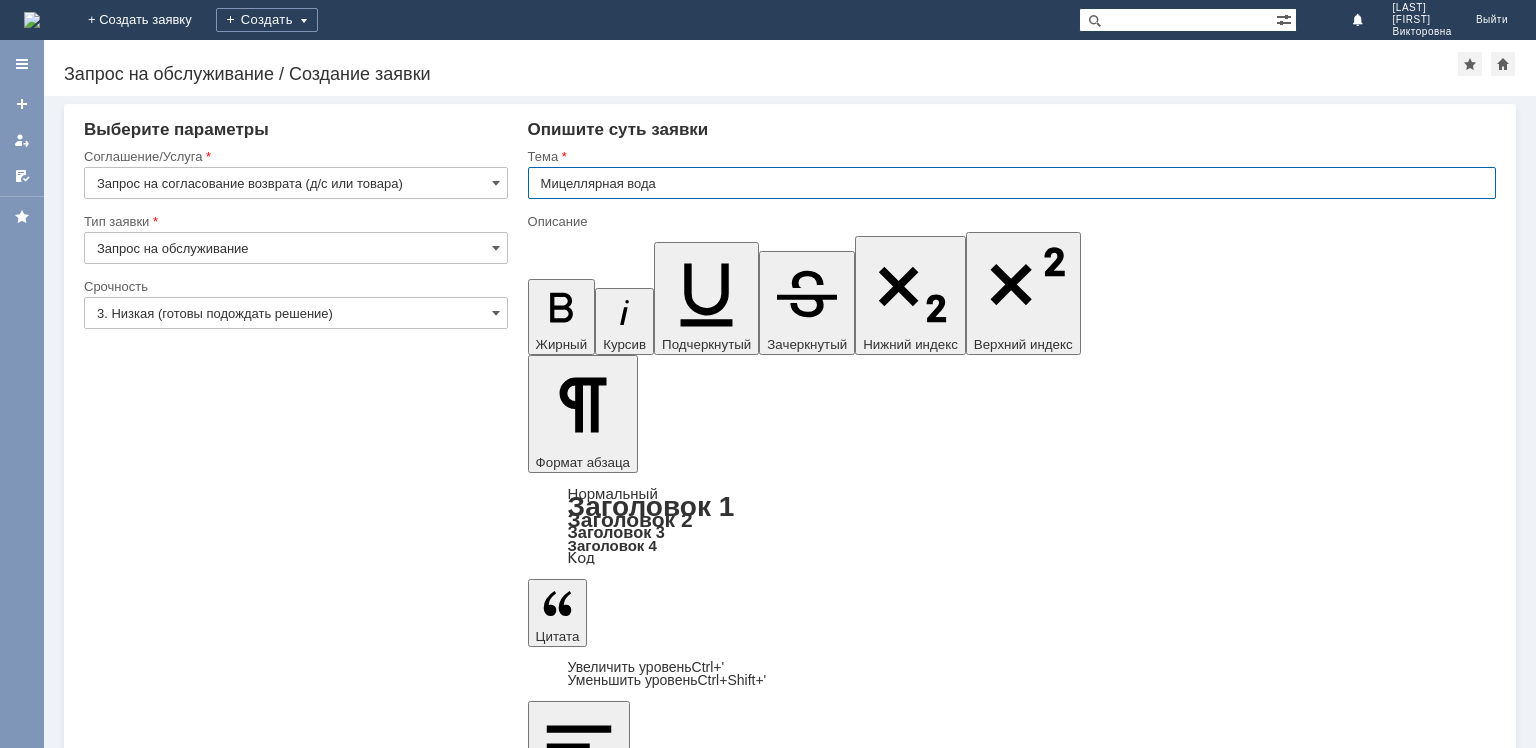 type on "Мицеллярная вода" 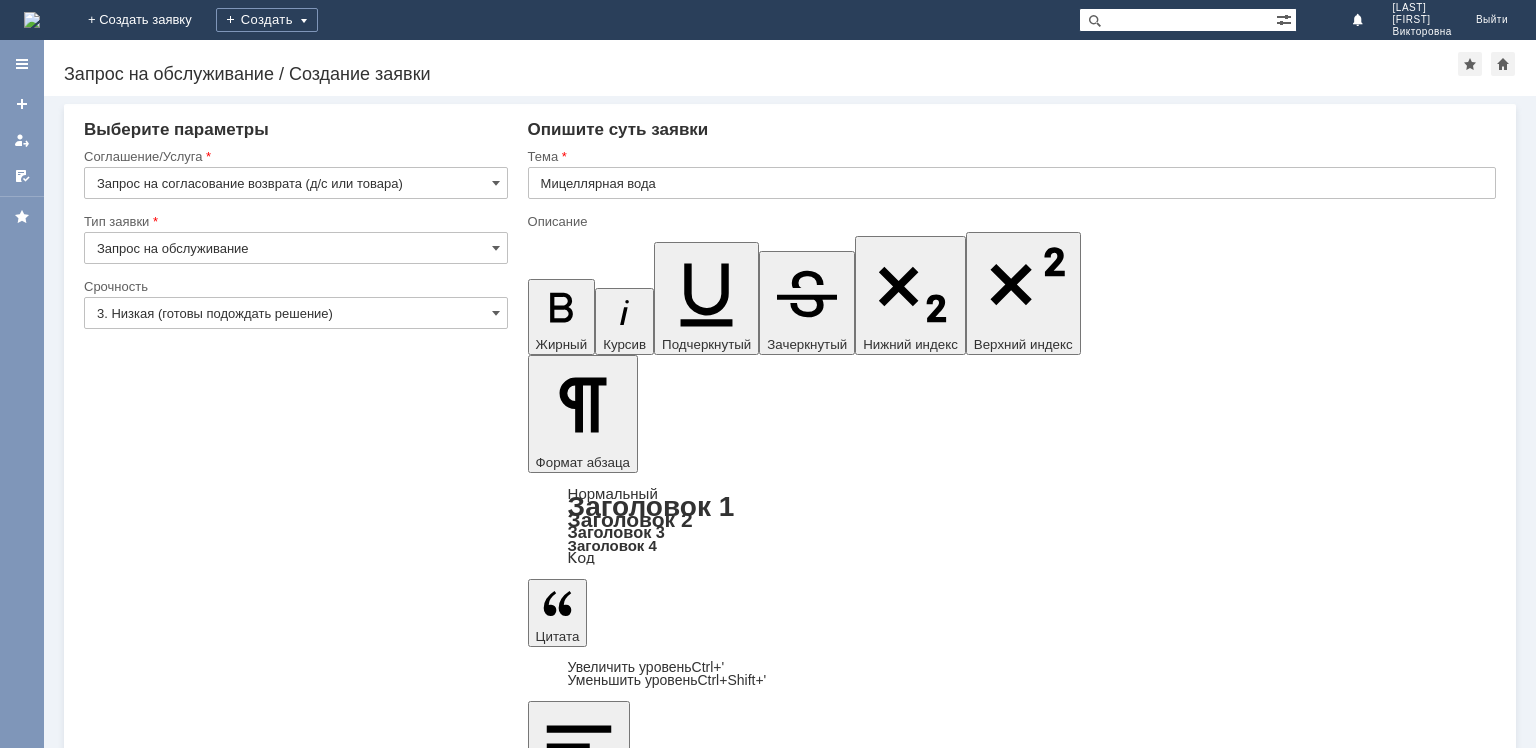 drag, startPoint x: 548, startPoint y: 5941, endPoint x: 898, endPoint y: 5960, distance: 350.51532 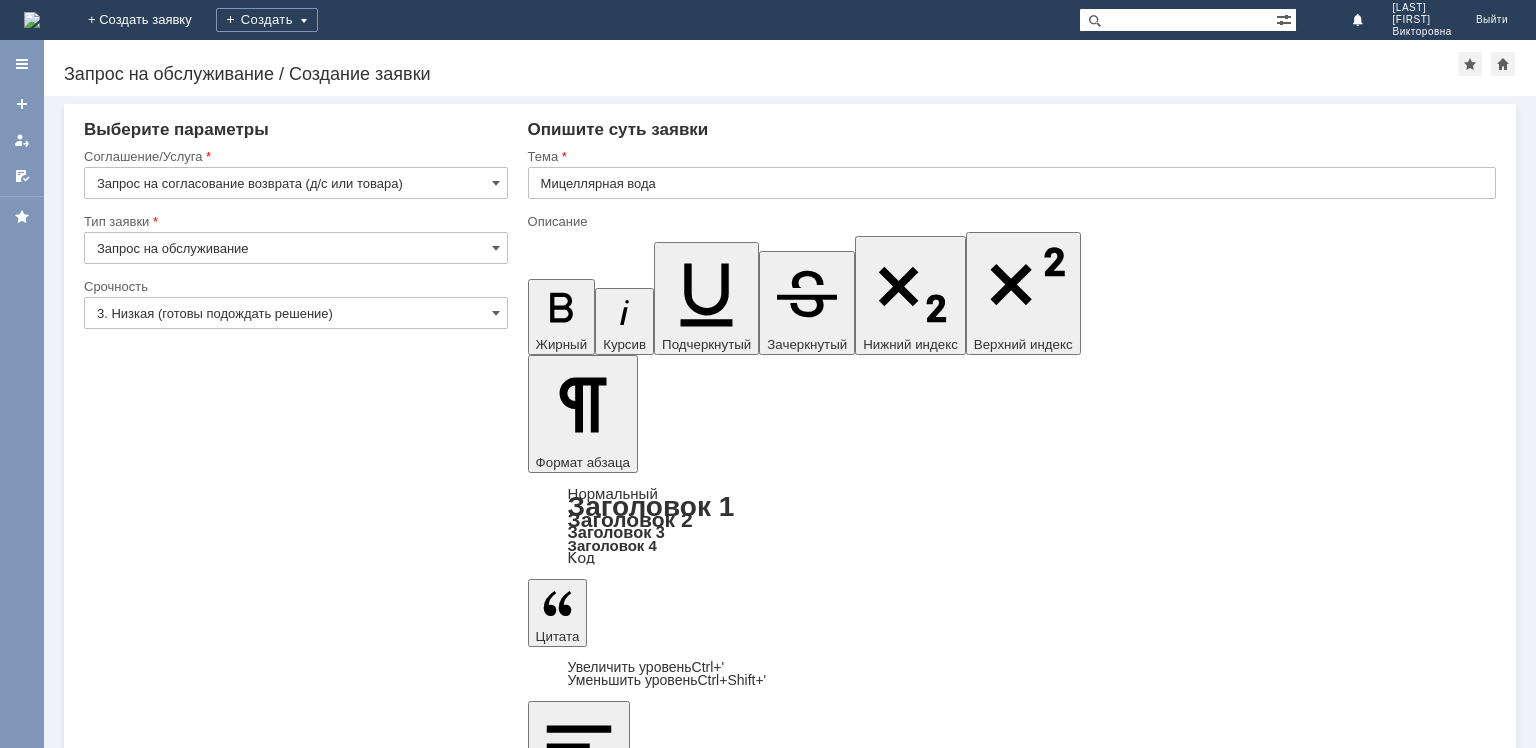 copy on "[LAST] [INITIALS] Мицеллярная вода для лица, век и губ MAGIE ACADEMIE Витаминный детокс 400 мл/СТМ/8/ОПТ. Партия-2. 5 шт. Снято с витрин для утилизации [CITY] 2" 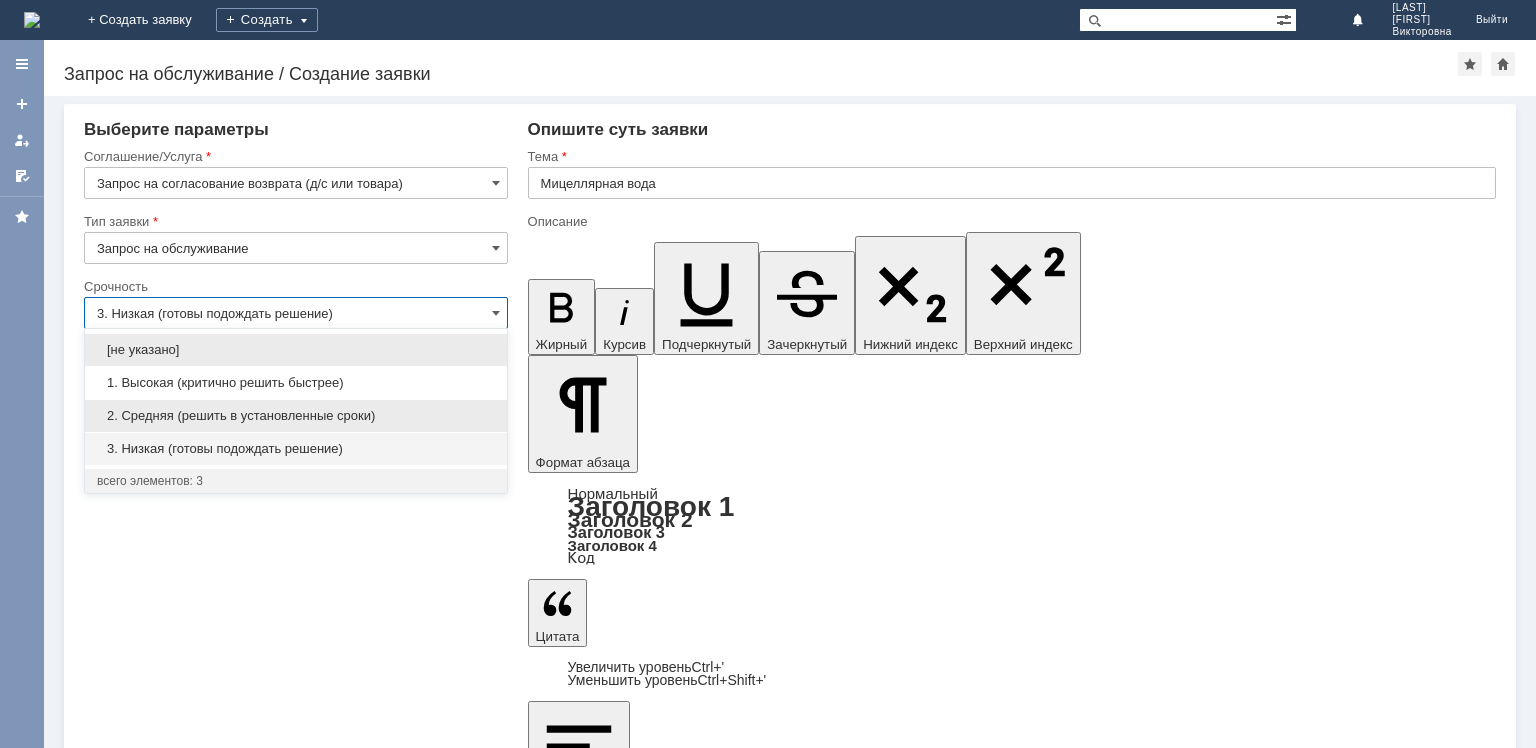 click on "2. Средняя (решить в установленные сроки)" at bounding box center [296, 416] 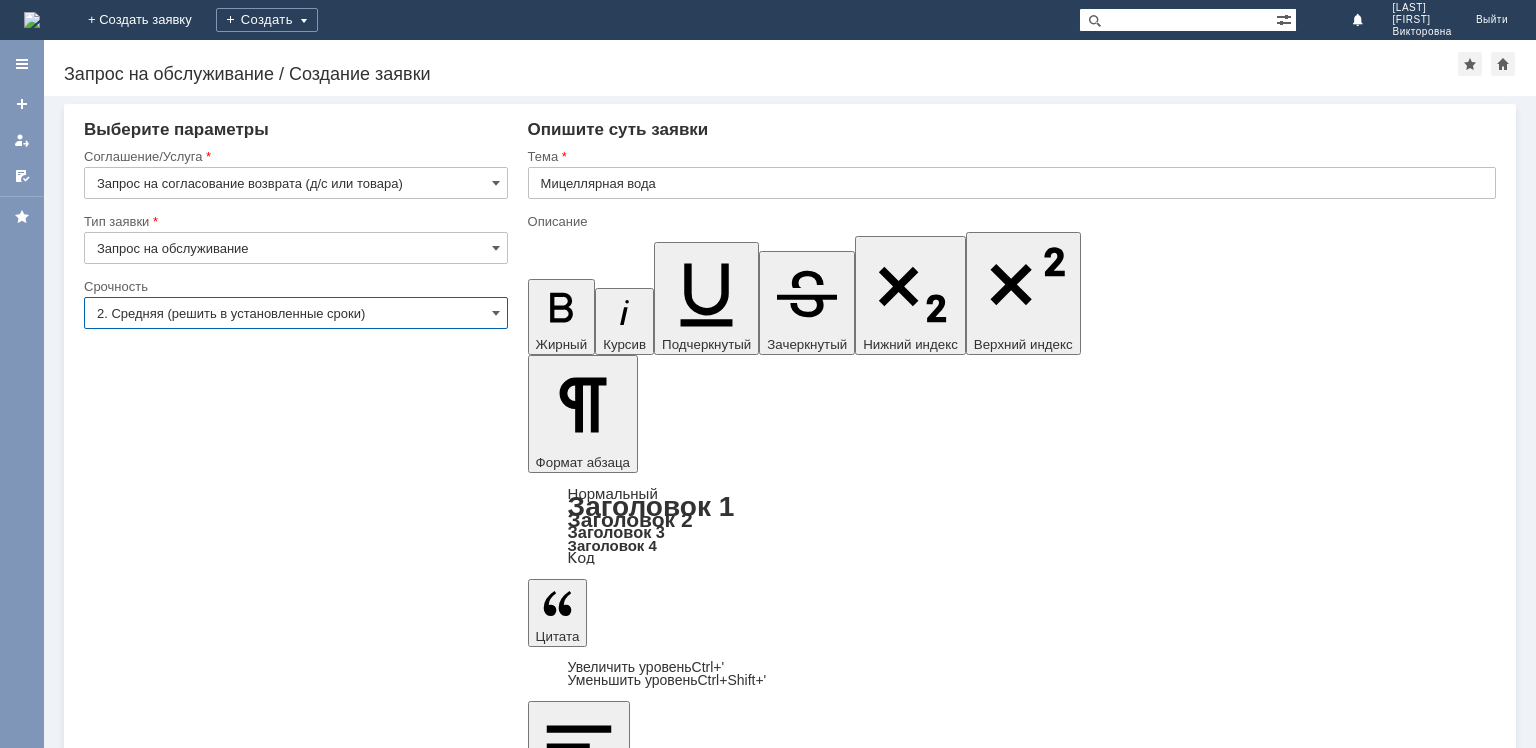 type on "2. Средняя (решить в установленные сроки)" 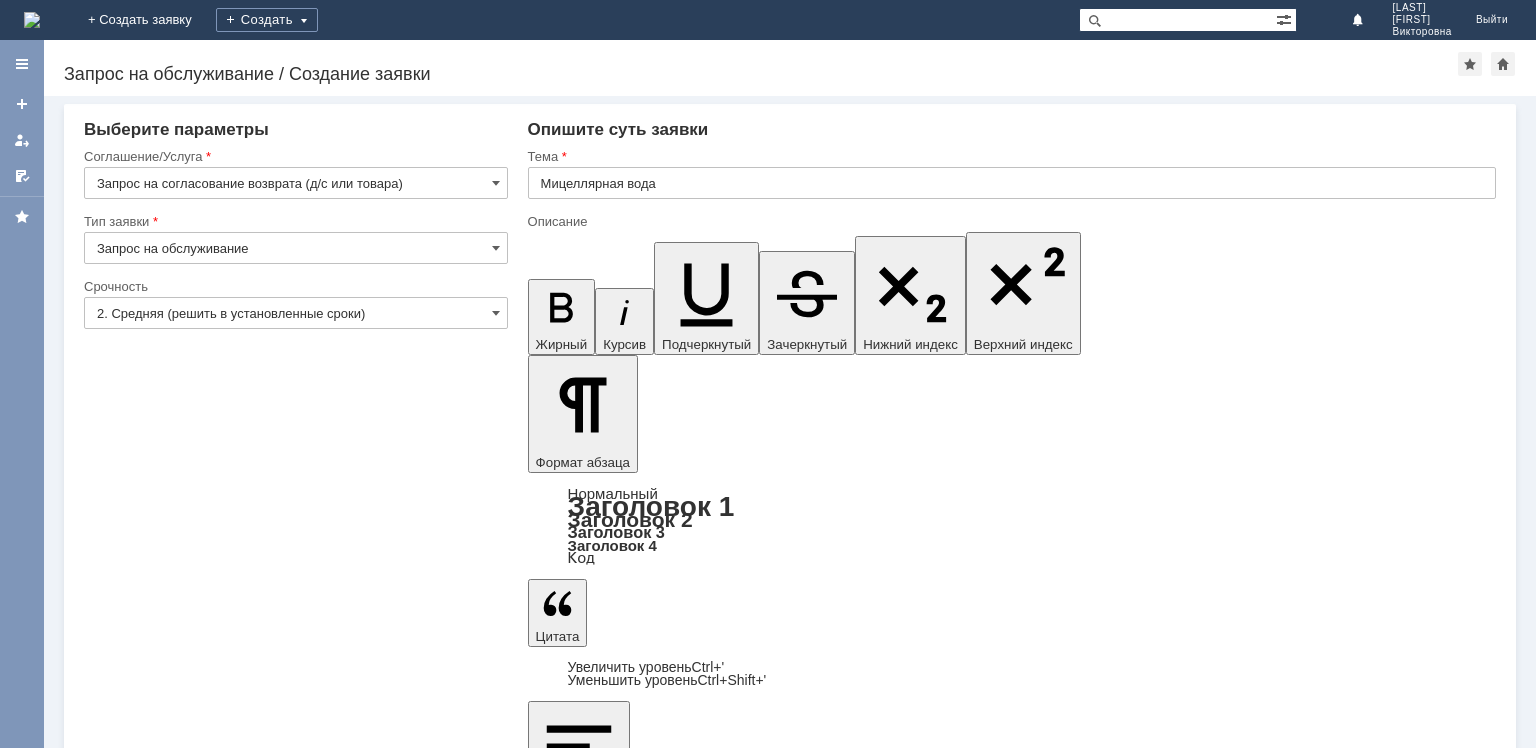 click on "Сохранить" at bounding box center [144, 6165] 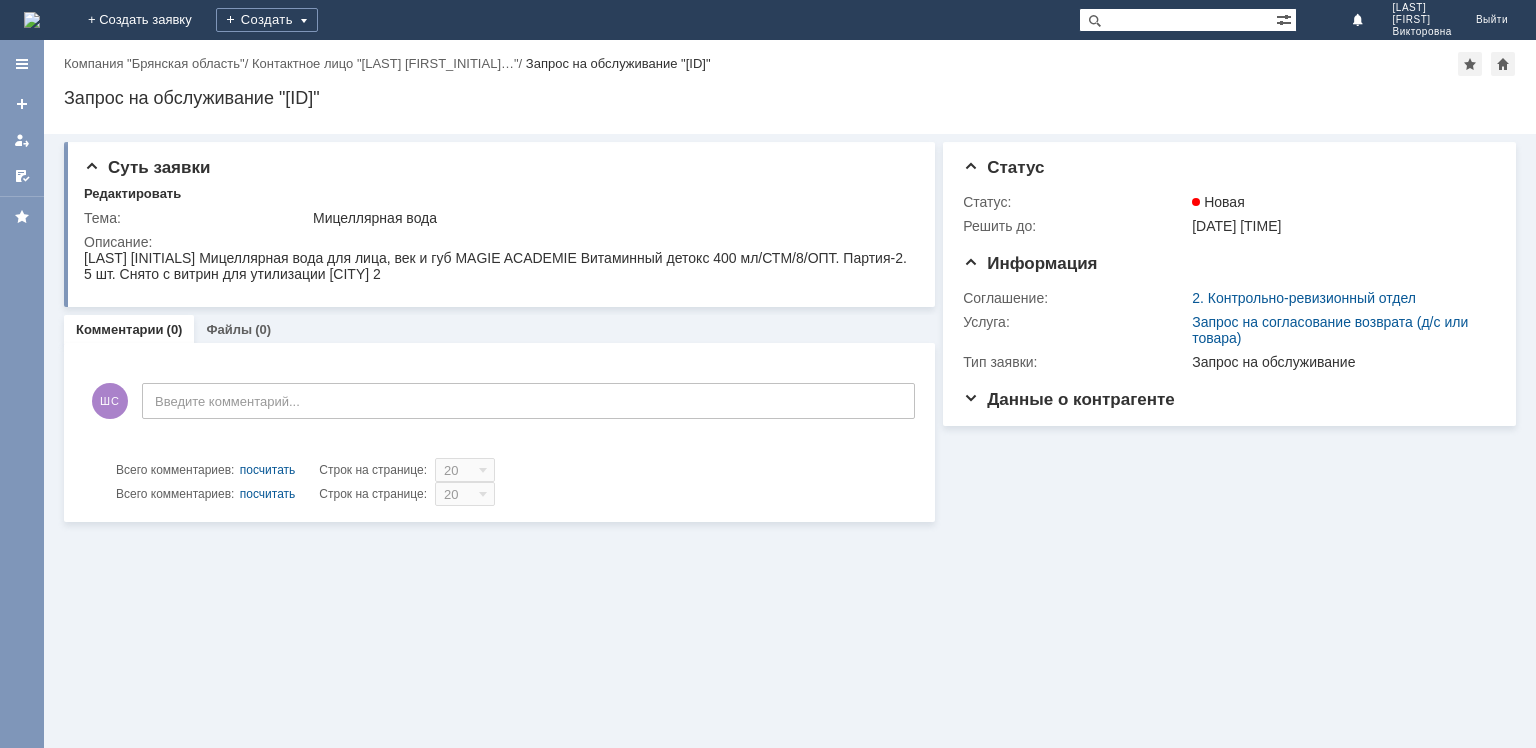 scroll, scrollTop: 0, scrollLeft: 0, axis: both 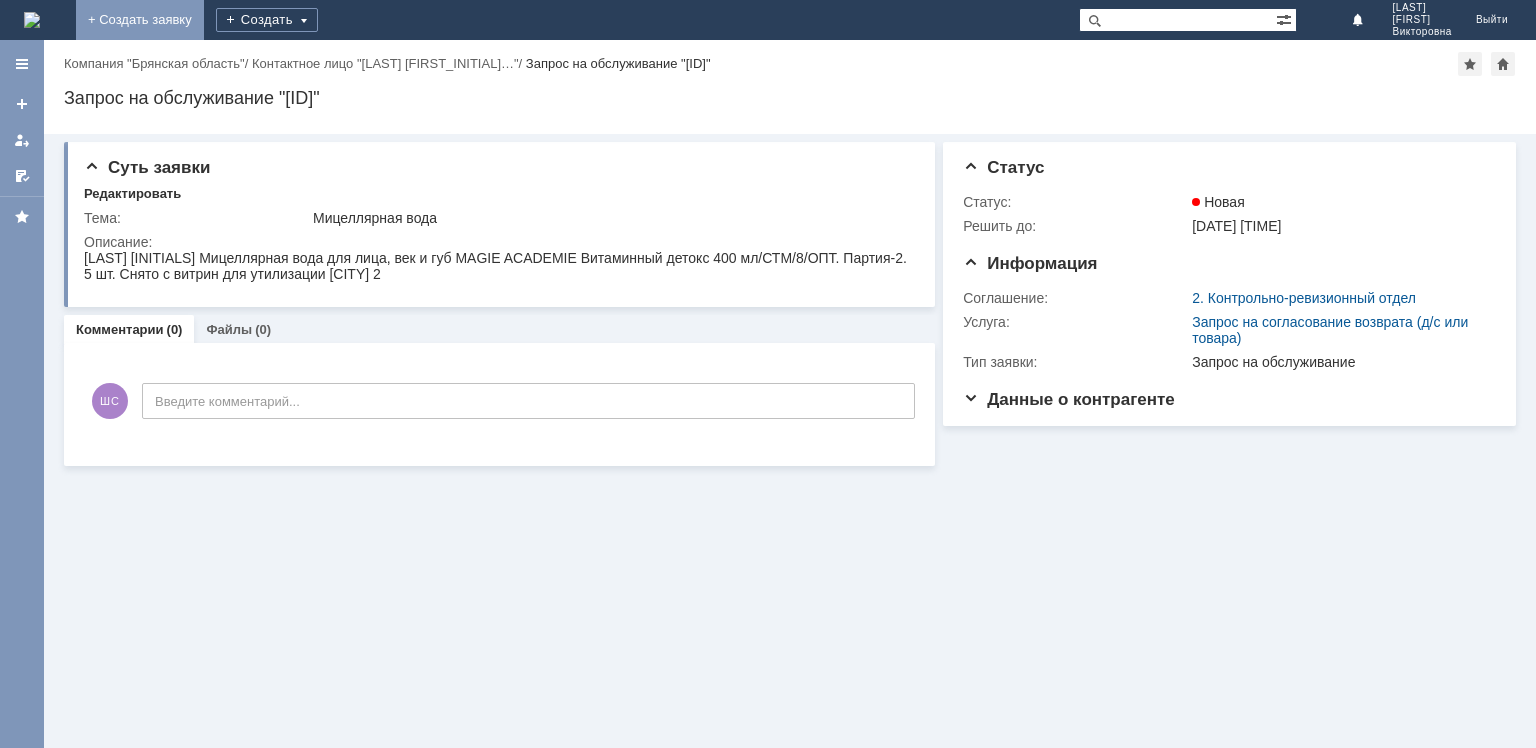 click on "+ Создать заявку" at bounding box center [140, 20] 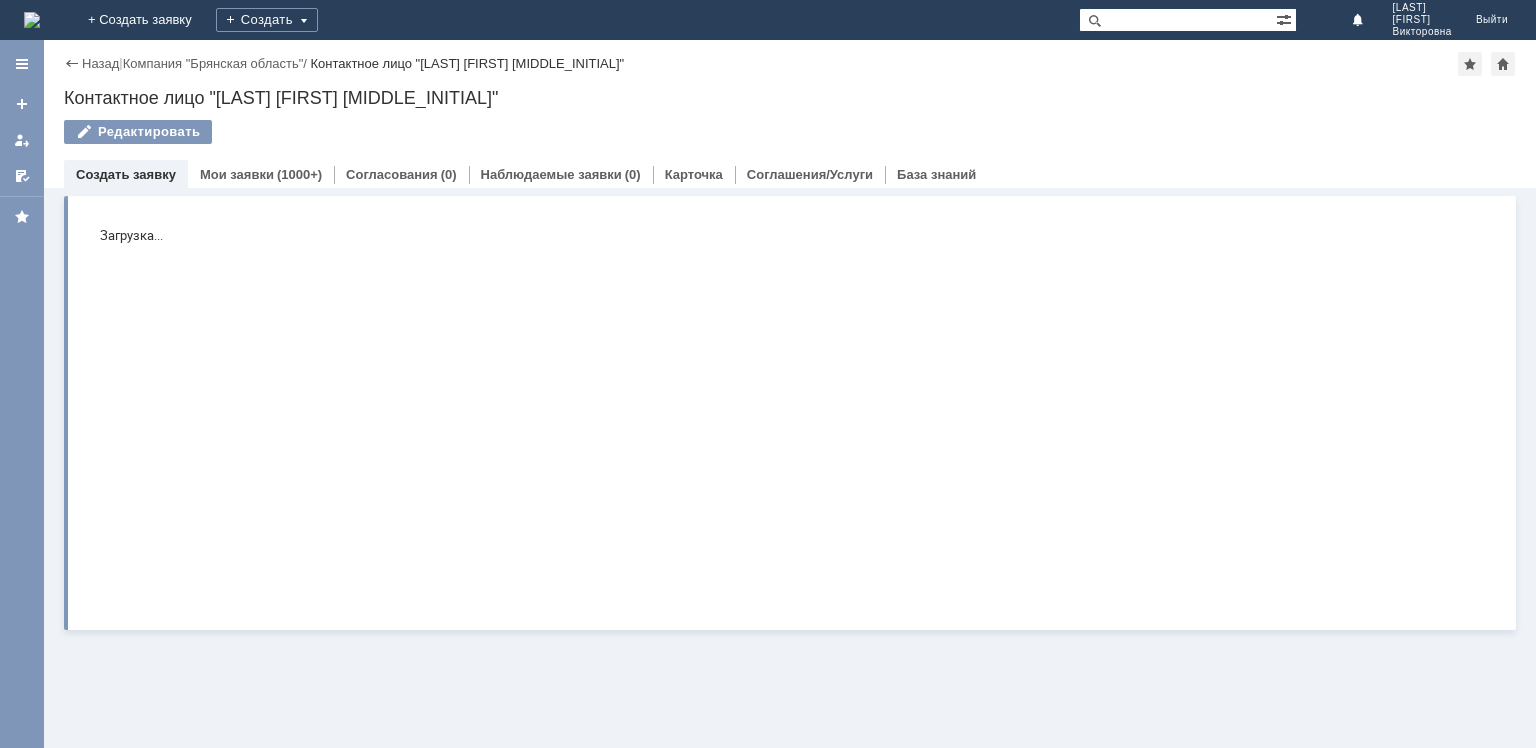 scroll, scrollTop: 0, scrollLeft: 0, axis: both 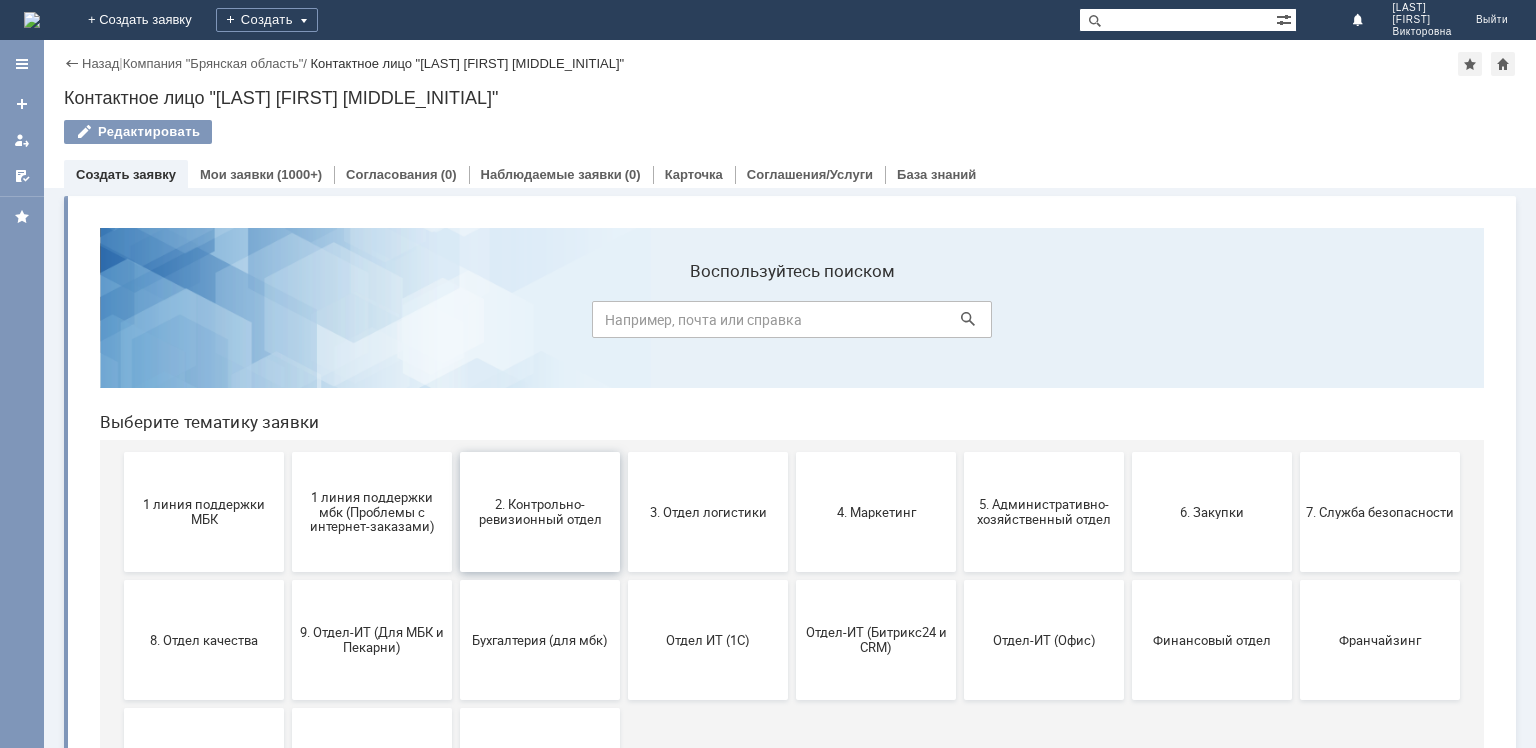 click on "2. Контрольно-ревизионный отдел" at bounding box center [540, 512] 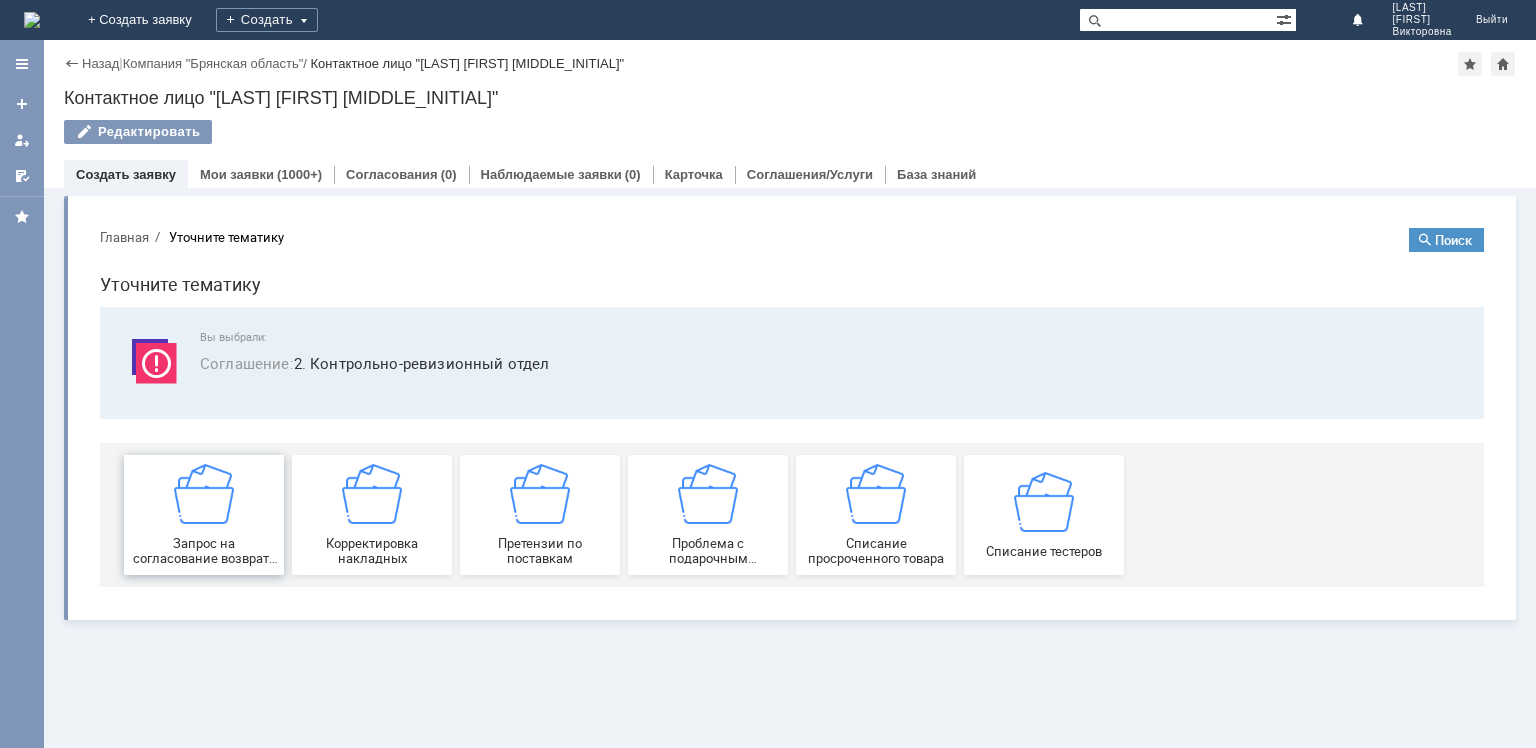 click at bounding box center [204, 494] 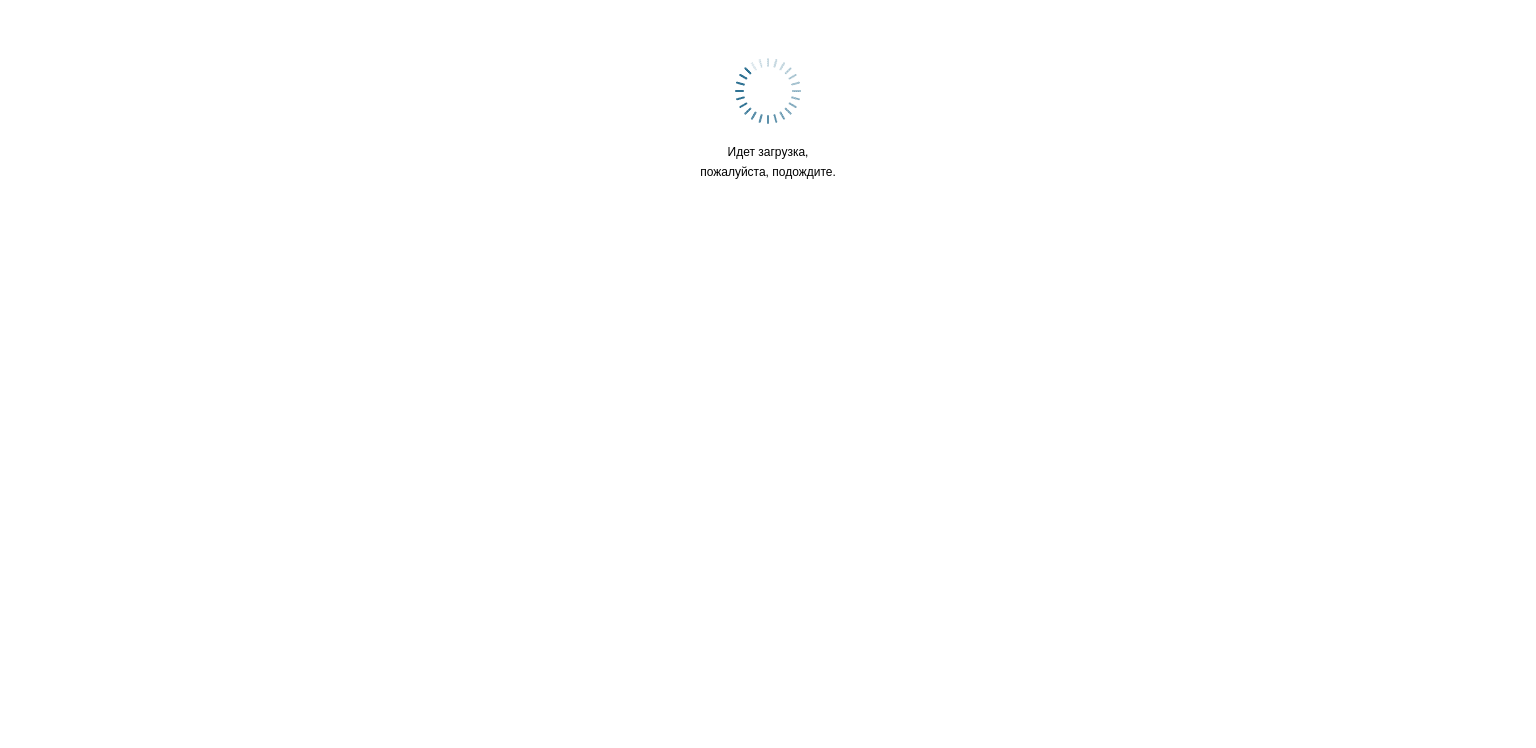 scroll, scrollTop: 0, scrollLeft: 0, axis: both 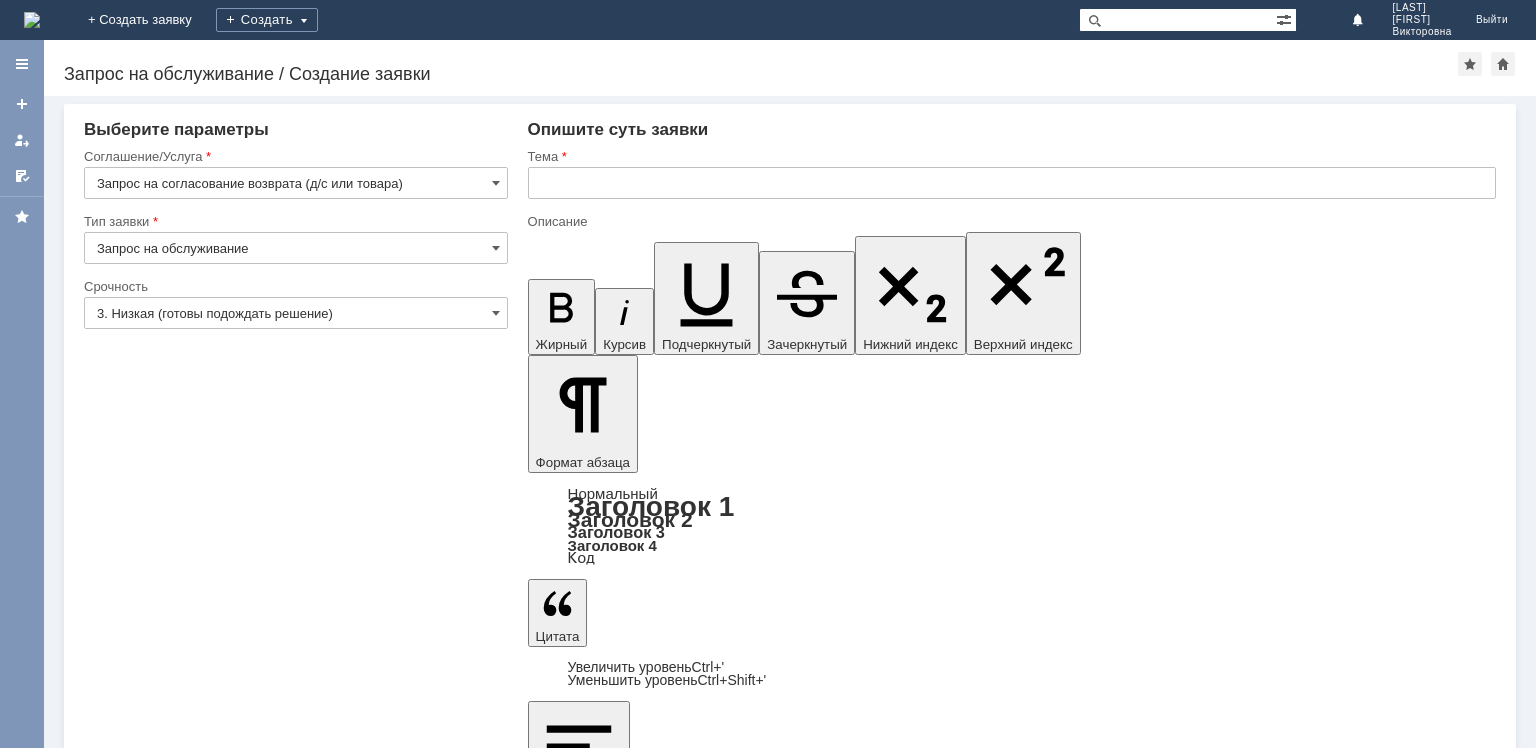 click at bounding box center (690, 5943) 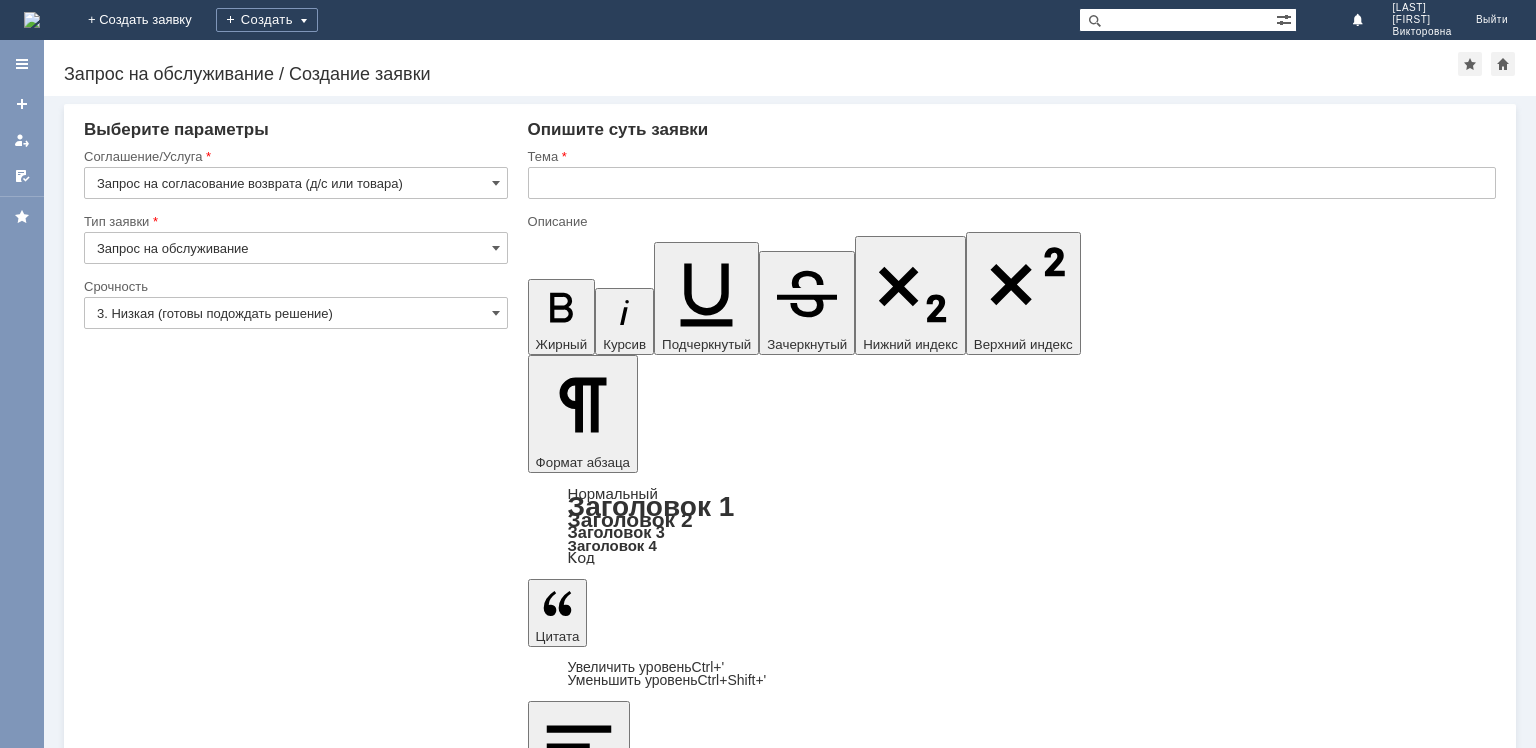 click on "5 шт.  Снято с витрин для утилизации  [CITY] 2" at bounding box center [690, 5999] 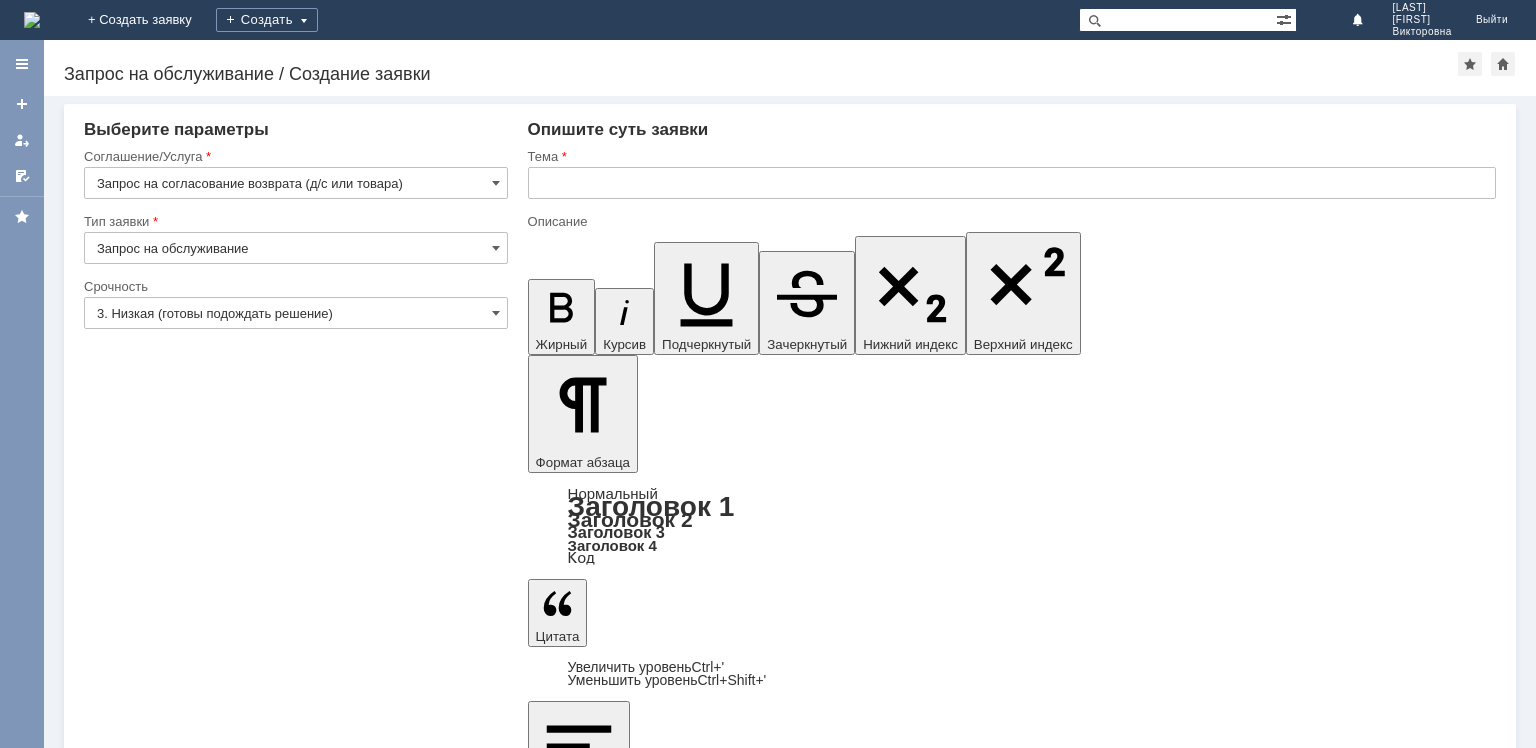 type 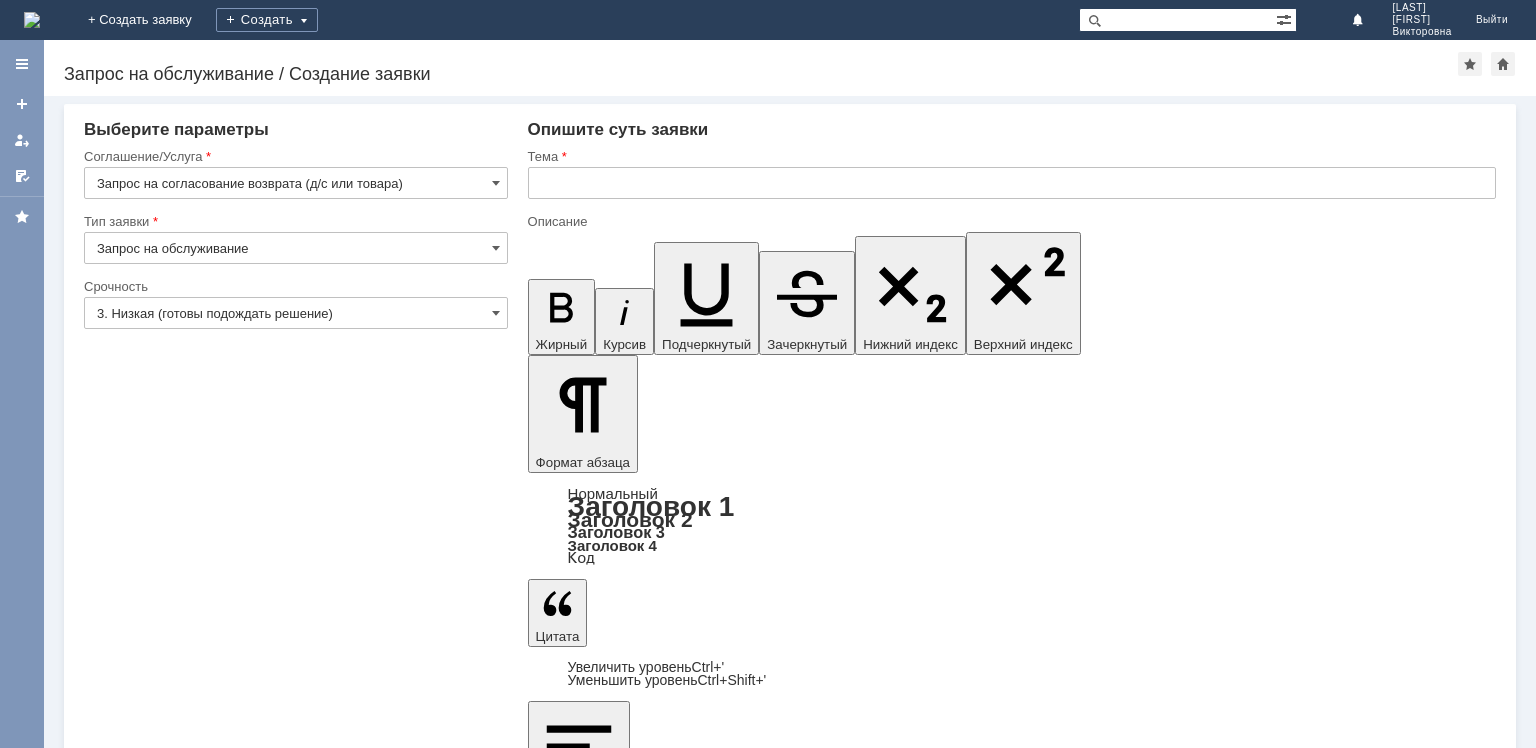 click on "11  шт.  Снято с витрин для утилизации  Челябинск 2" at bounding box center (690, 5999) 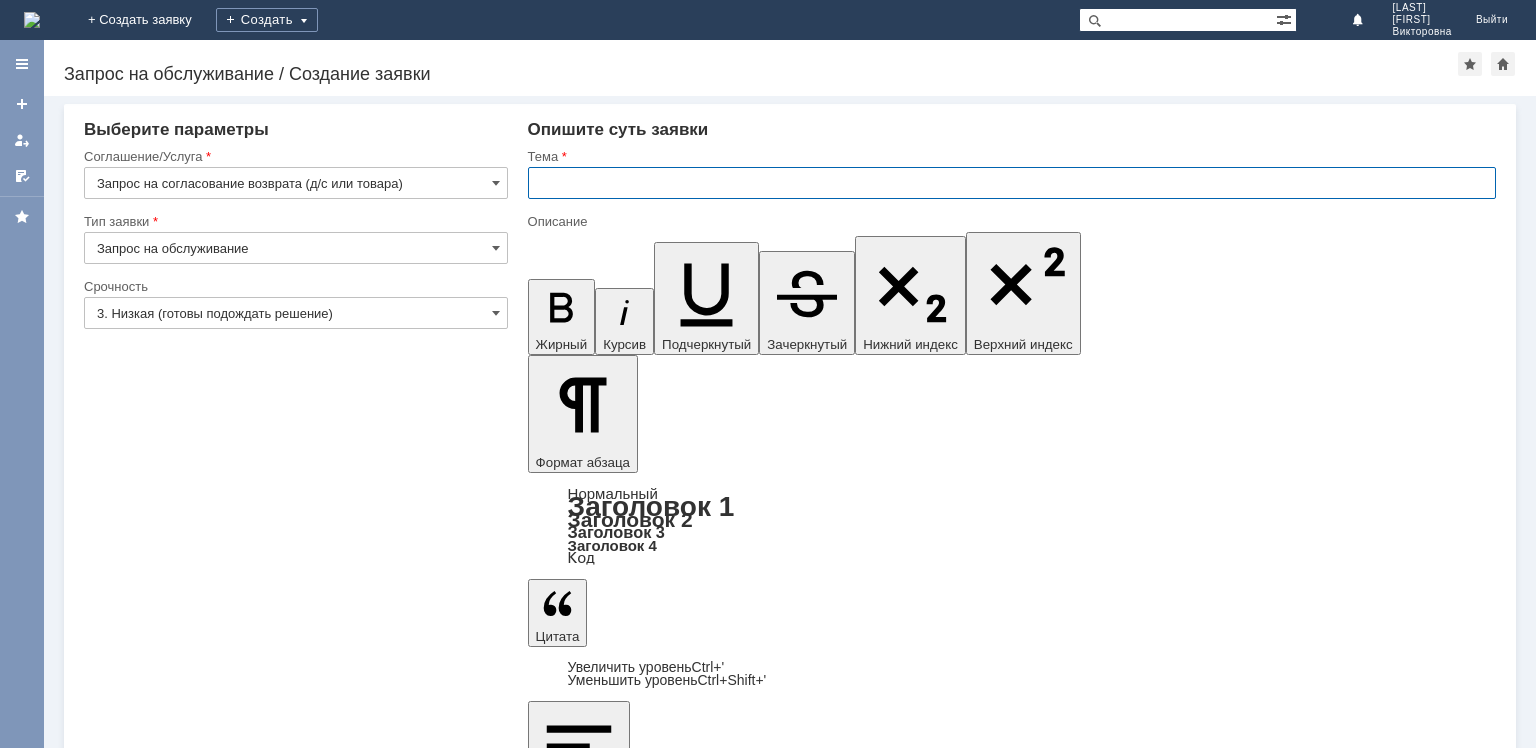 click at bounding box center [1012, 183] 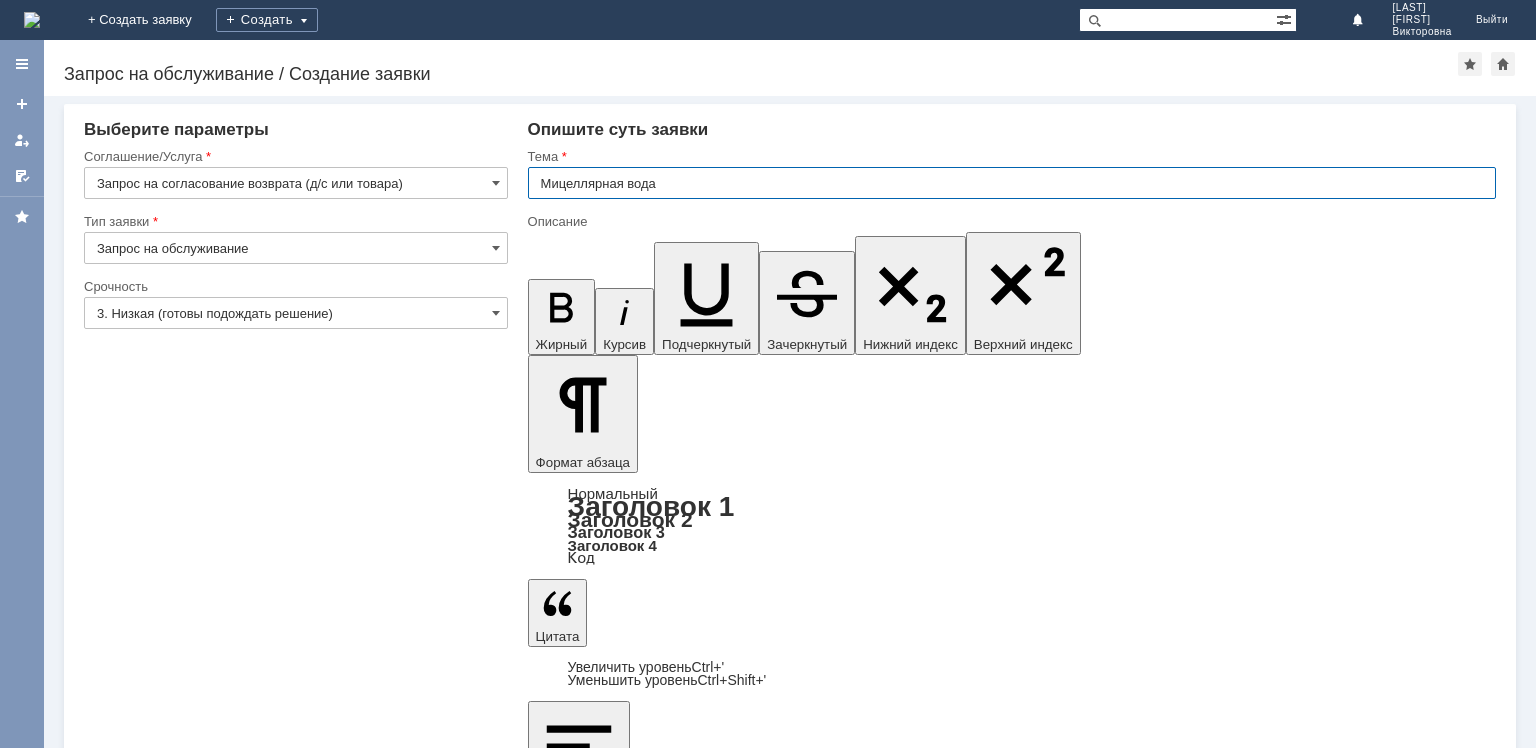 type on "Мицеллярная вода" 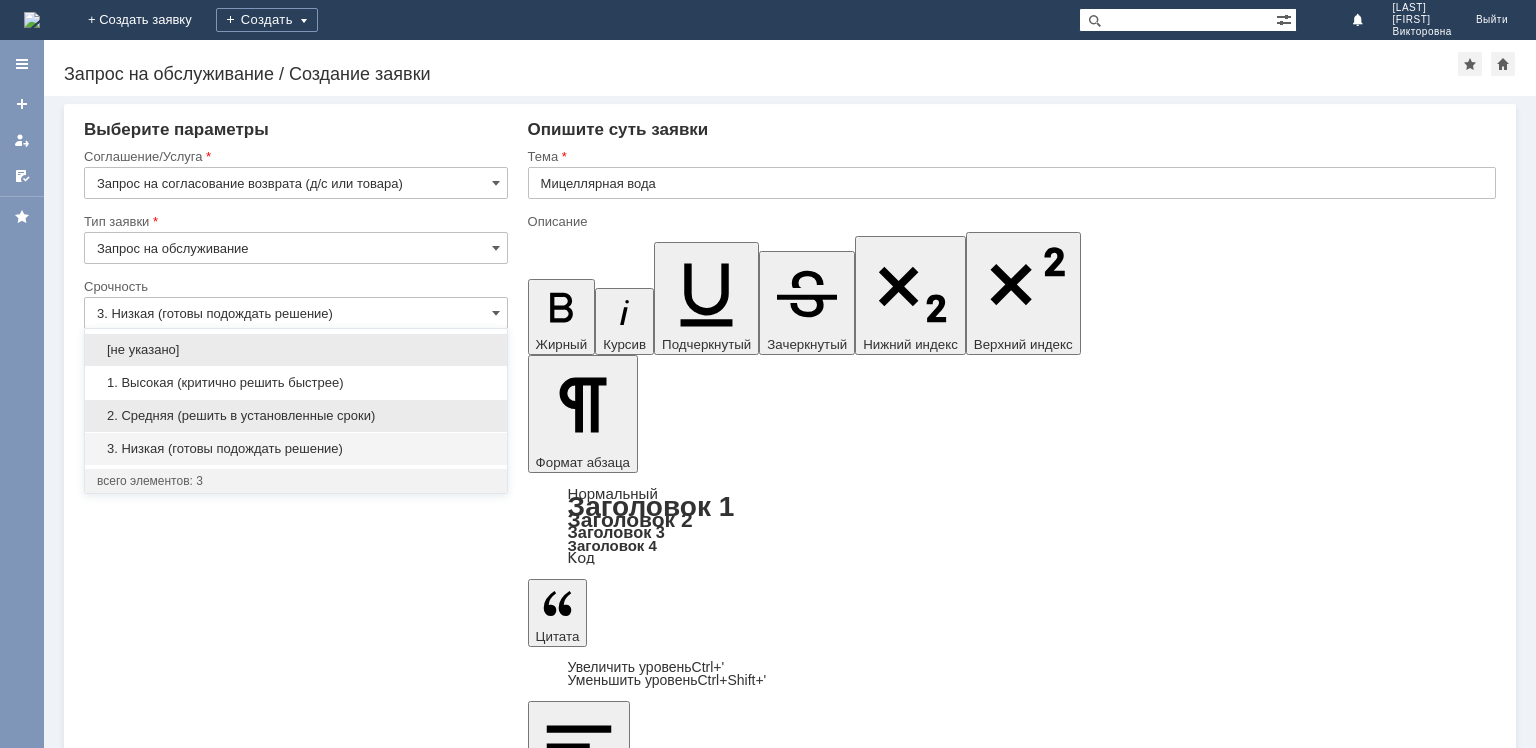 click on "2. Средняя (решить в установленные сроки)" at bounding box center (296, 416) 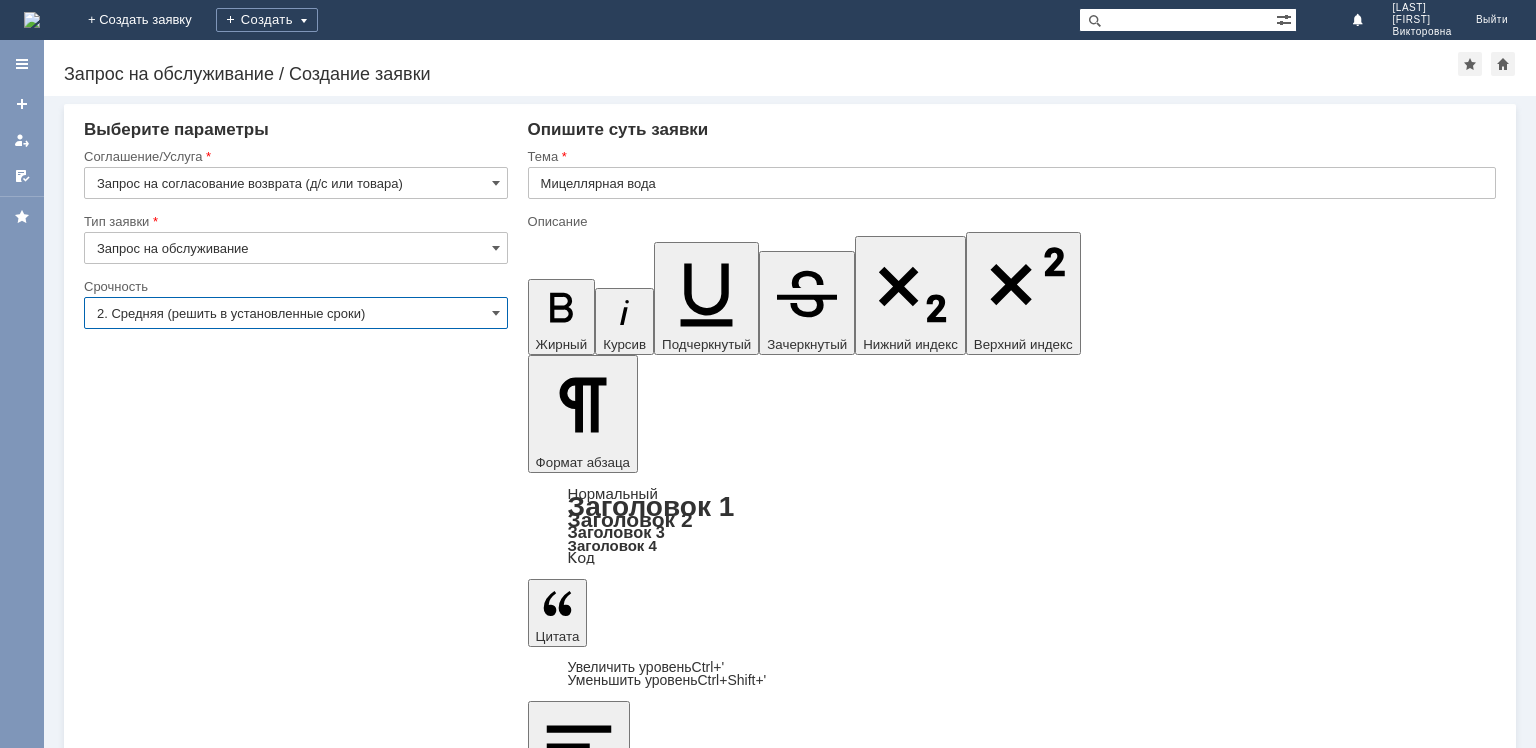 type on "2. Средняя (решить в установленные сроки)" 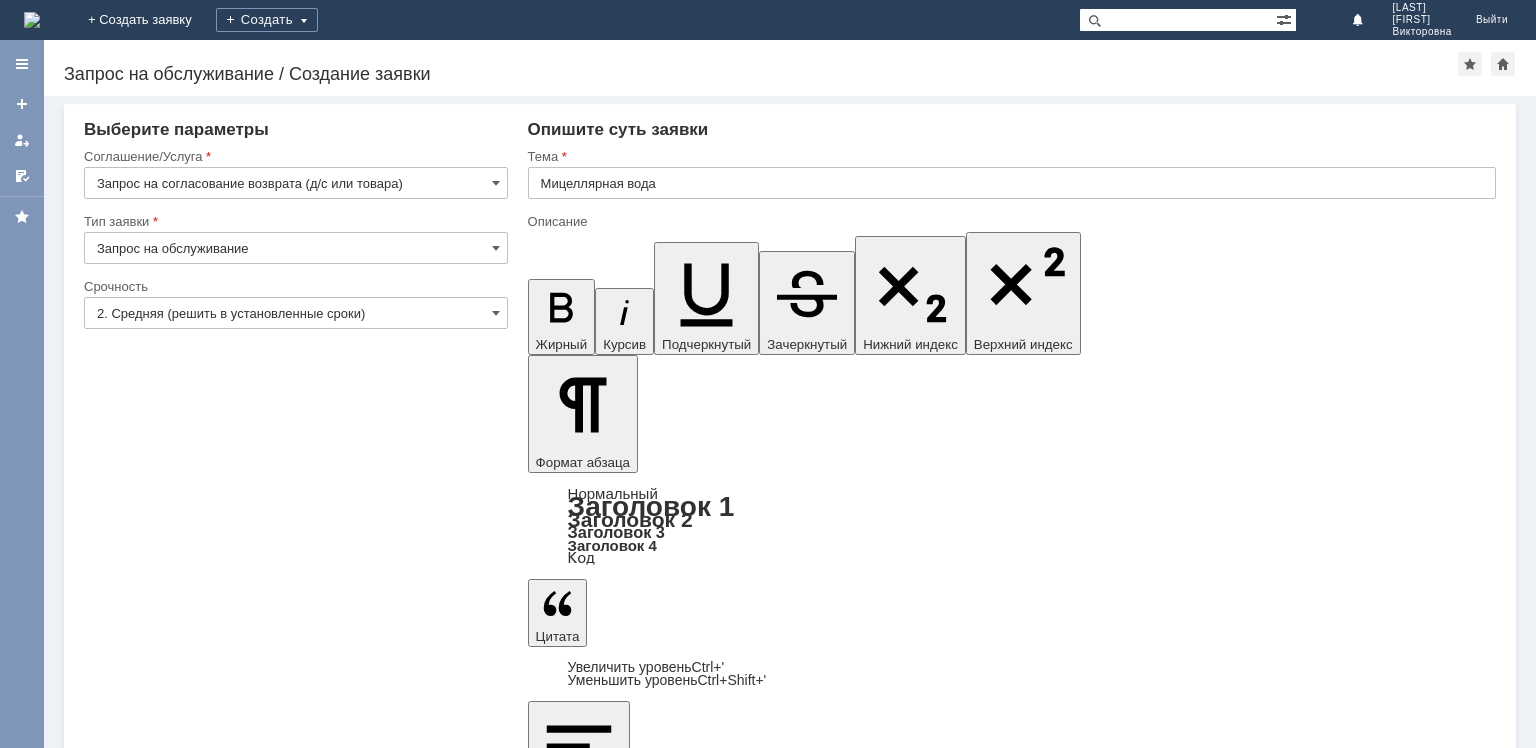 click on "Сохранить" at bounding box center [144, 6165] 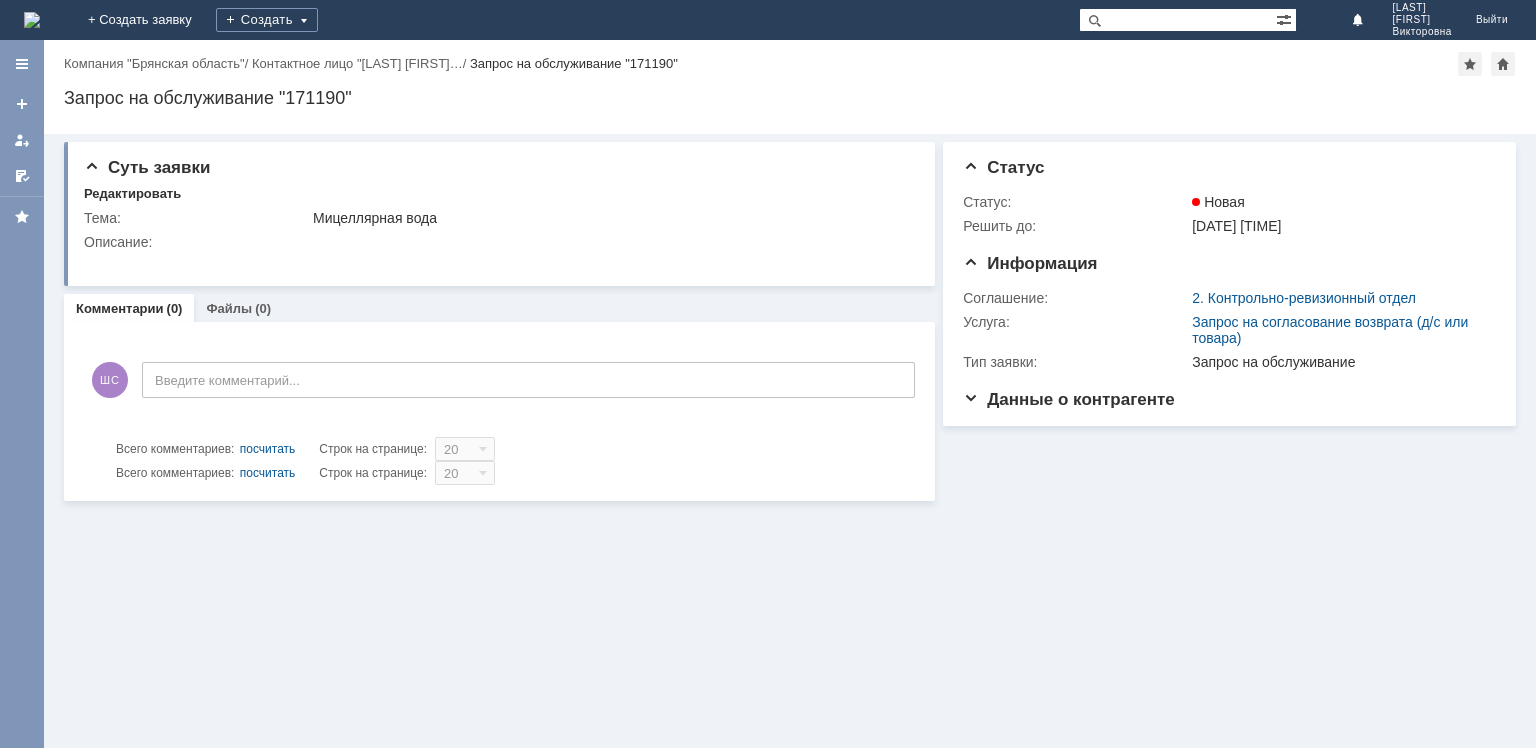scroll, scrollTop: 0, scrollLeft: 0, axis: both 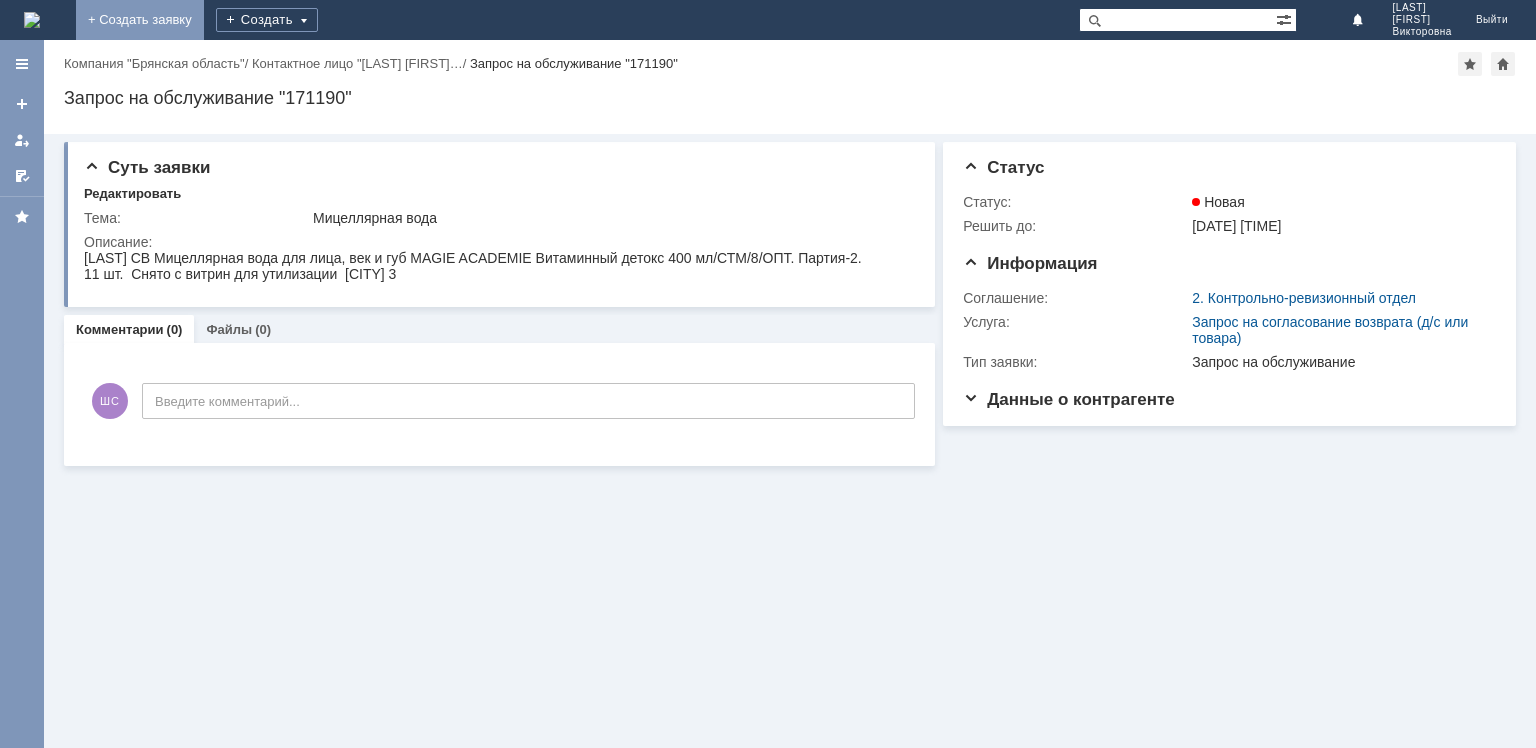 click on "+ Создать заявку" at bounding box center [140, 20] 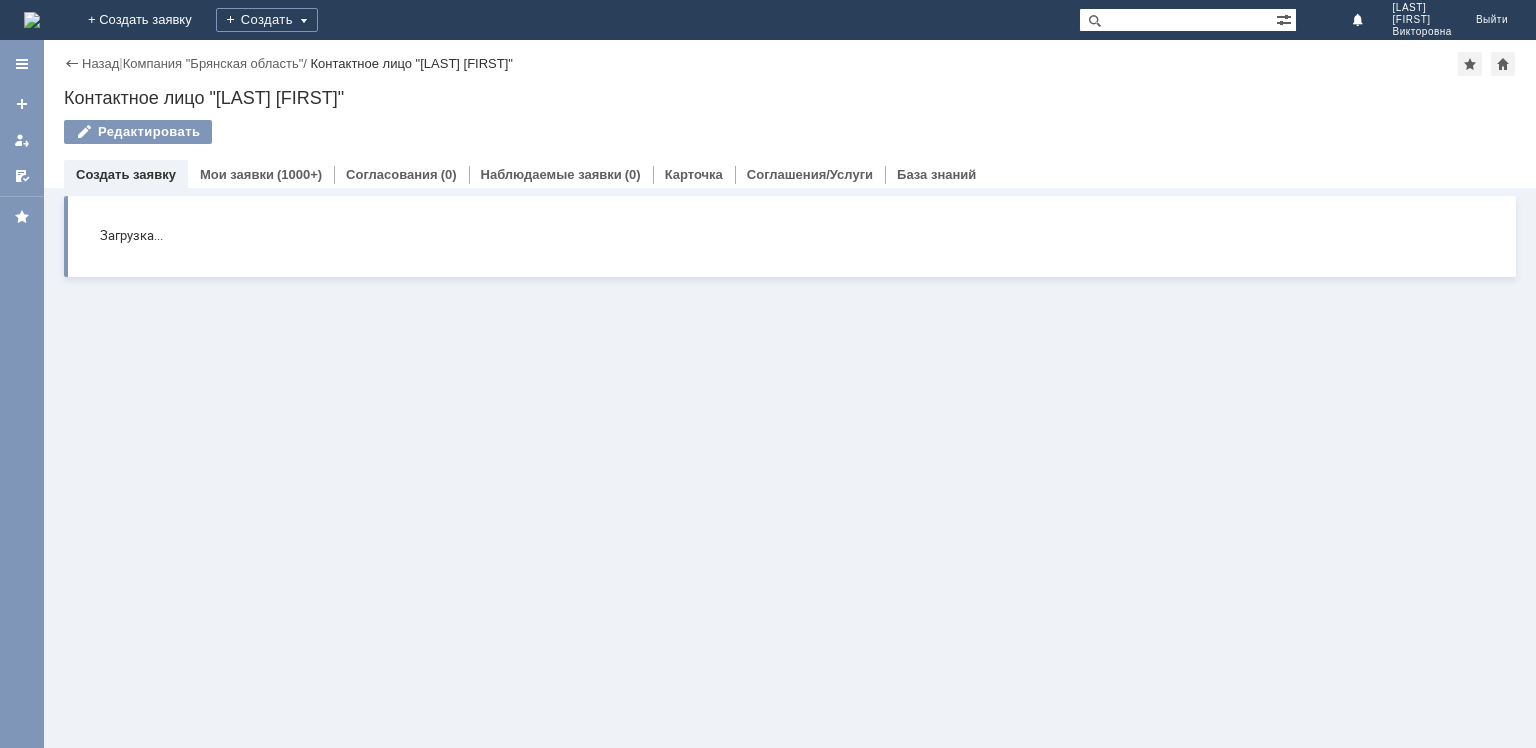 scroll, scrollTop: 0, scrollLeft: 0, axis: both 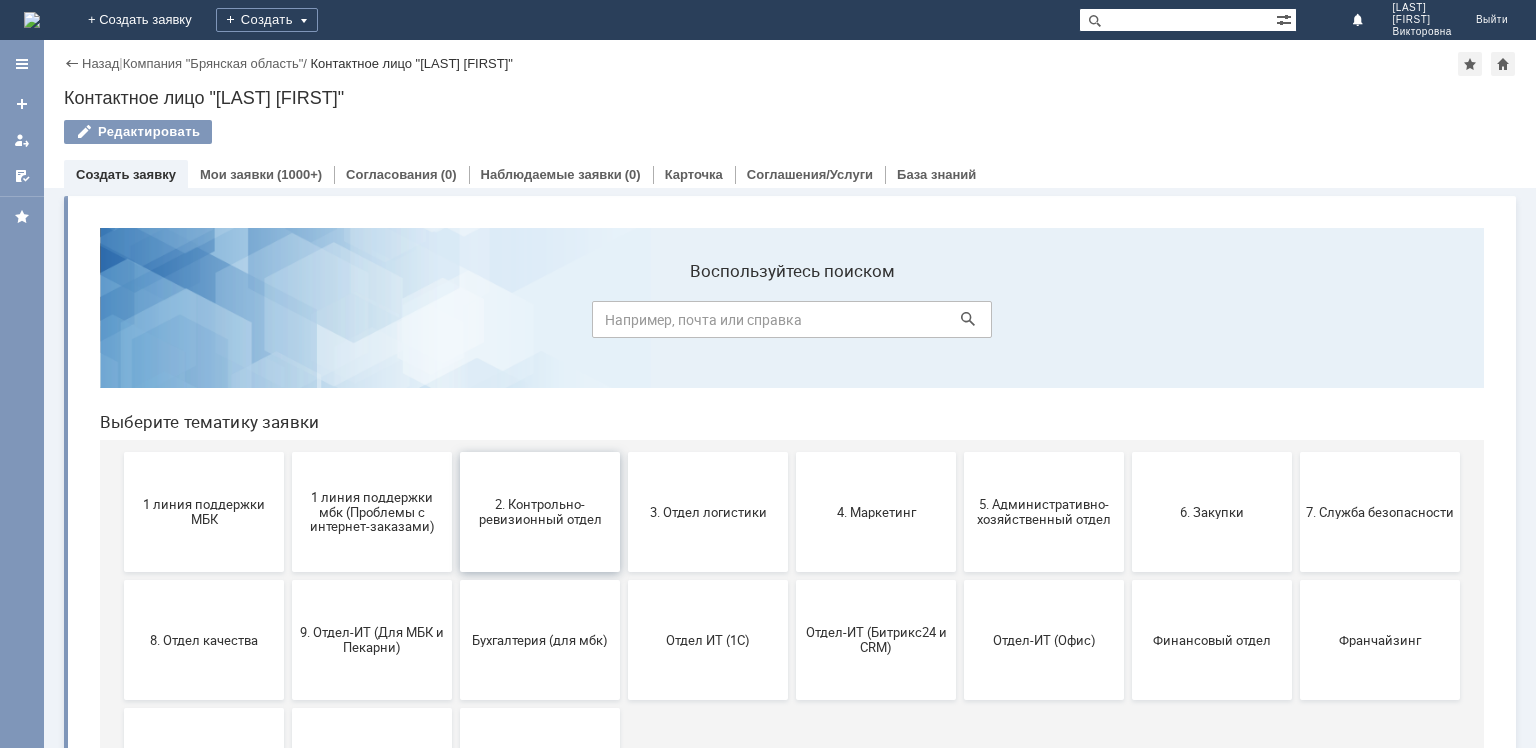 click on "2. Контрольно-ревизионный отдел" at bounding box center (540, 512) 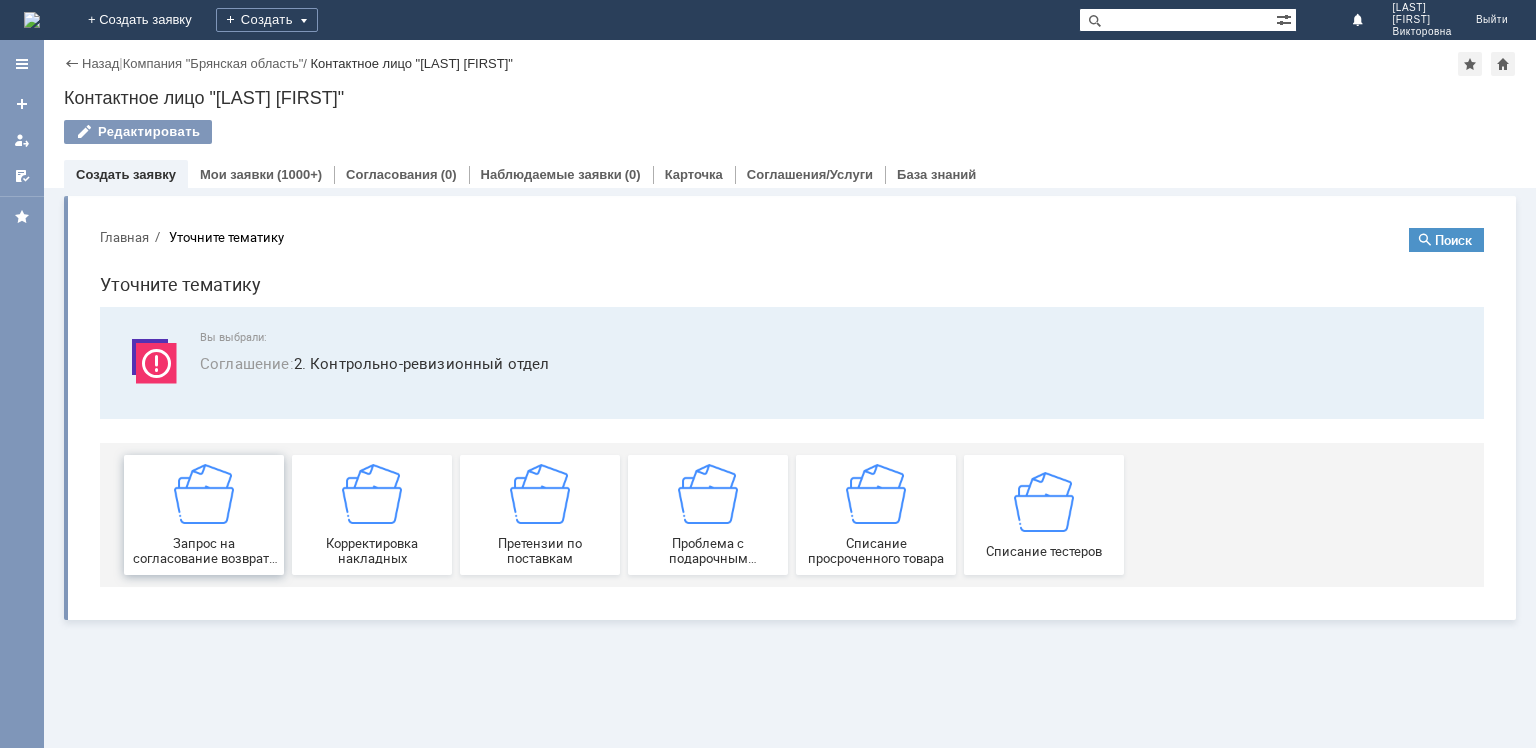 click at bounding box center [204, 494] 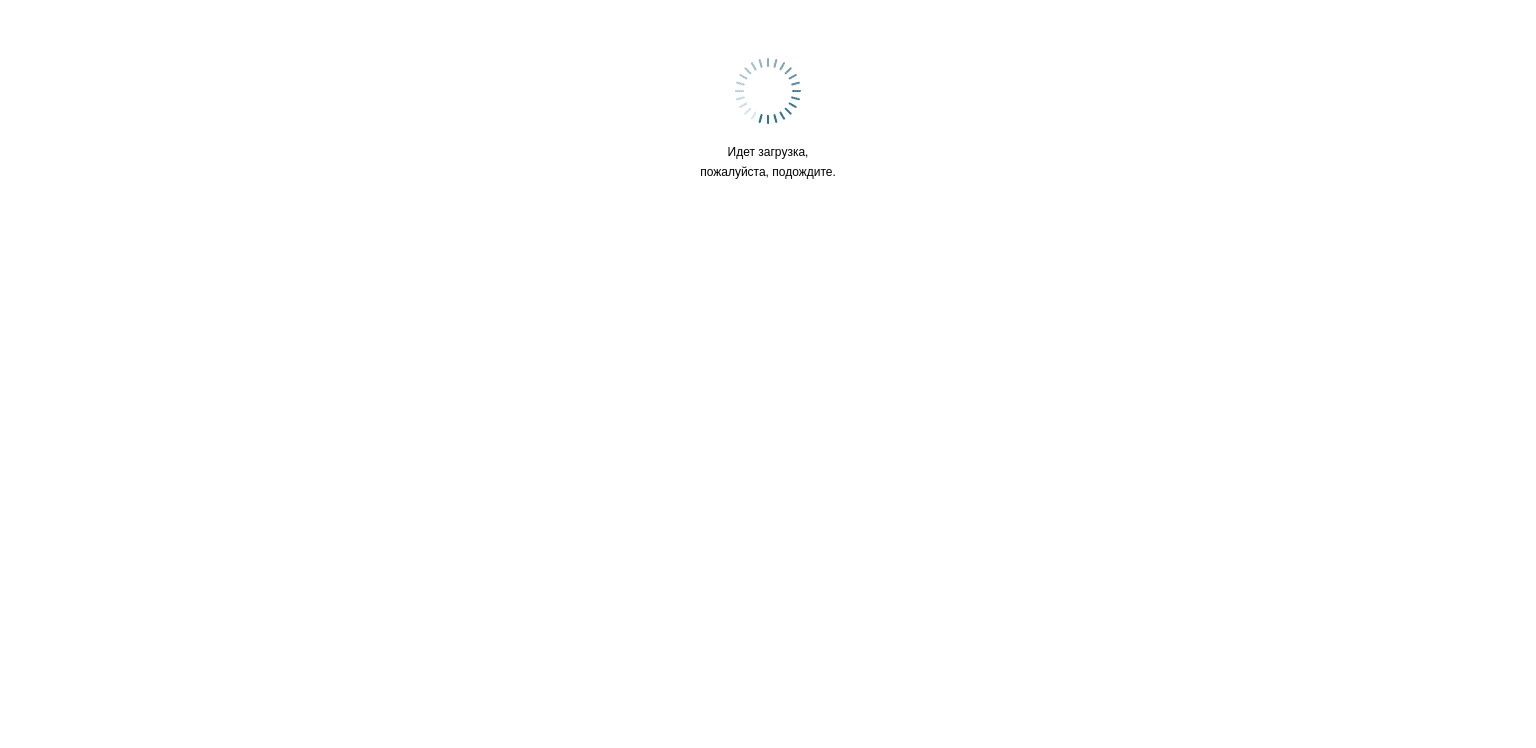 scroll, scrollTop: 0, scrollLeft: 0, axis: both 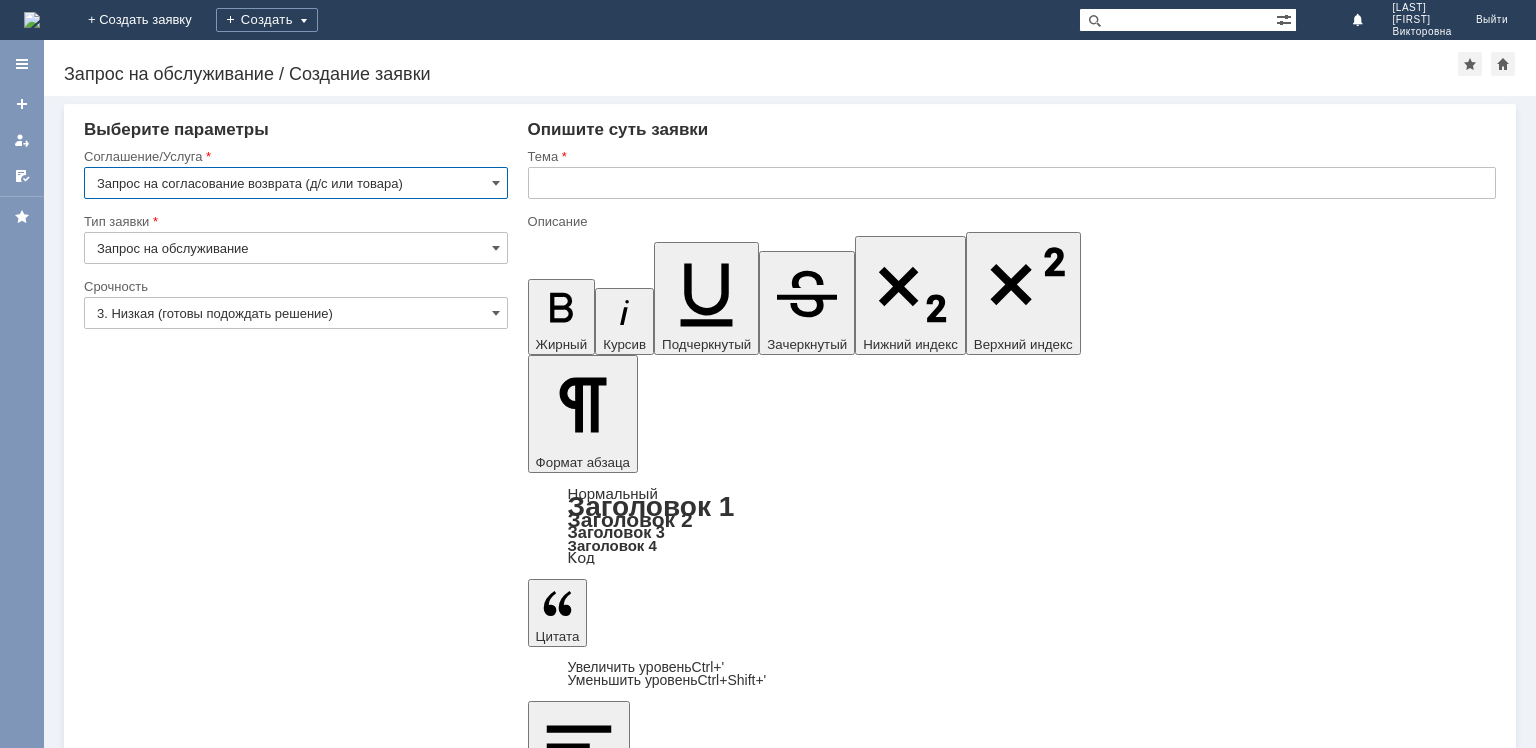 click at bounding box center [690, 5943] 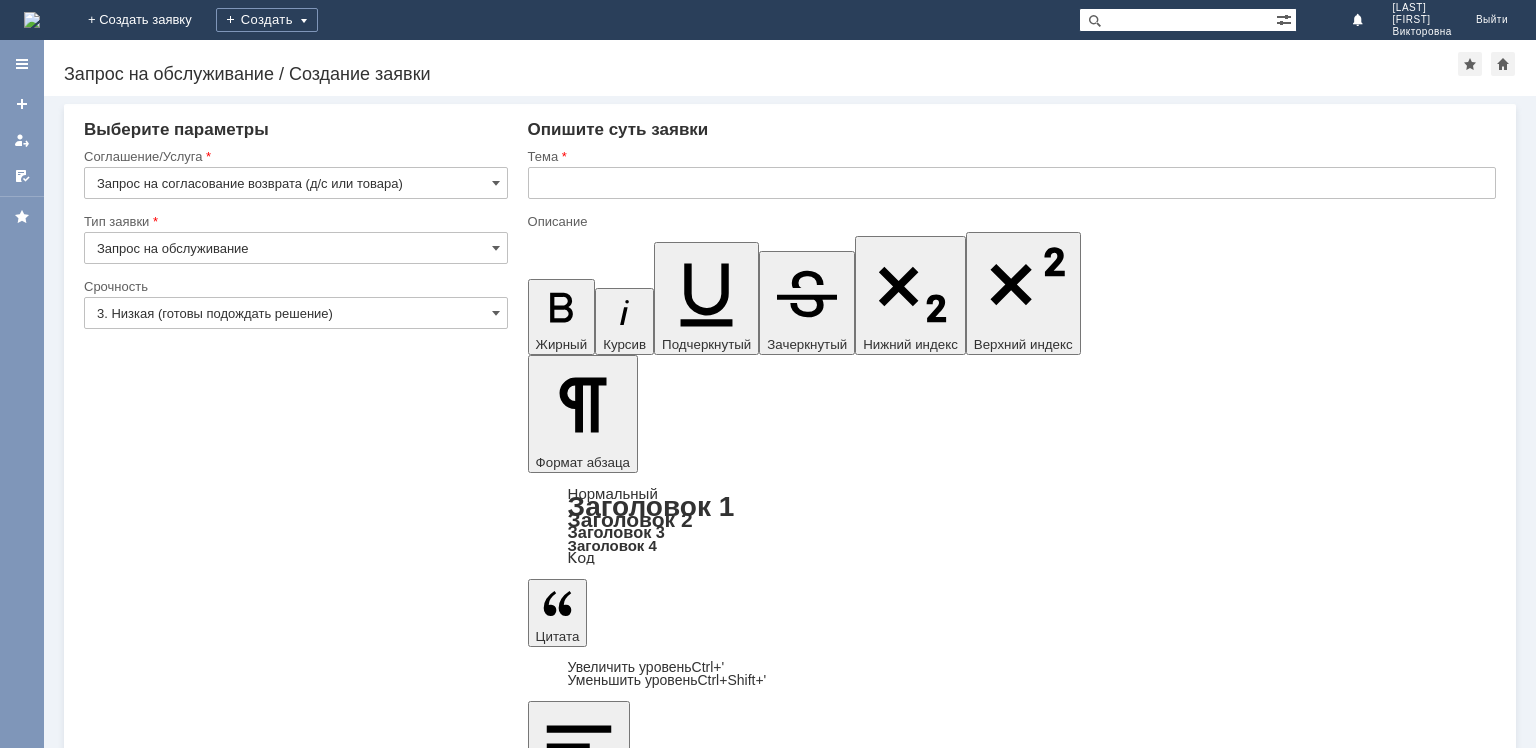 click on "5 шт.  Снято с витрин для утилизации  [CITY] 2" at bounding box center (690, 6015) 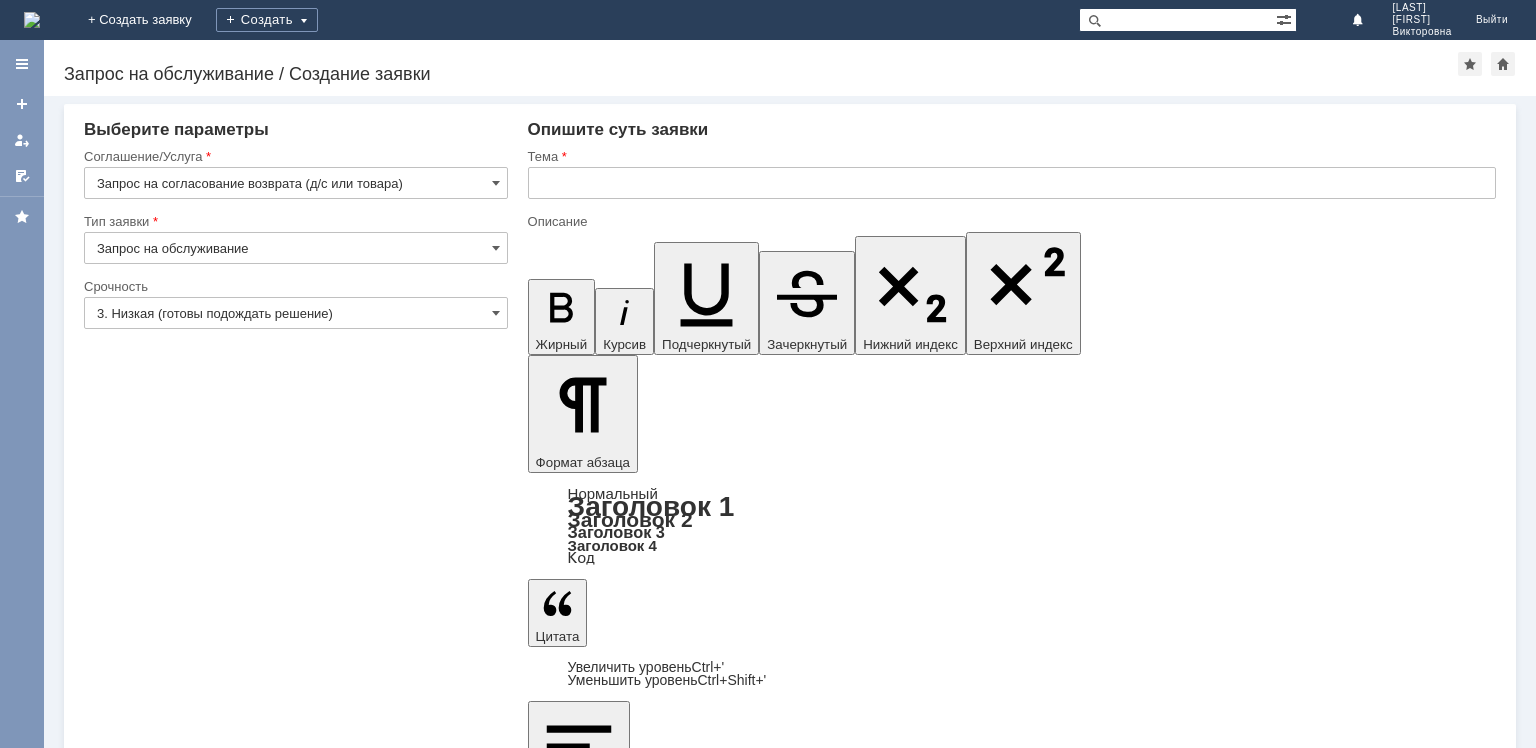 type 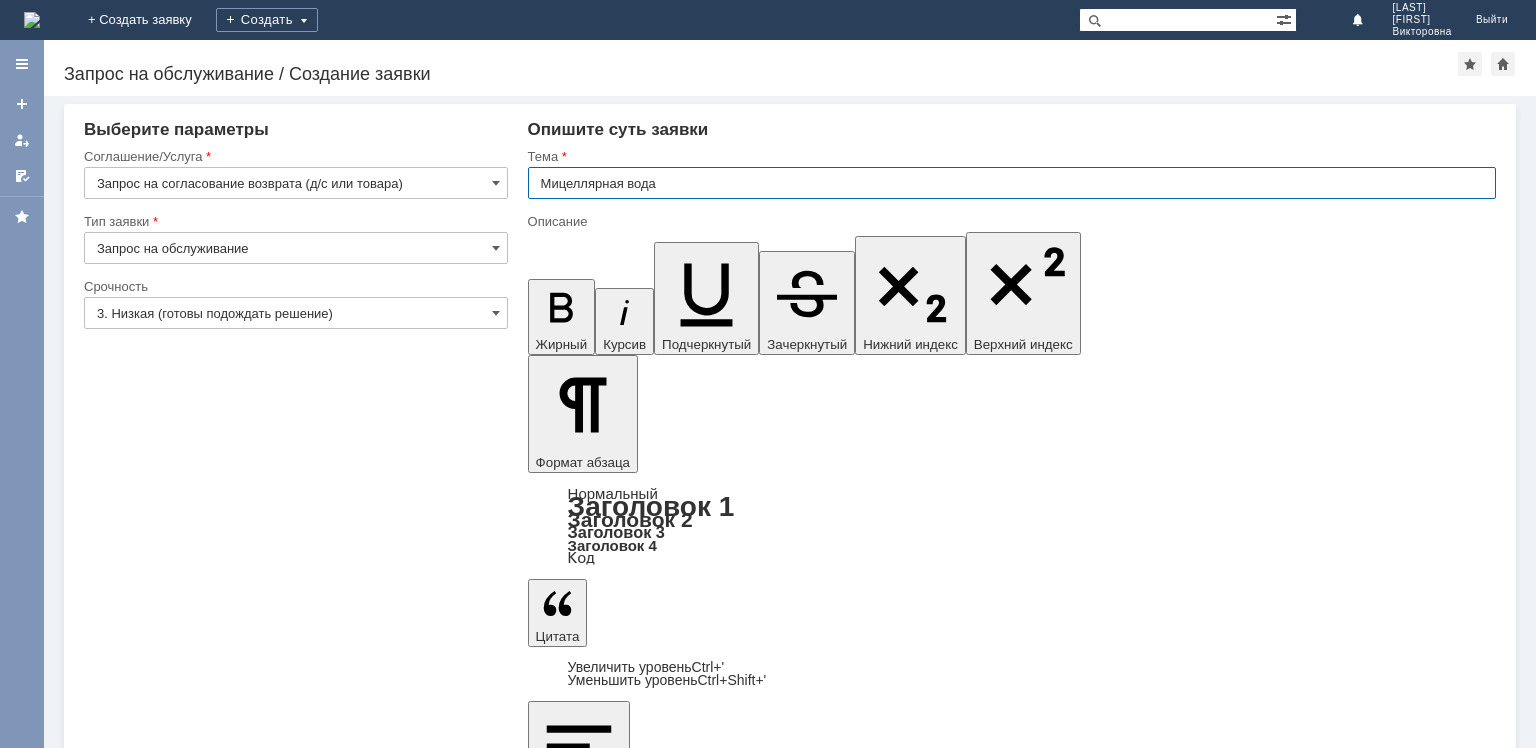 type on "Мицеллярная вода" 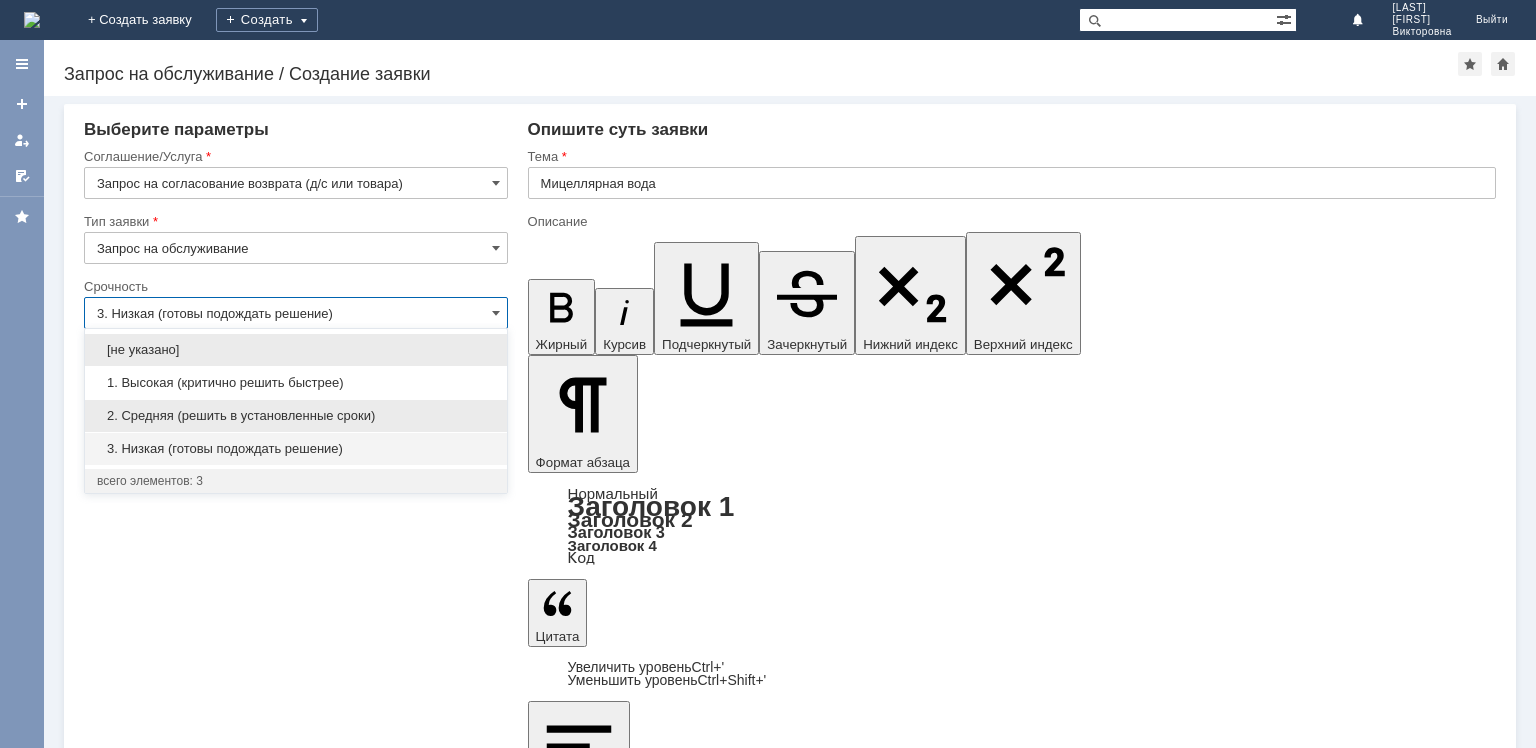 click on "2. Средняя (решить в установленные сроки)" at bounding box center [296, 416] 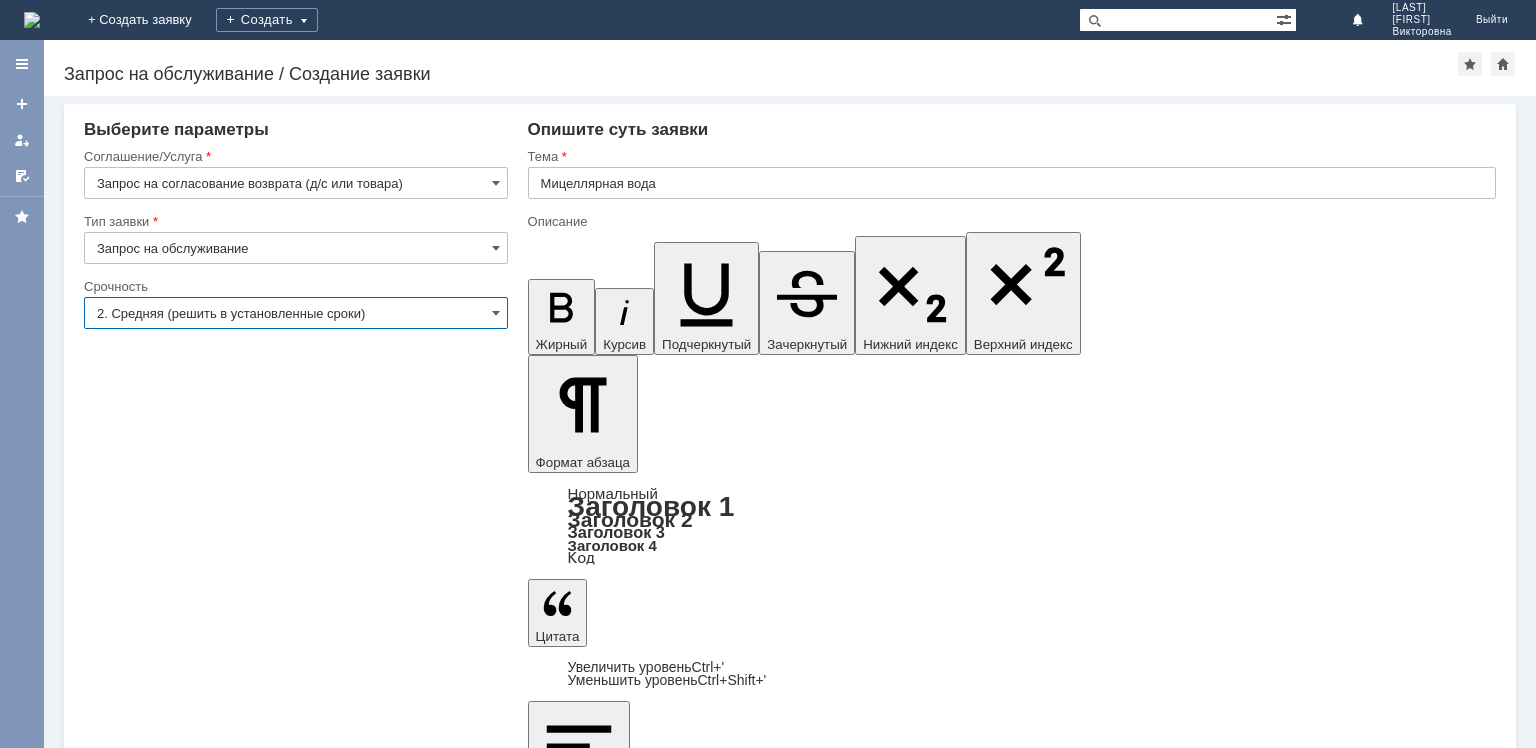 type on "2. Средняя (решить в установленные сроки)" 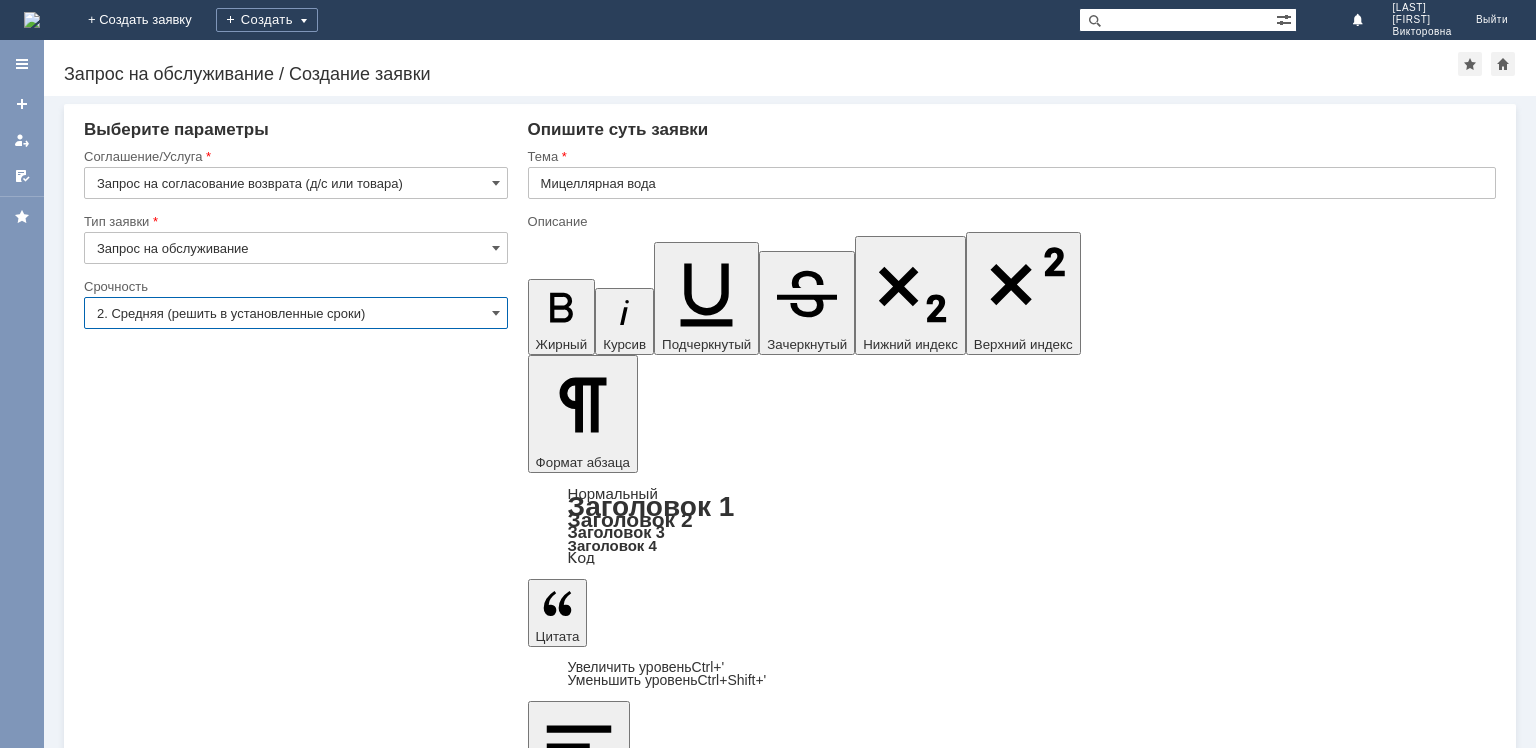 click on "Сохранить" at bounding box center (144, 6165) 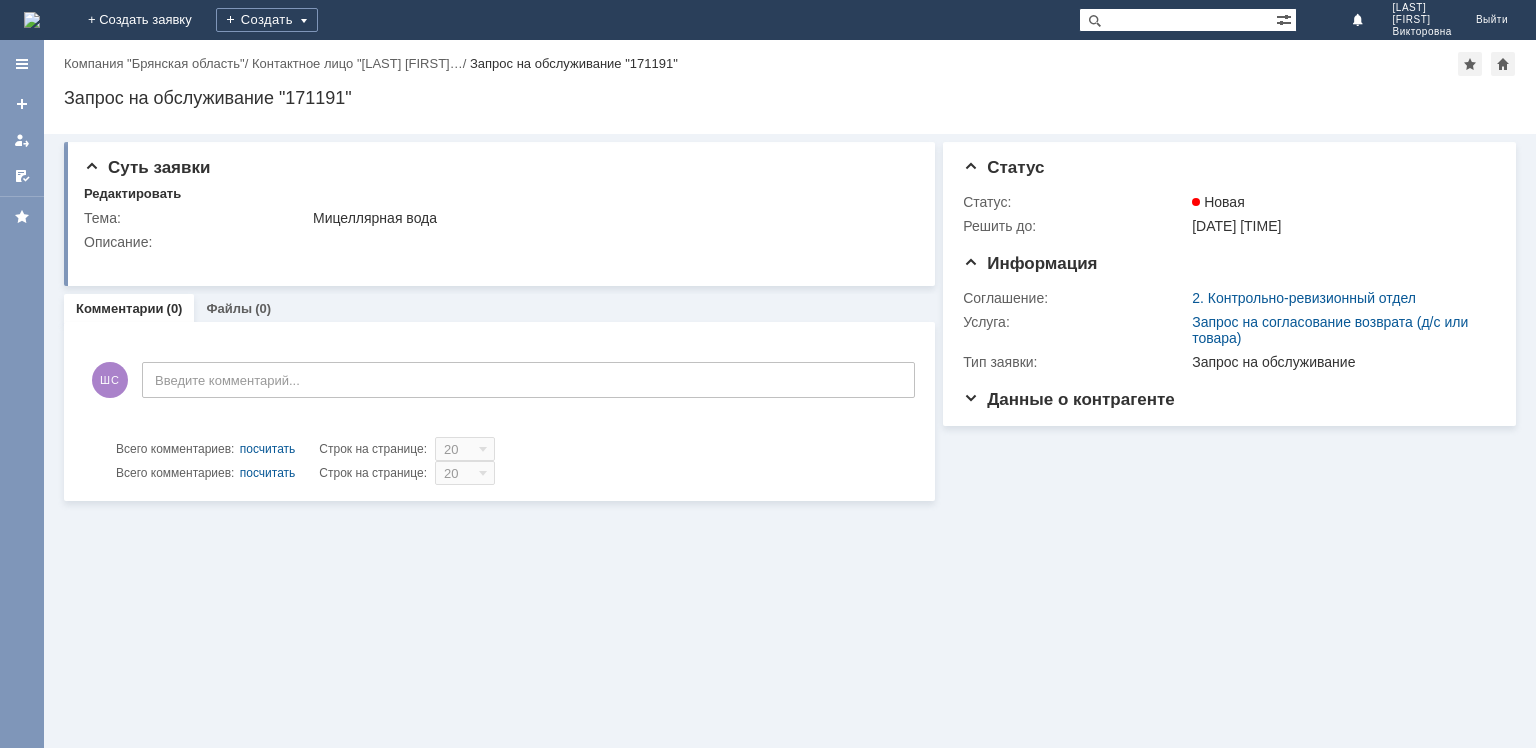 scroll, scrollTop: 0, scrollLeft: 0, axis: both 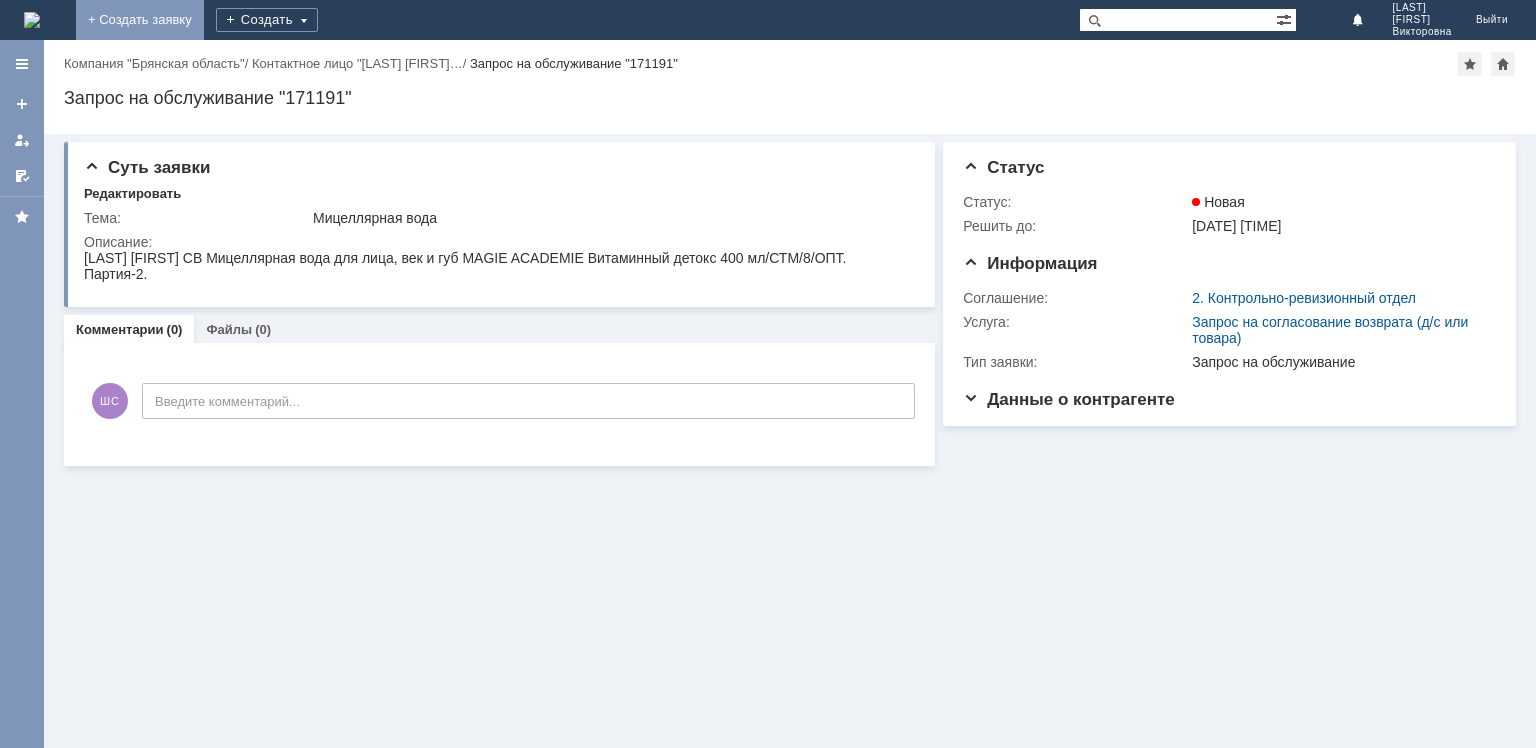 click on "+ Создать заявку" at bounding box center (140, 20) 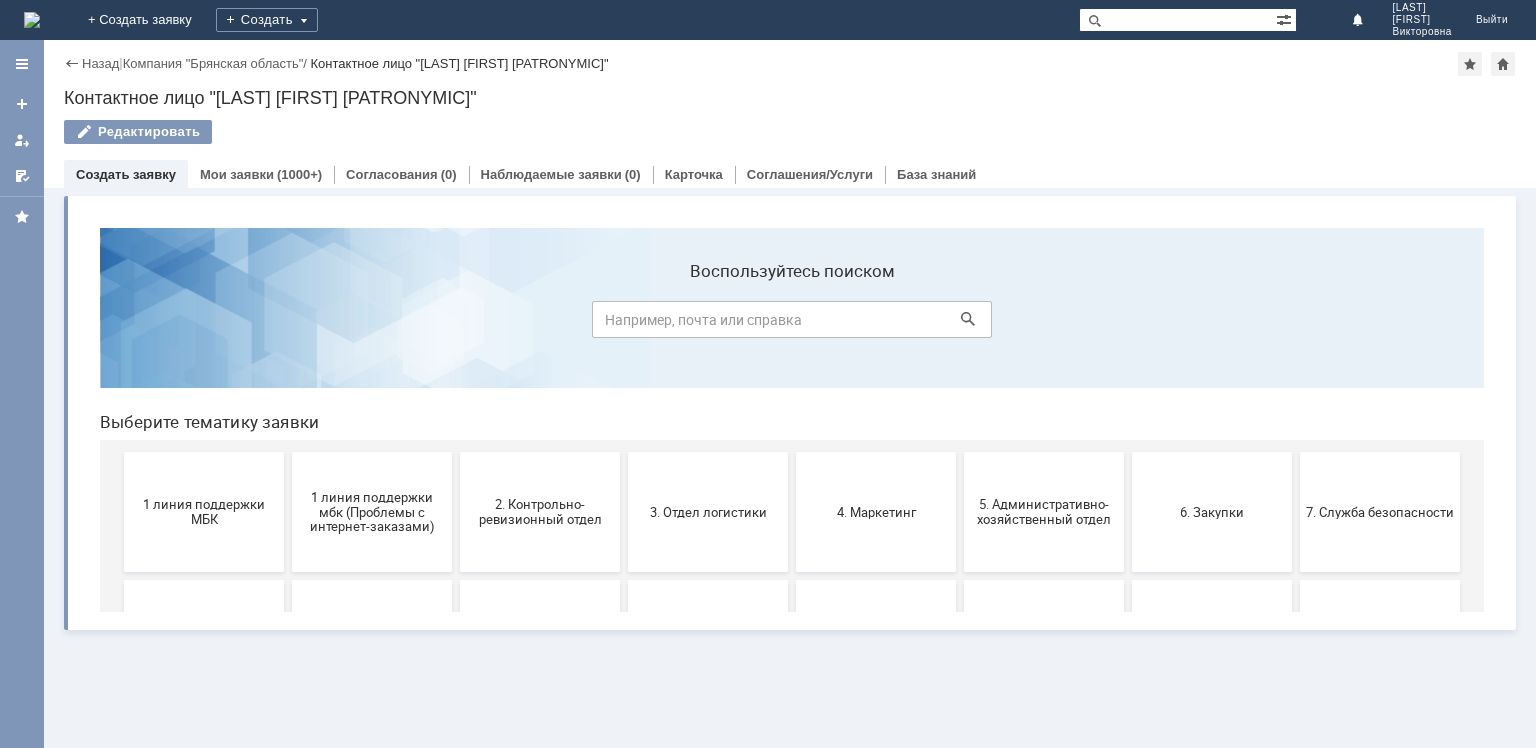 scroll, scrollTop: 0, scrollLeft: 0, axis: both 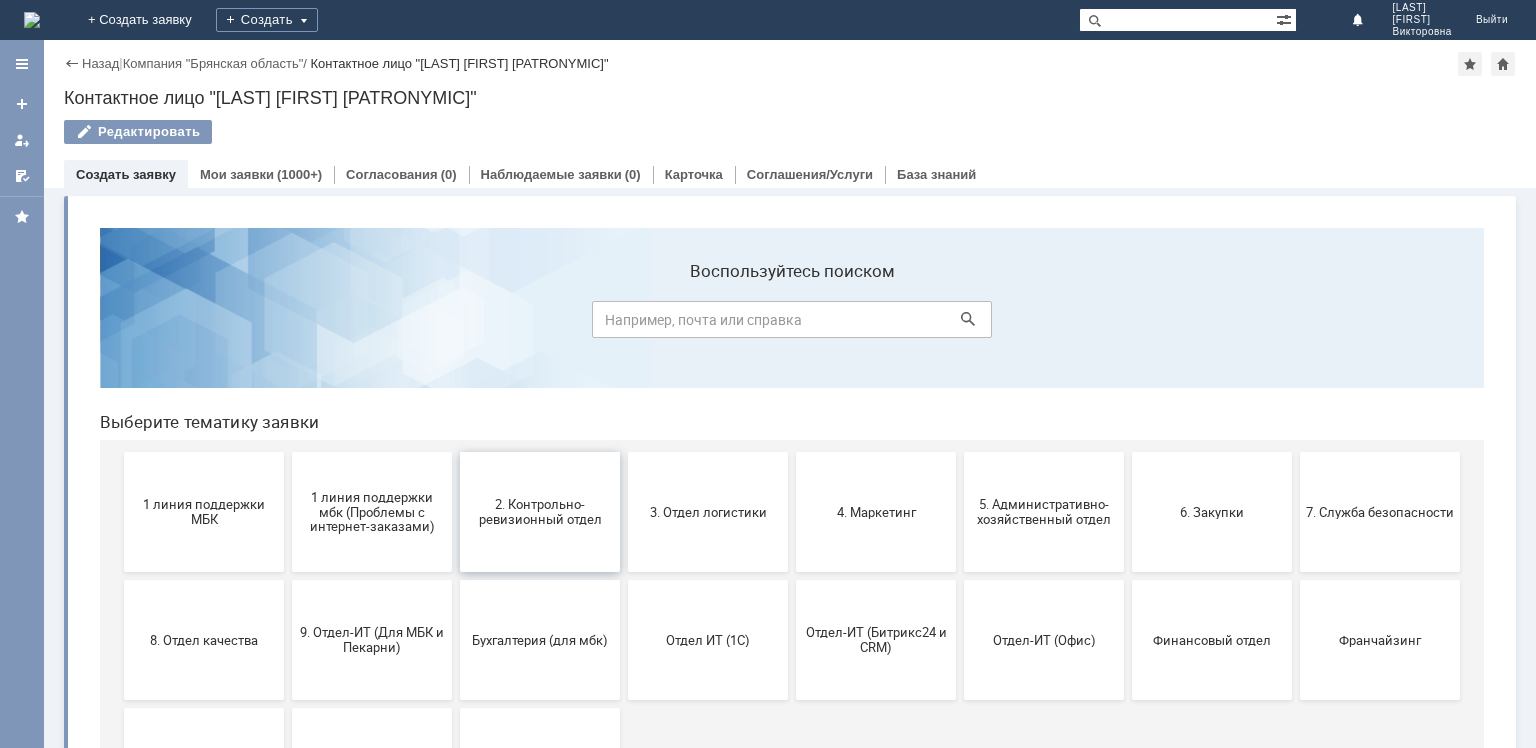 click on "2. Контрольно-ревизионный отдел" at bounding box center (540, 512) 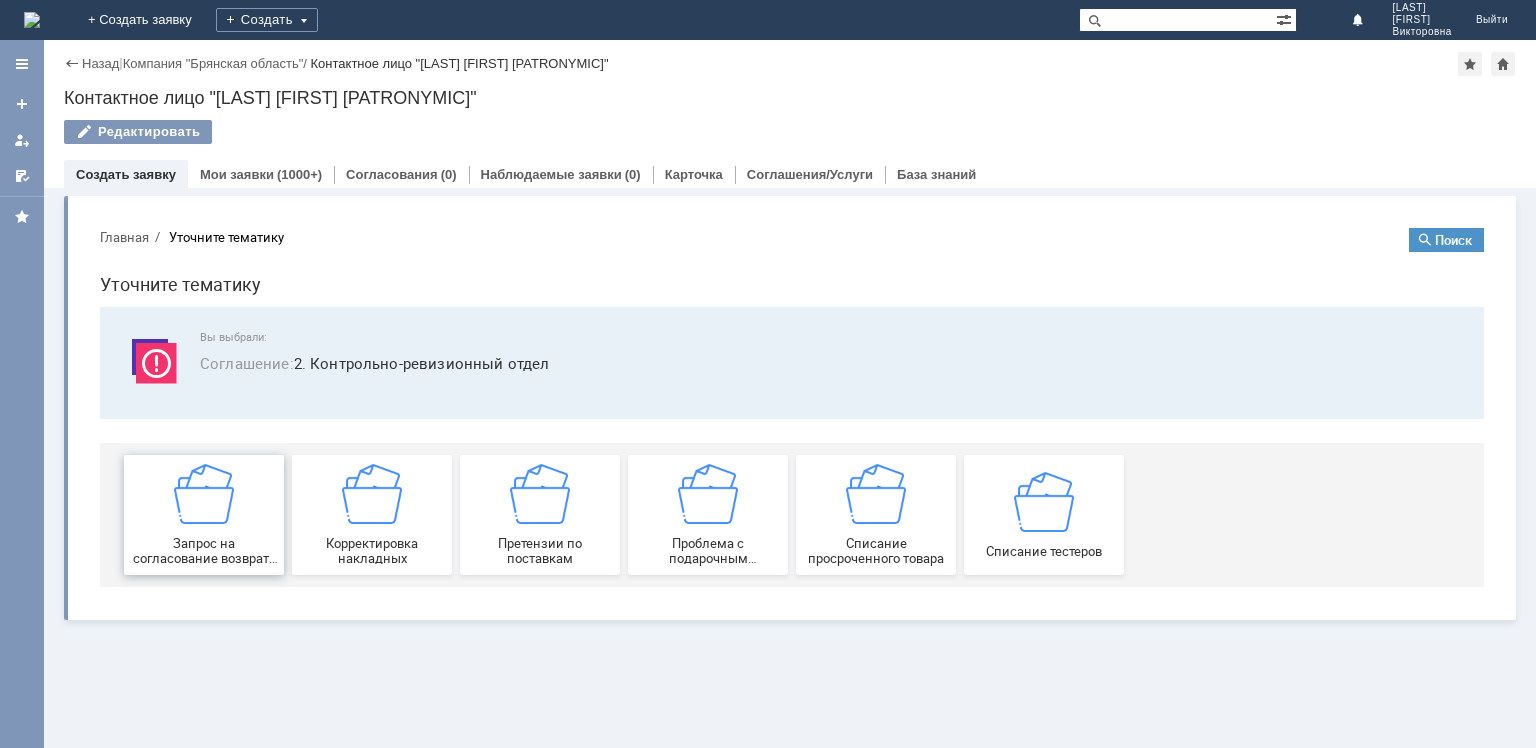click at bounding box center (204, 494) 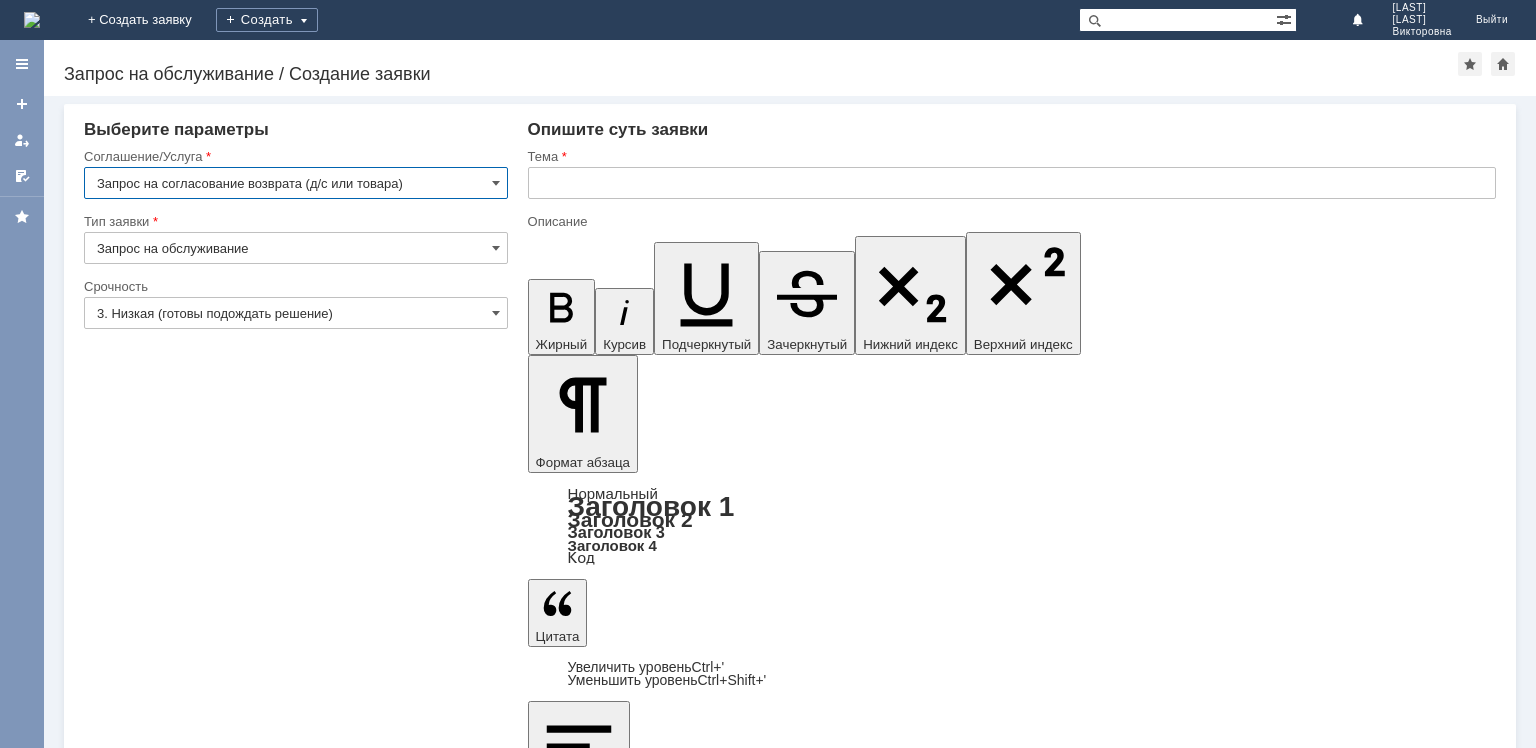 scroll, scrollTop: 0, scrollLeft: 0, axis: both 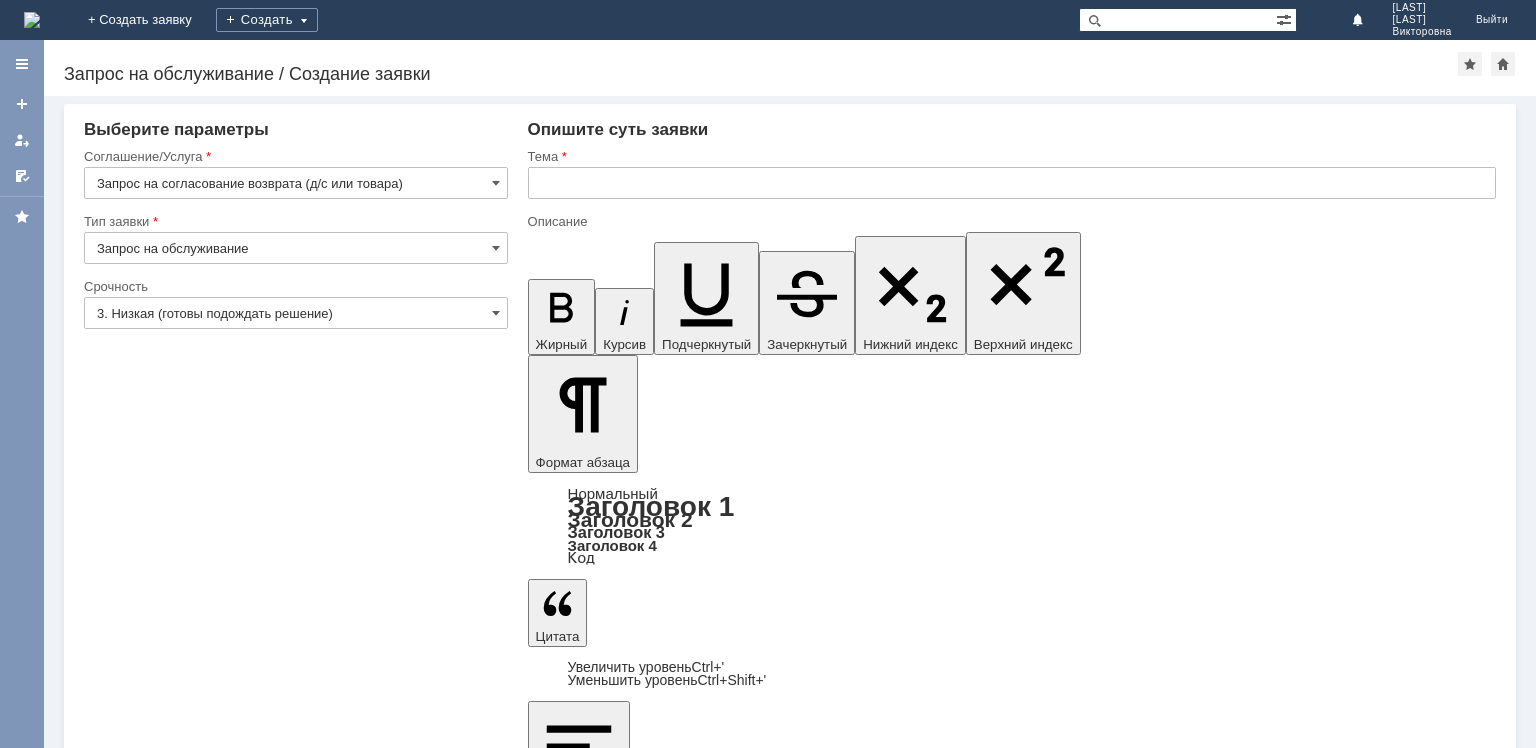 click on "5 шт.  Снято с витрин для утилизации  [CITY] 2" at bounding box center (690, 6015) 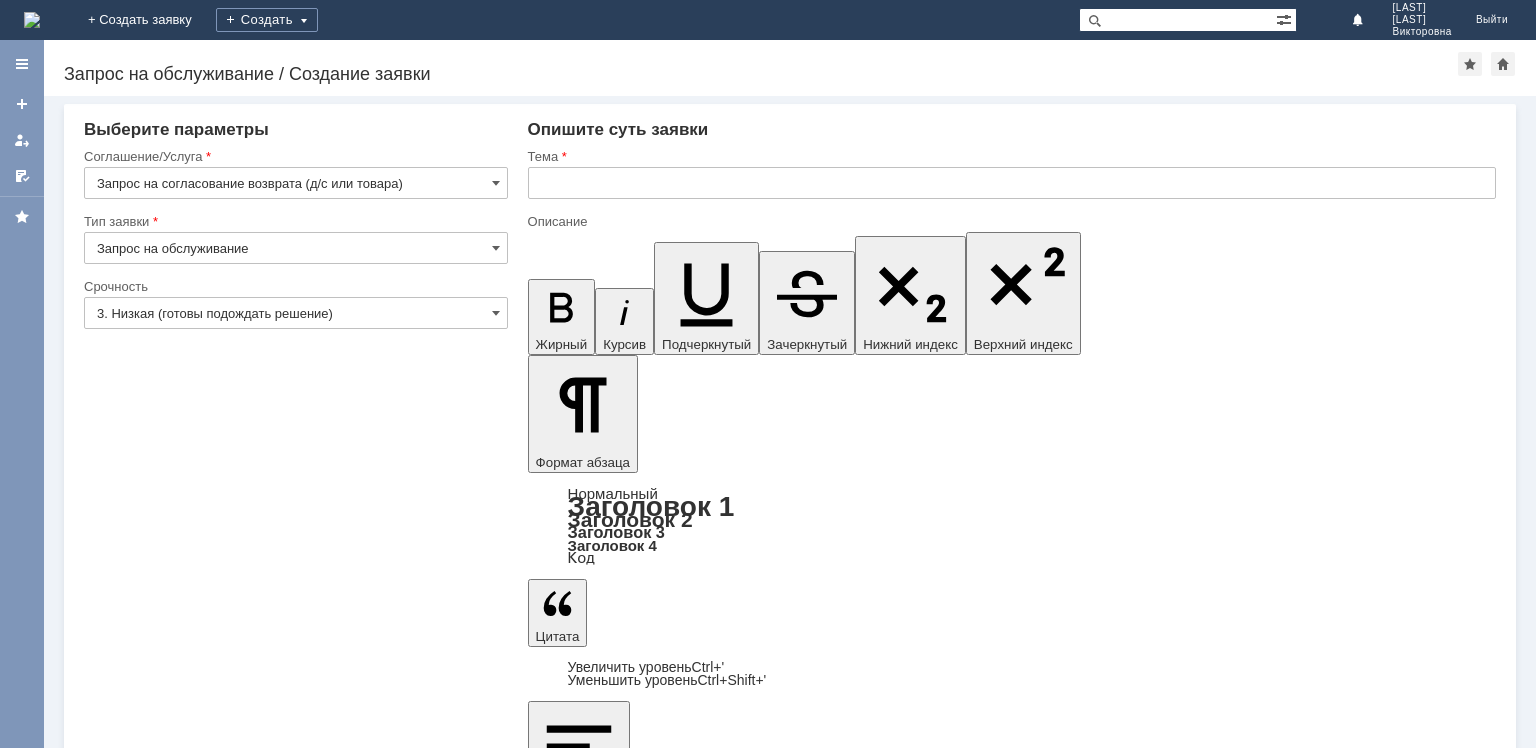 type 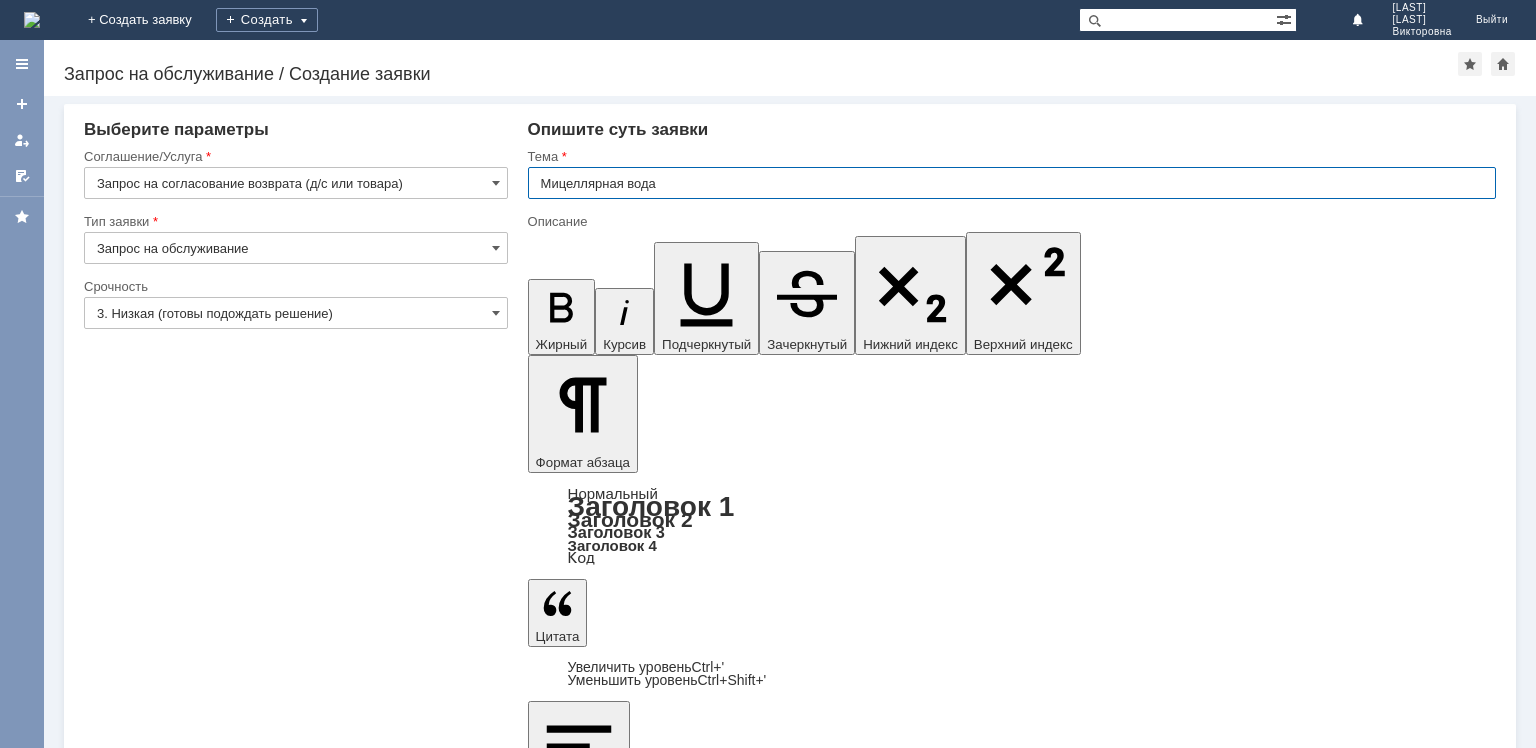 type on "Мицеллярная вода" 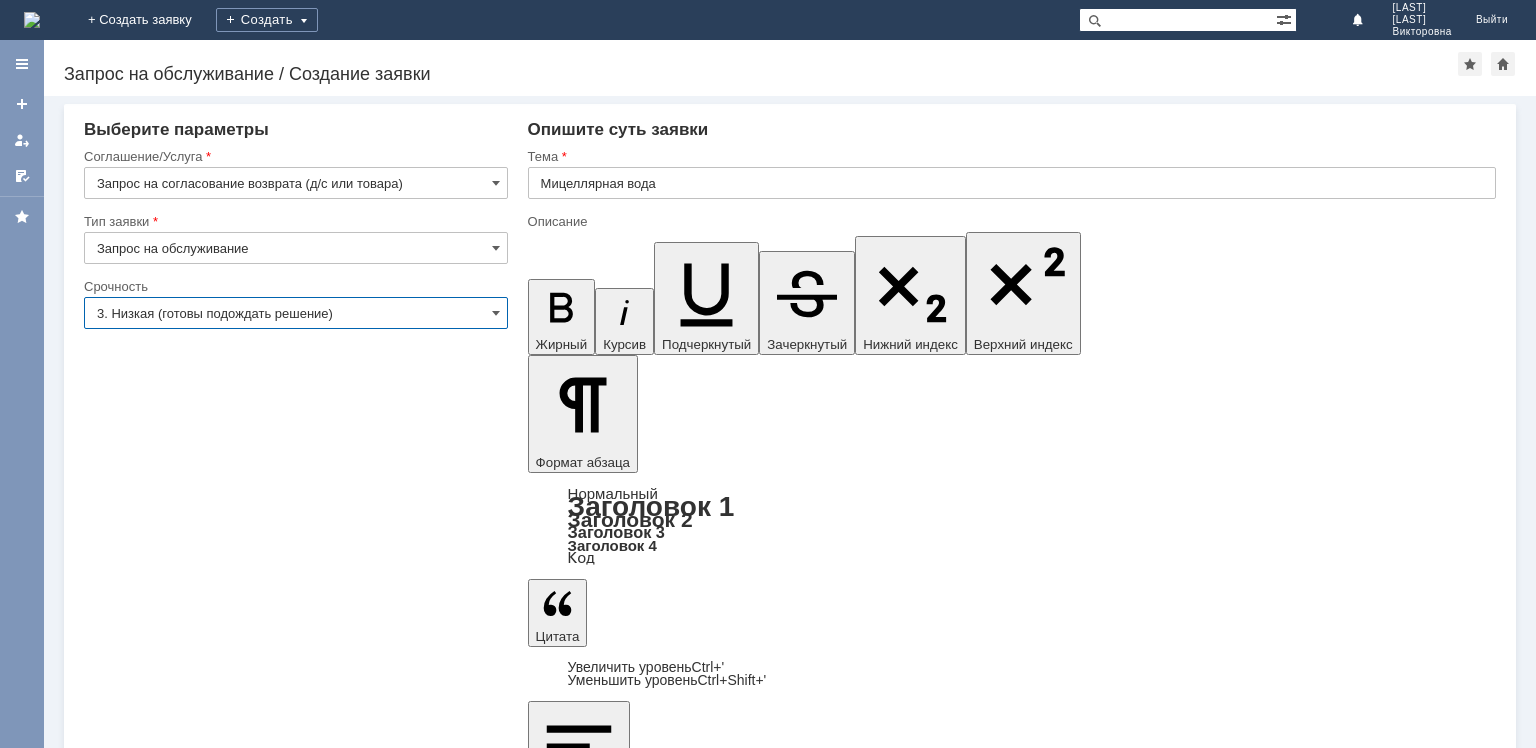 click on "3. Низкая (готовы подождать решение)" at bounding box center (296, 313) 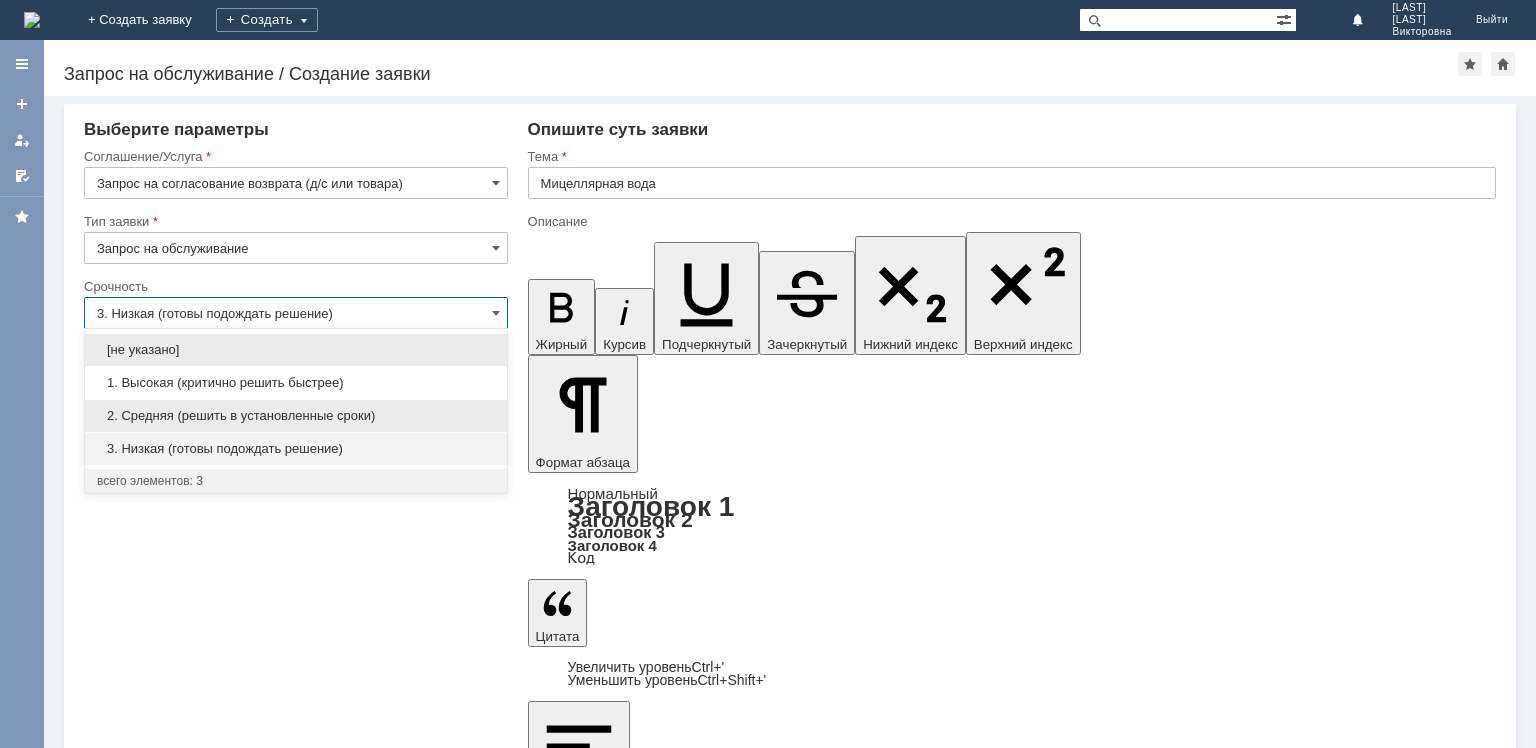 click on "2. Средняя (решить в установленные сроки)" at bounding box center (296, 416) 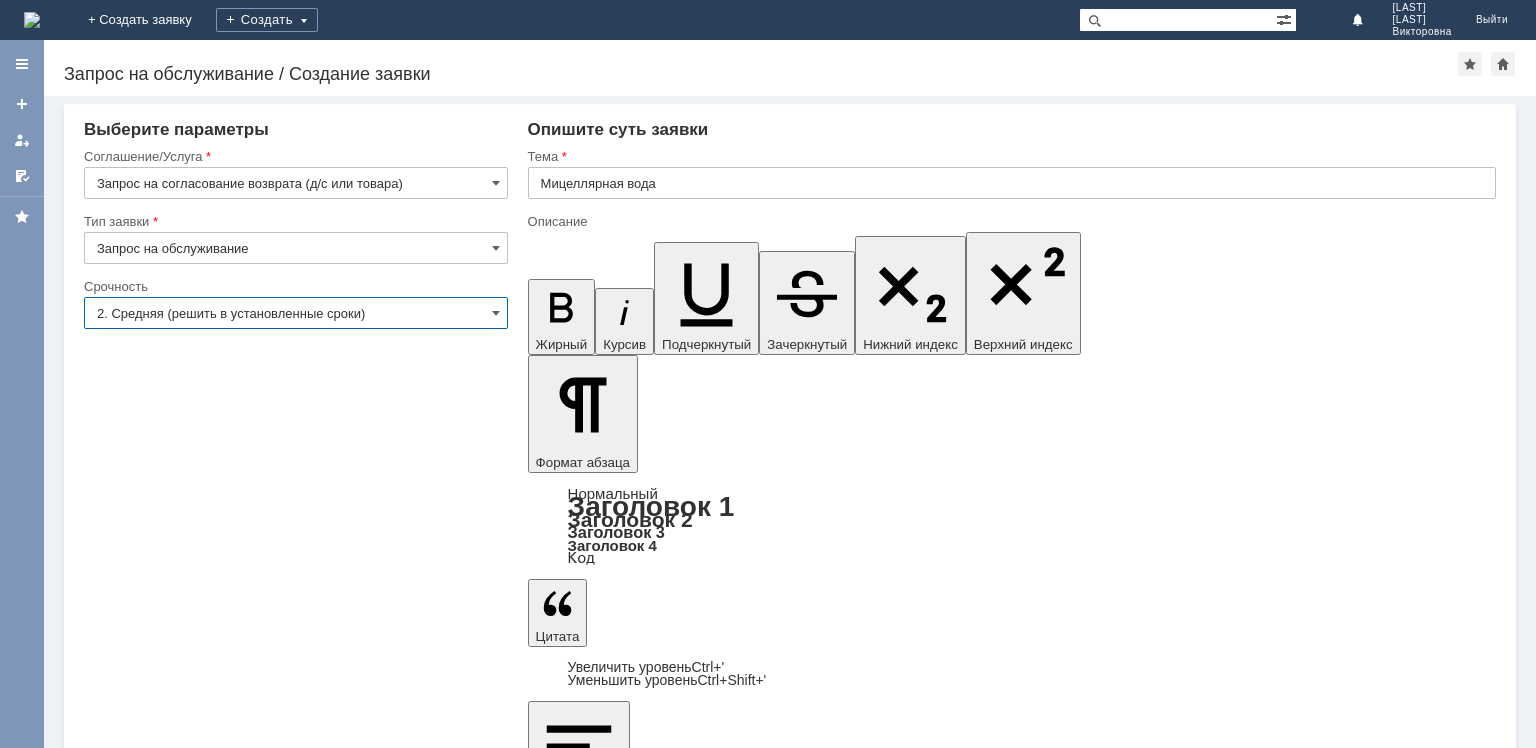 type on "2. Средняя (решить в установленные сроки)" 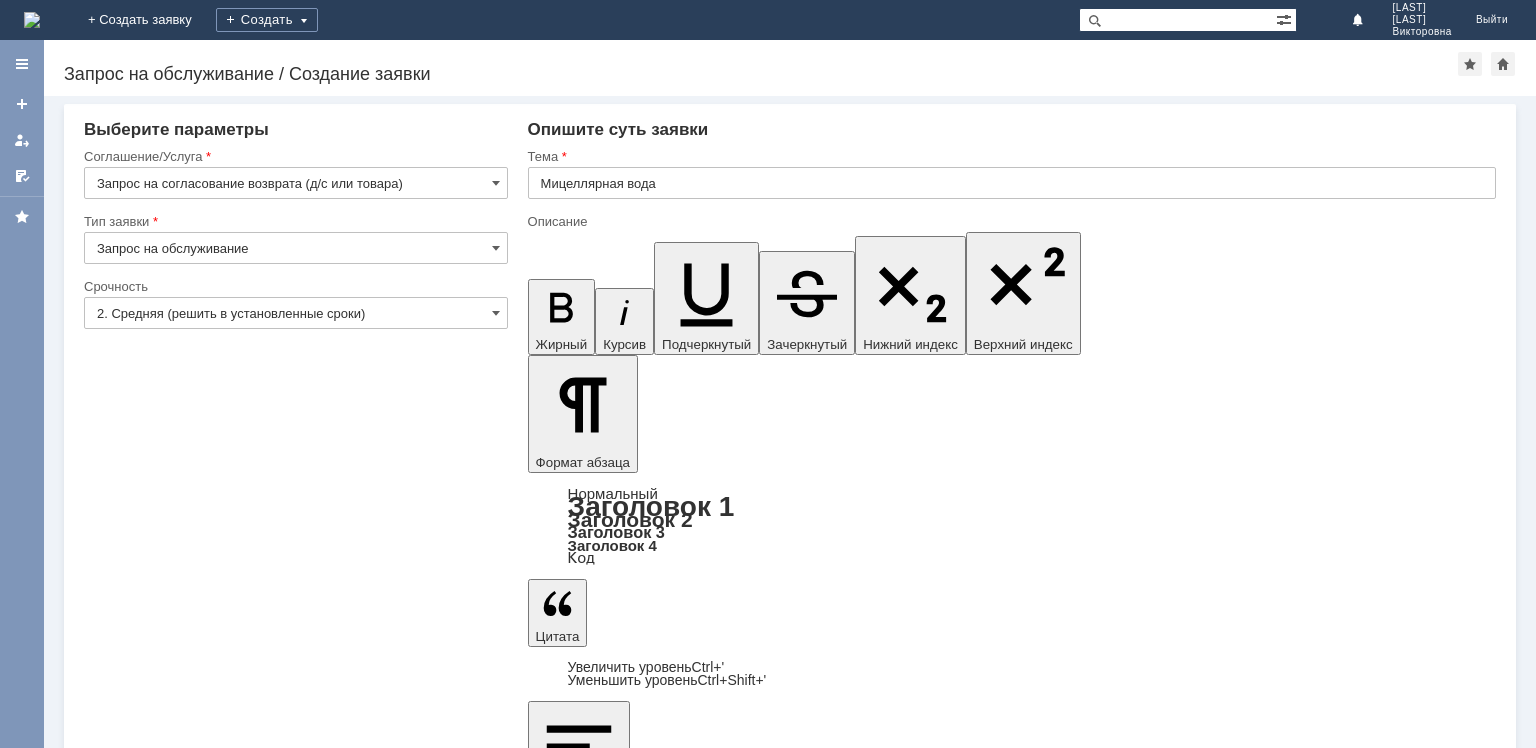 click on "Сохранить" at bounding box center (144, 6165) 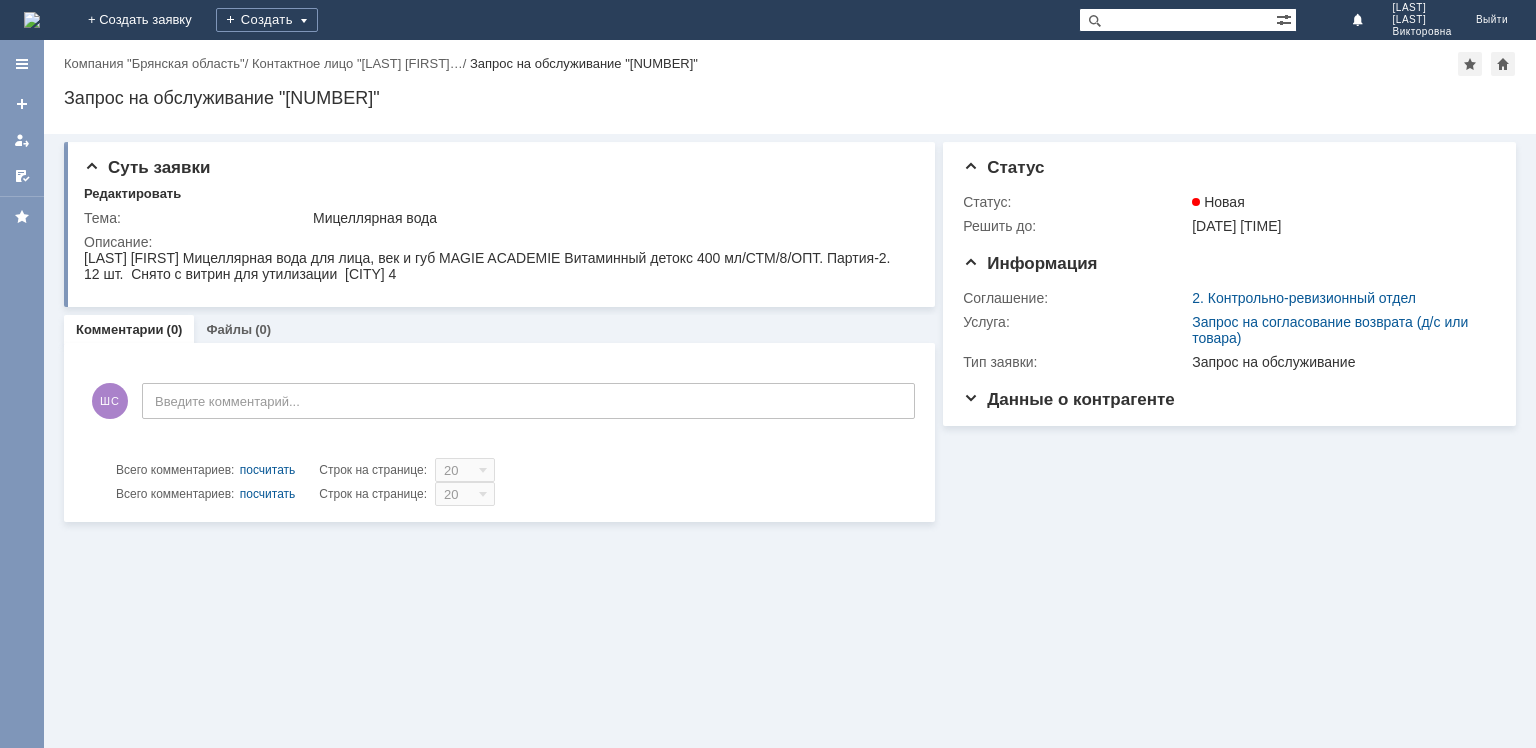 scroll, scrollTop: 0, scrollLeft: 0, axis: both 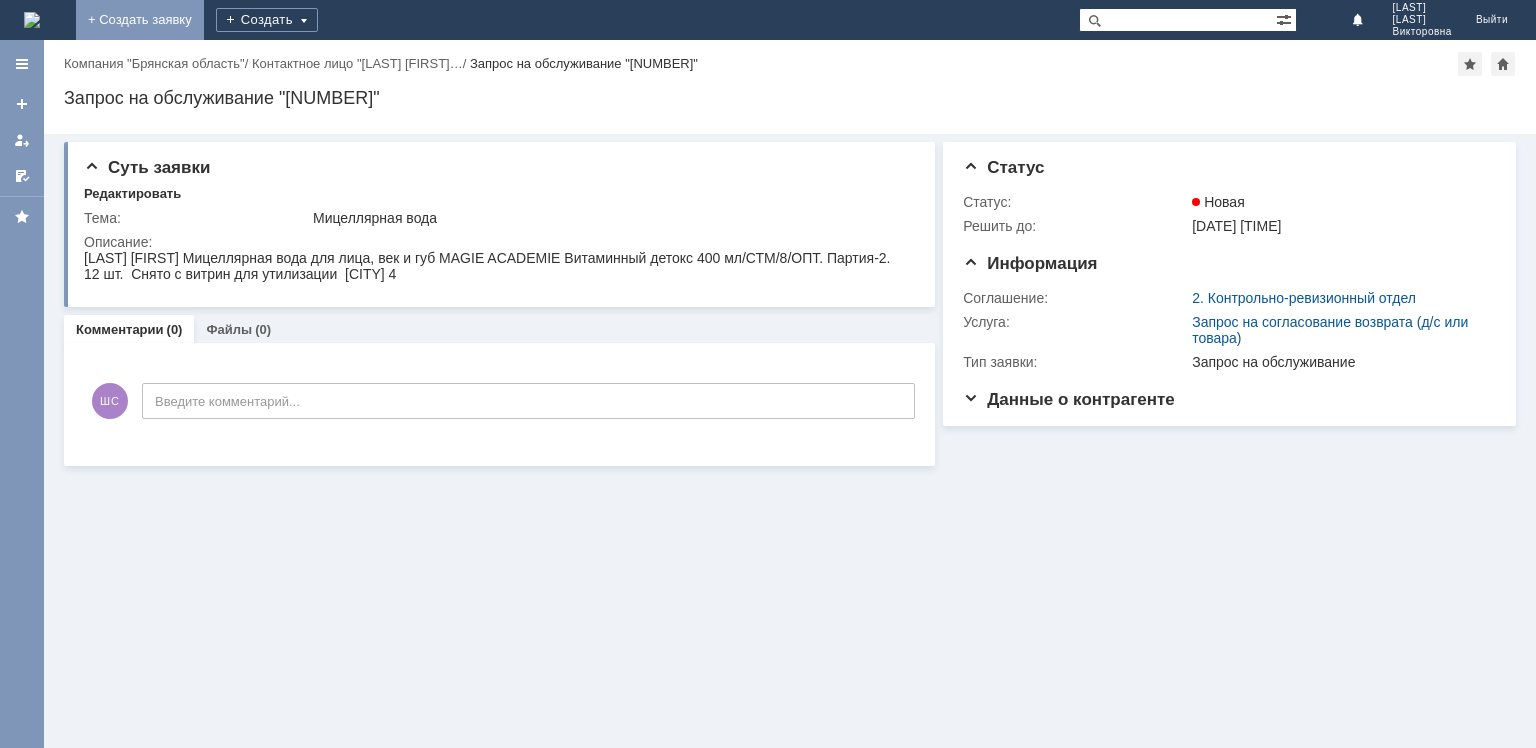 click on "+ Создать заявку" at bounding box center [140, 20] 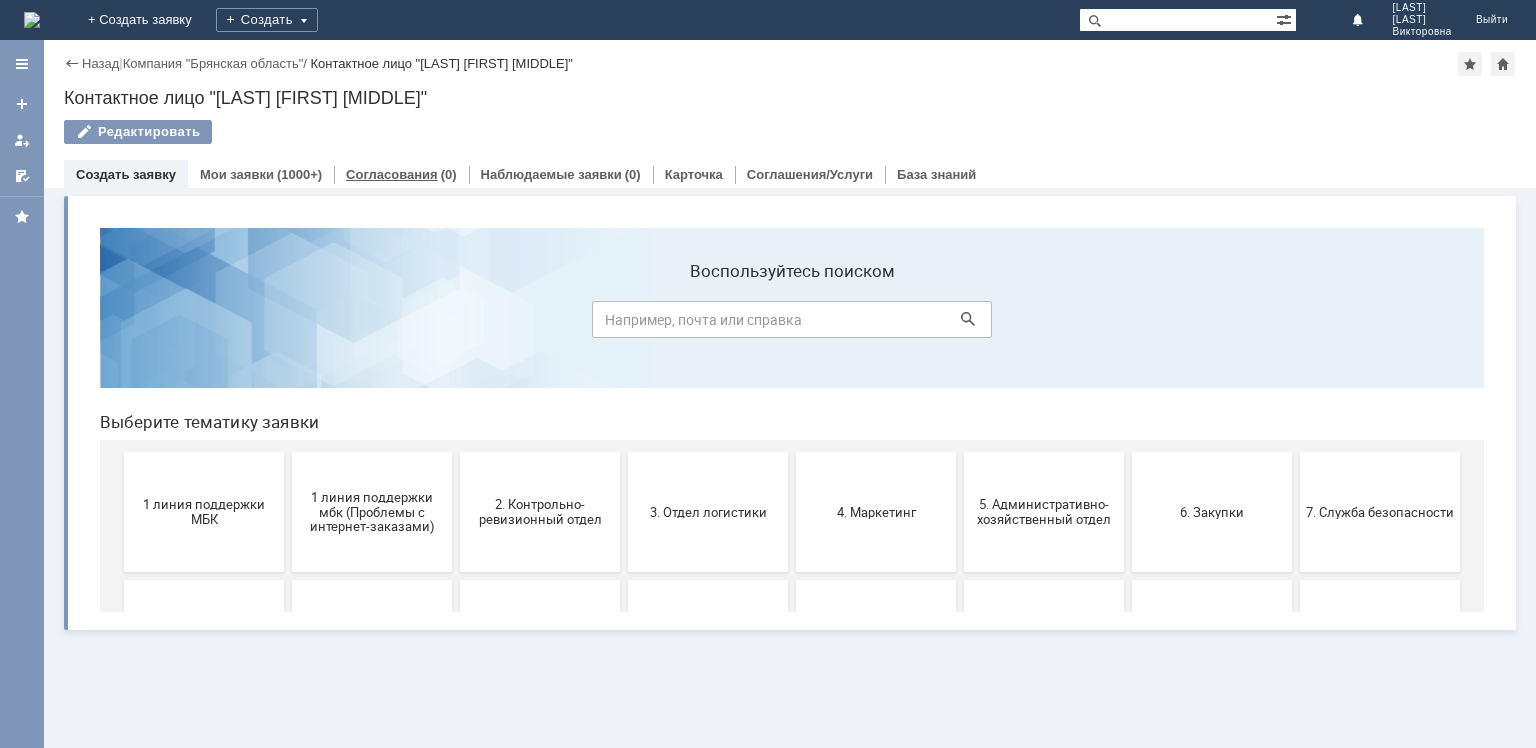 scroll, scrollTop: 0, scrollLeft: 0, axis: both 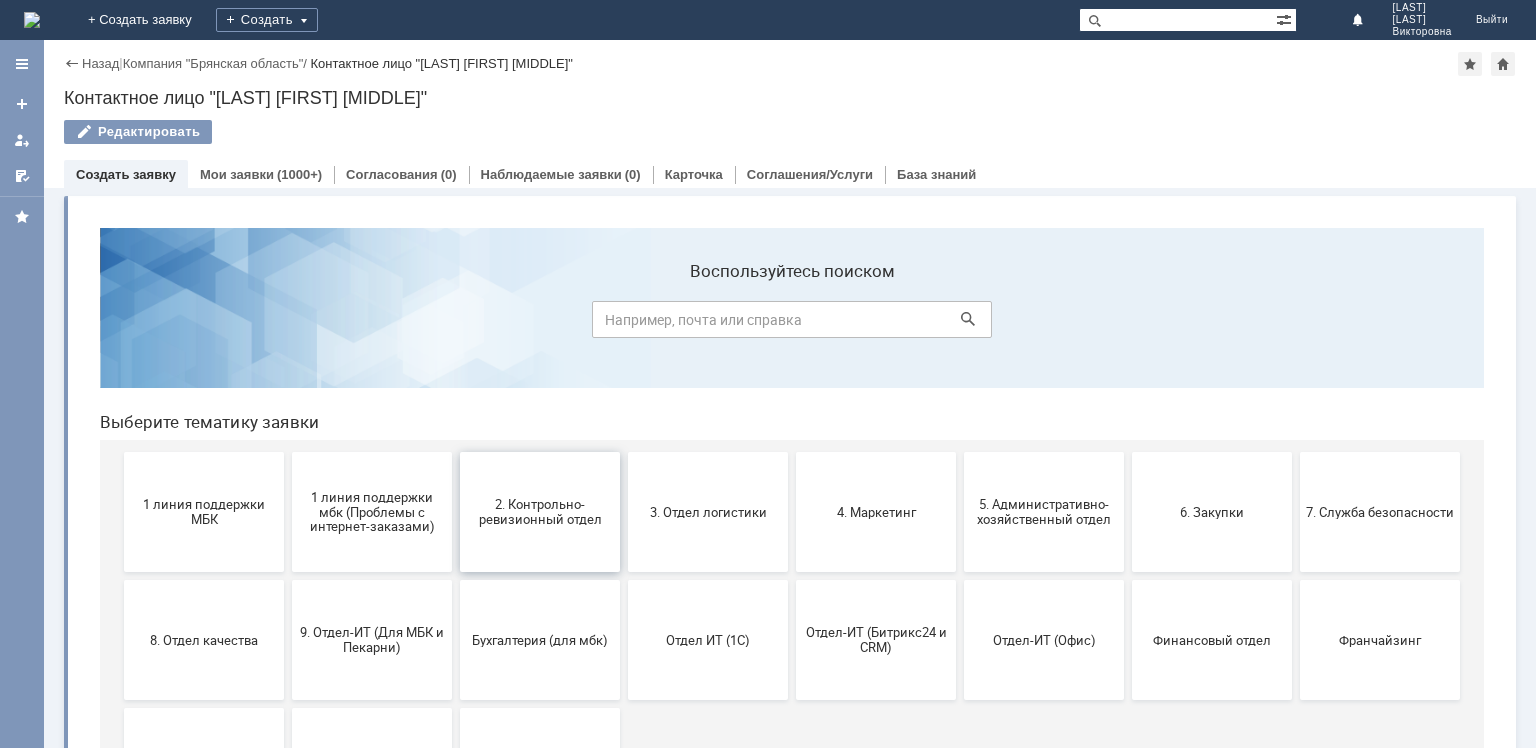click on "2. Контрольно-ревизионный отдел" at bounding box center [540, 512] 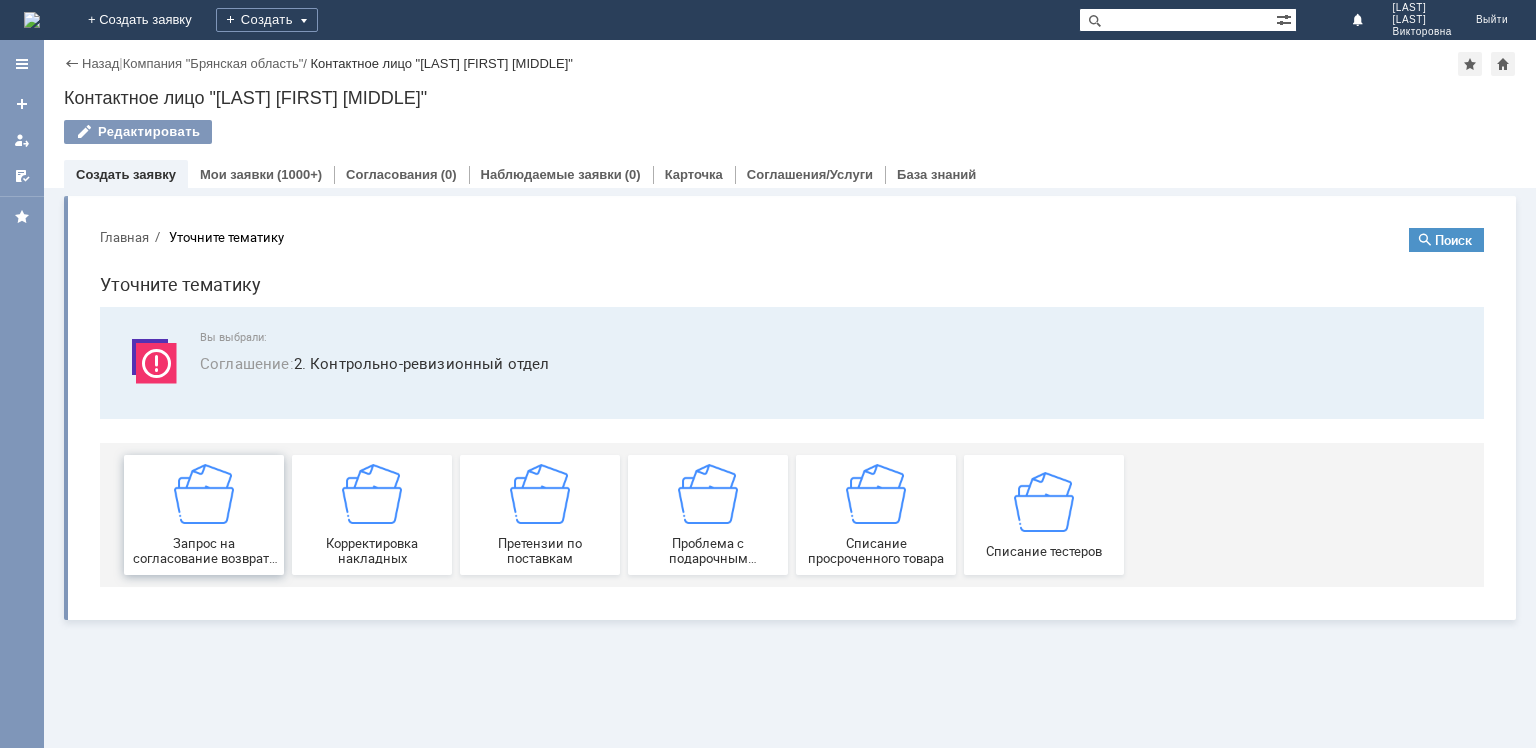 click at bounding box center [204, 494] 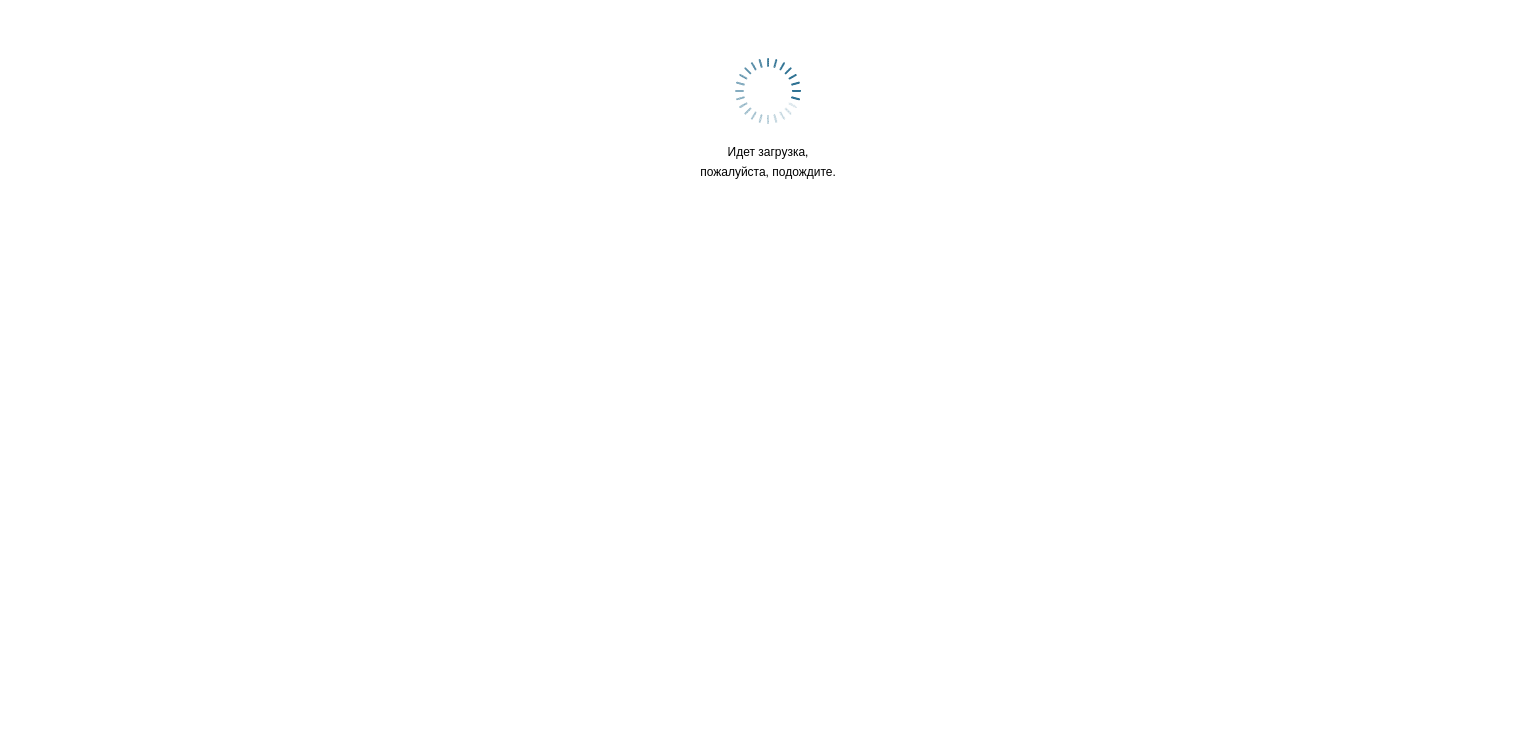 scroll, scrollTop: 0, scrollLeft: 0, axis: both 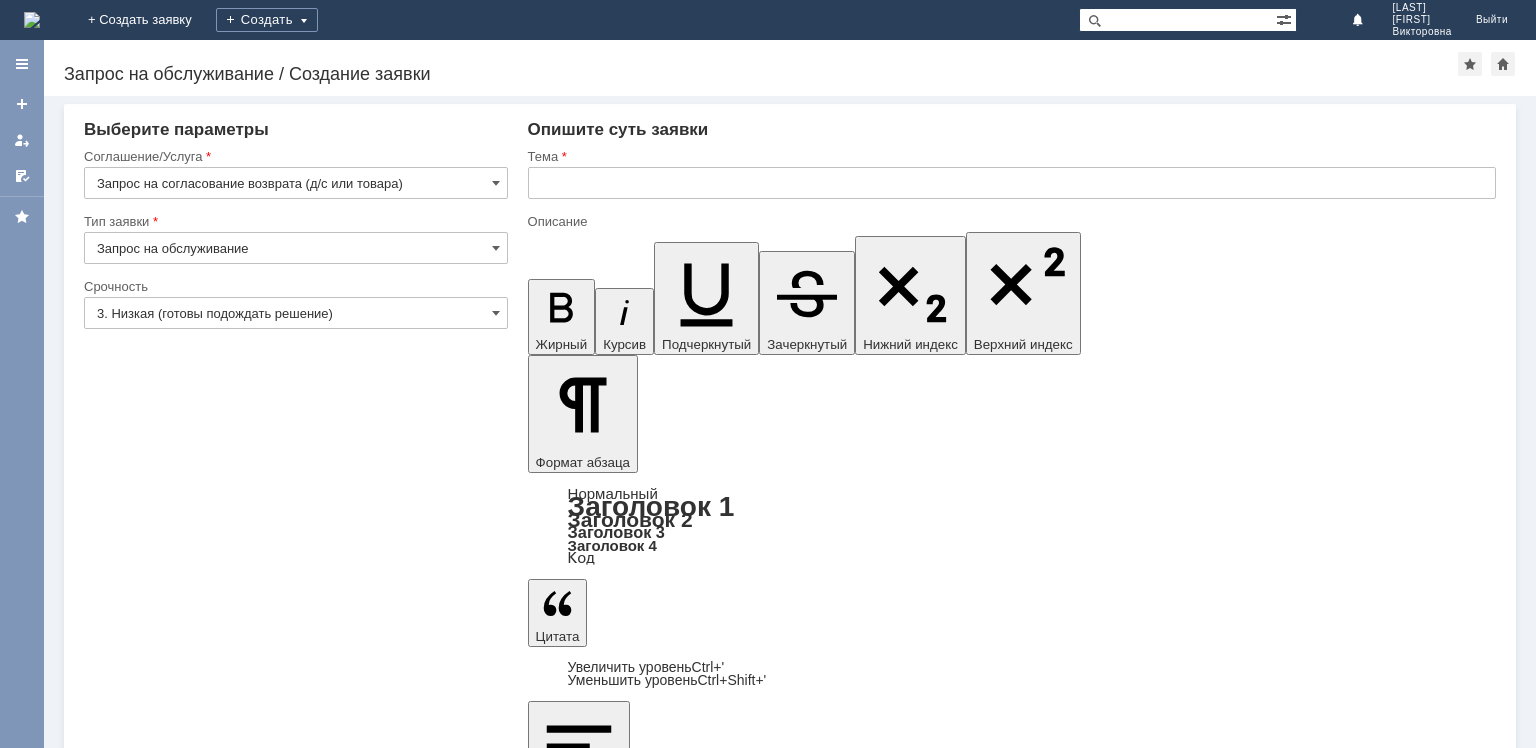 click at bounding box center (690, 5943) 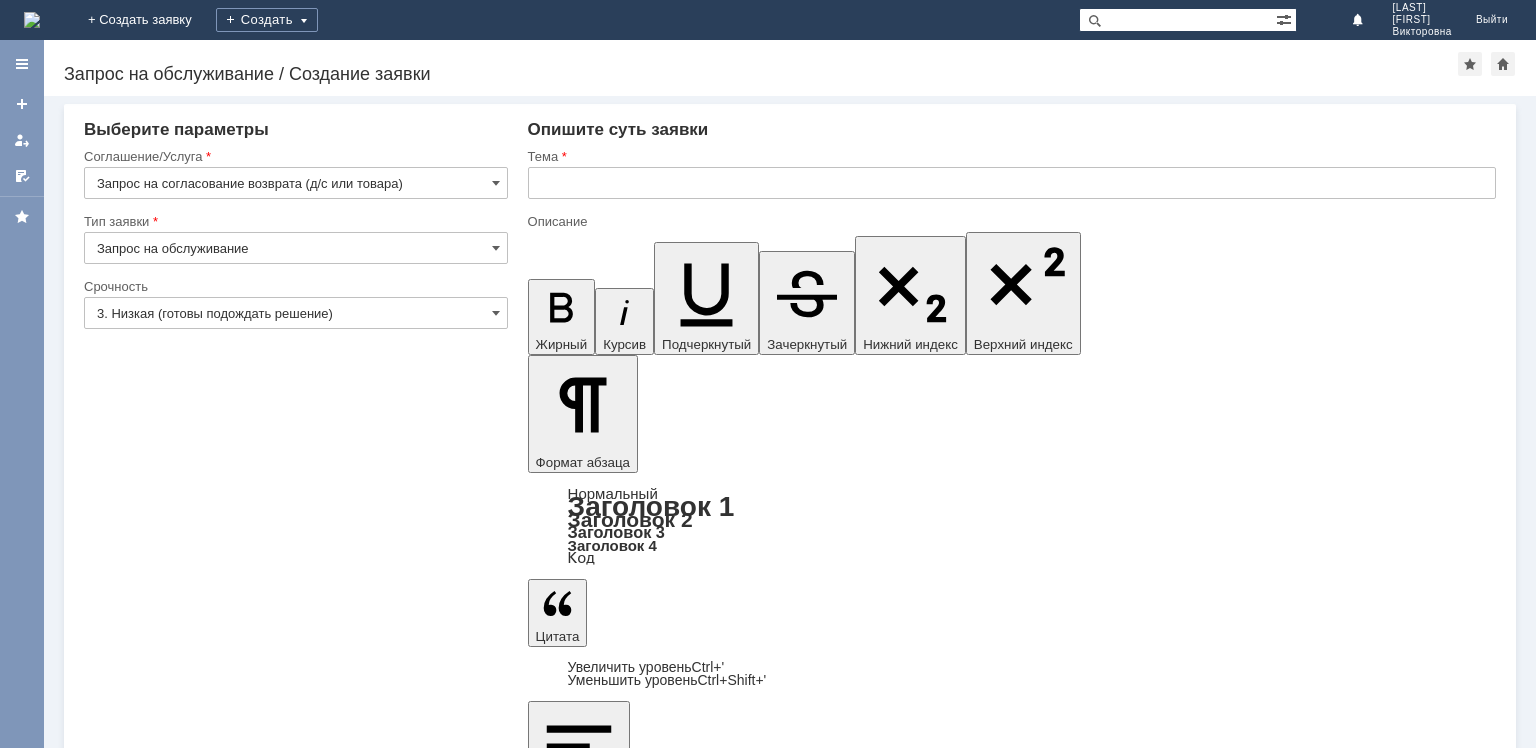 click on "5 шт.  Снято с витрин для утилизации  [CITY] 2" at bounding box center [690, 6015] 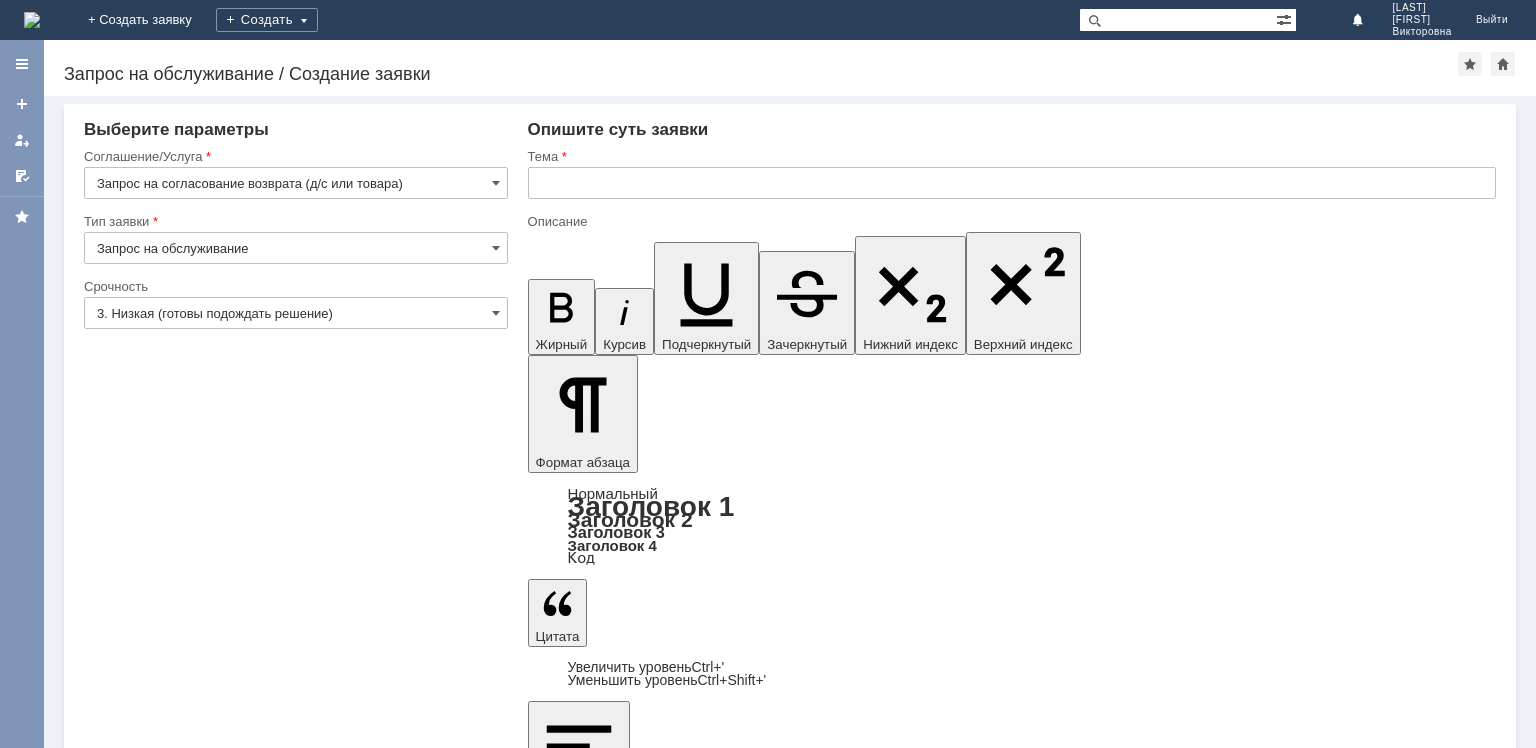 type 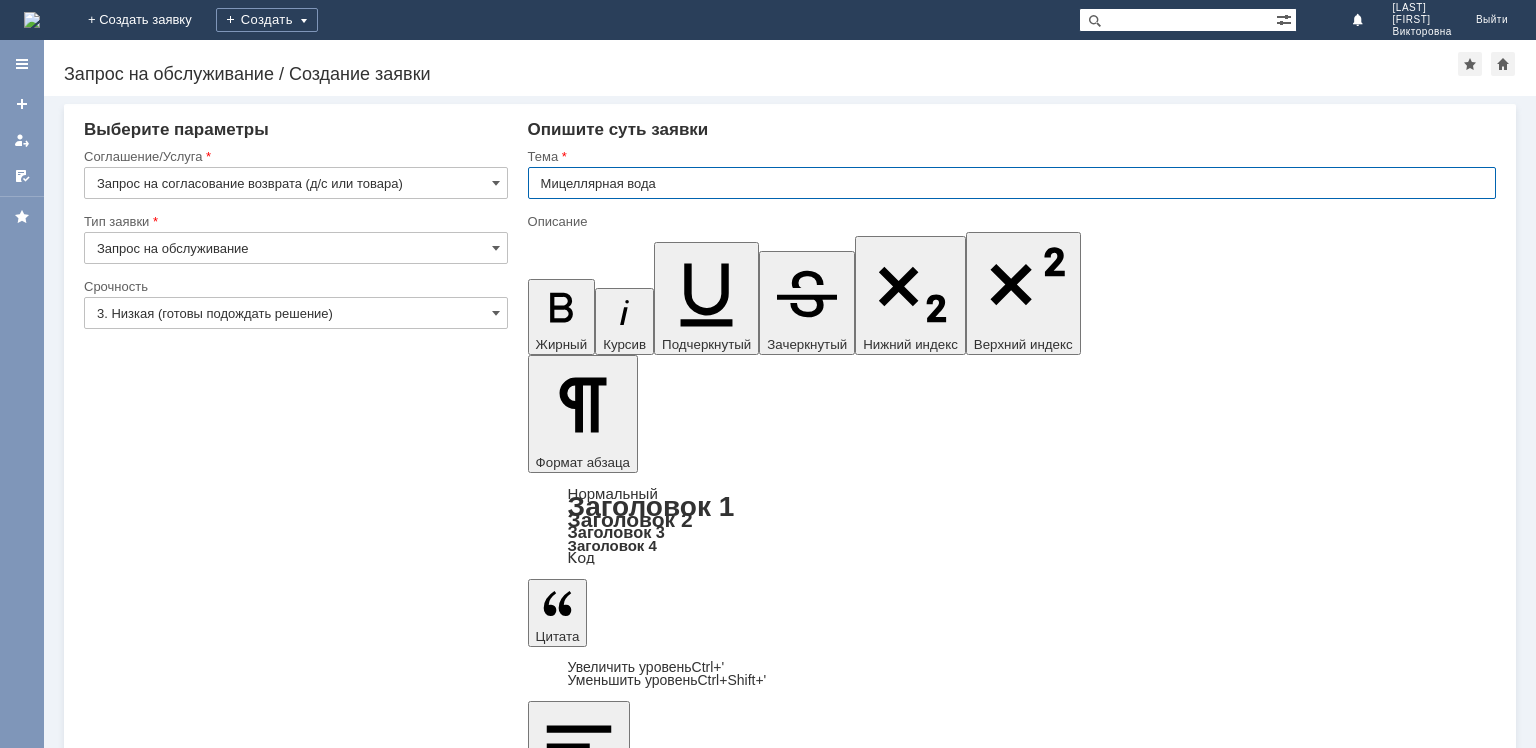 type on "Мицеллярная вода" 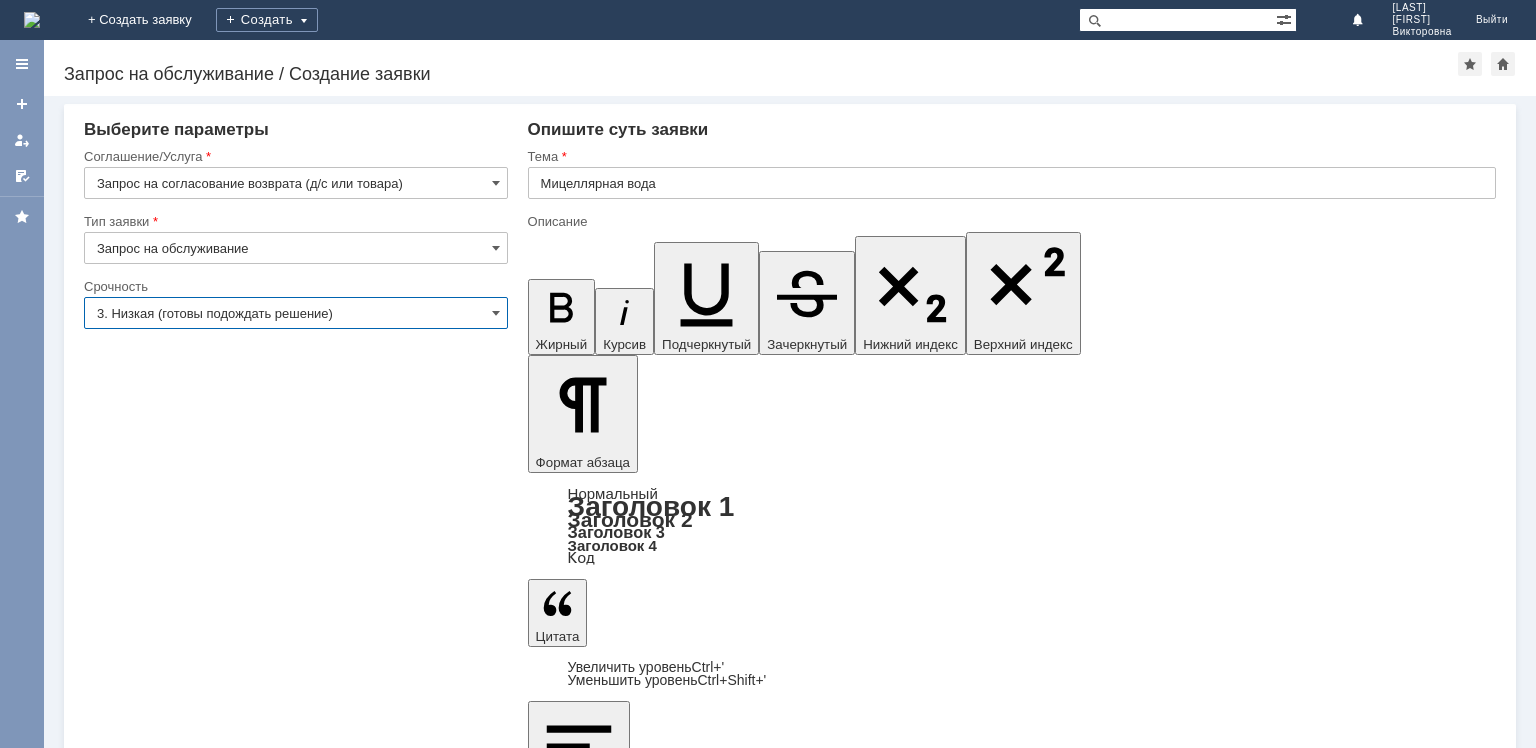 click on "3. Низкая (готовы подождать решение)" at bounding box center [296, 313] 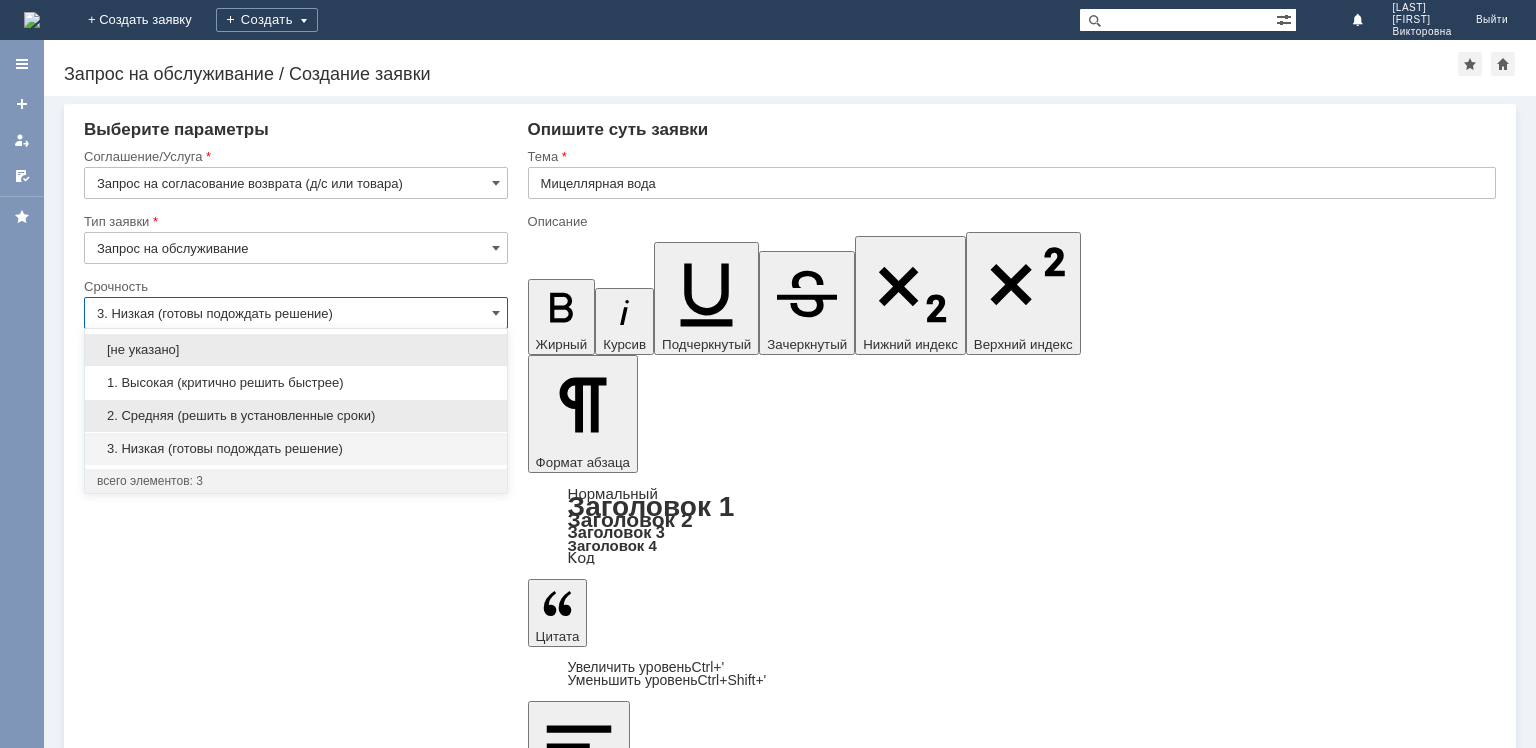 drag, startPoint x: 252, startPoint y: 408, endPoint x: 192, endPoint y: 456, distance: 76.837494 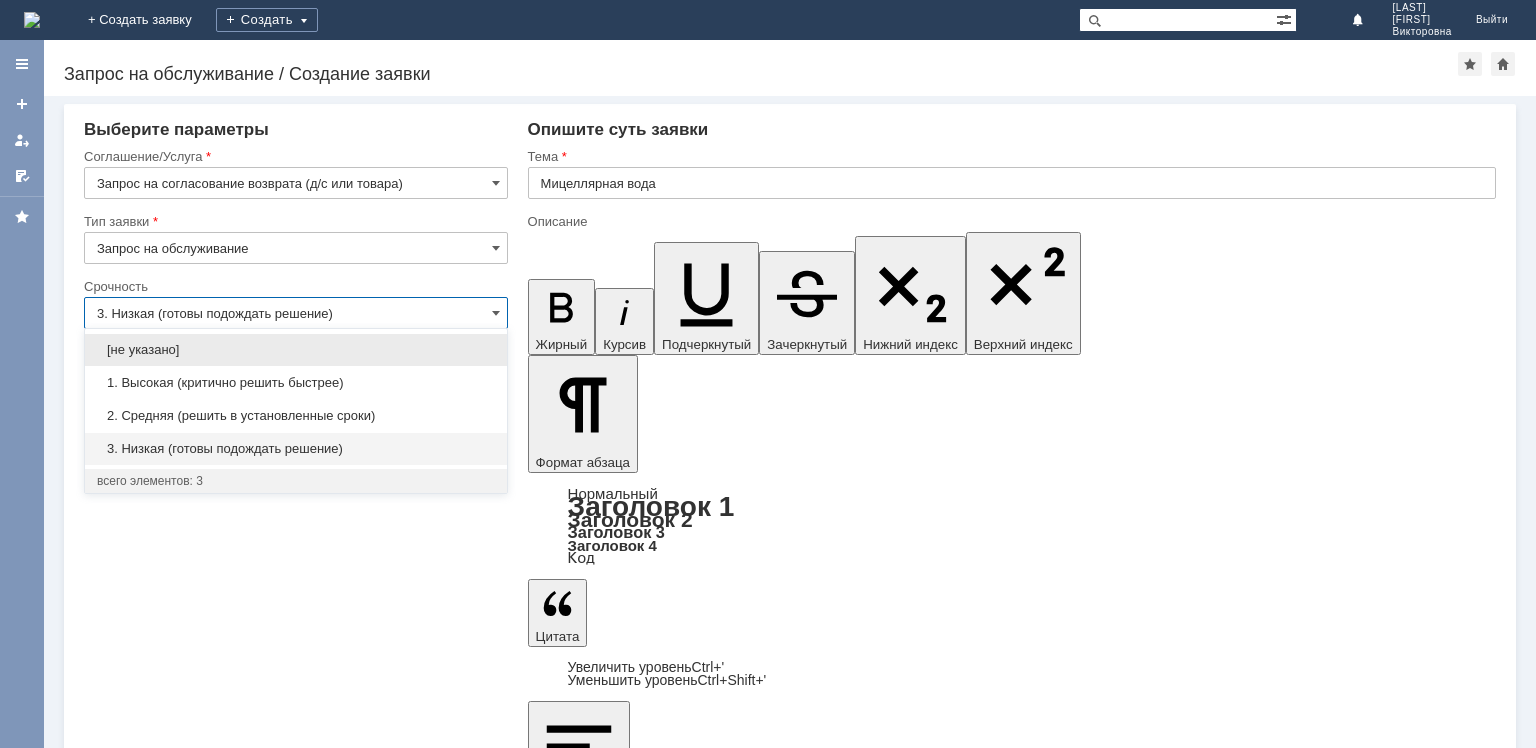 click on "2. Средняя (решить в установленные сроки)" at bounding box center [296, 416] 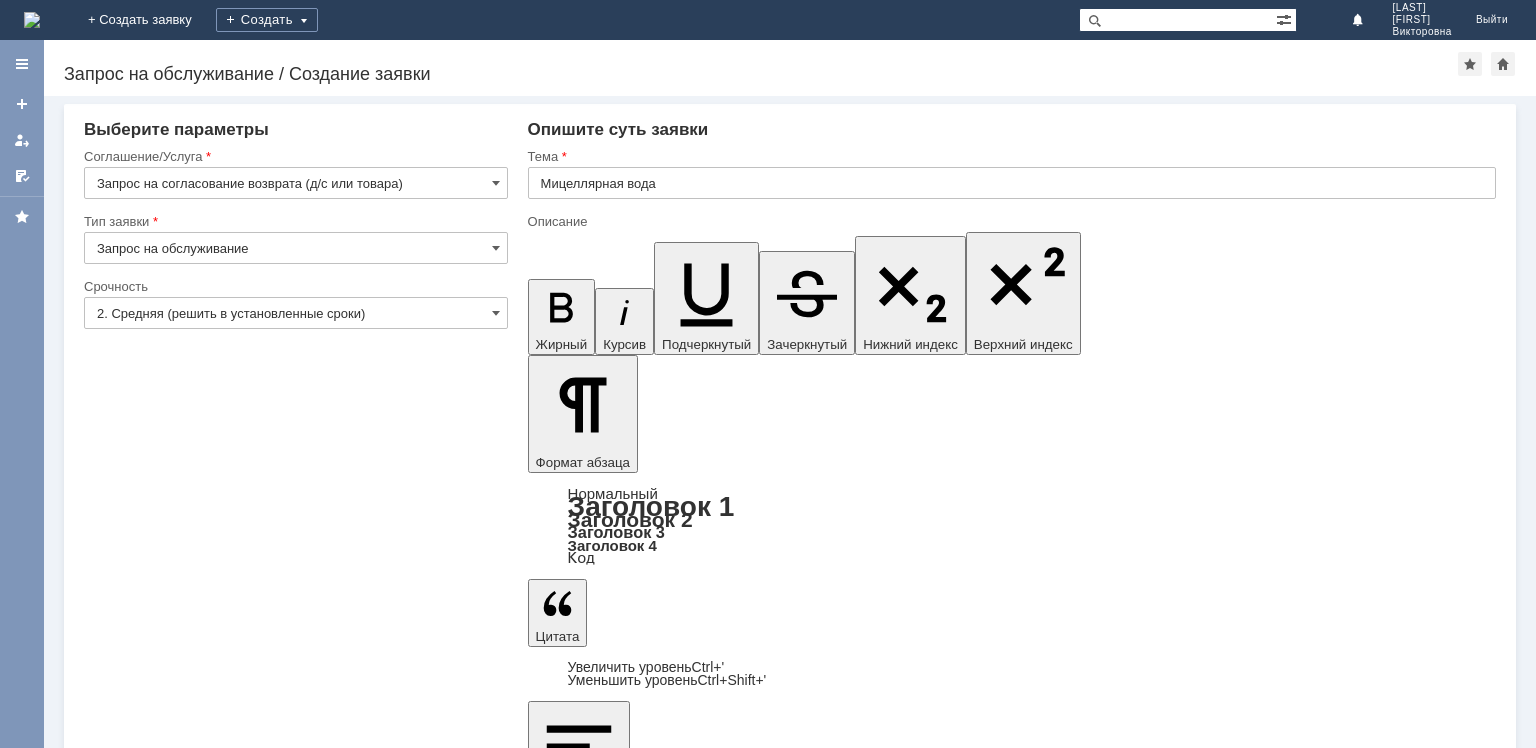 type on "2. Средняя (решить в установленные сроки)" 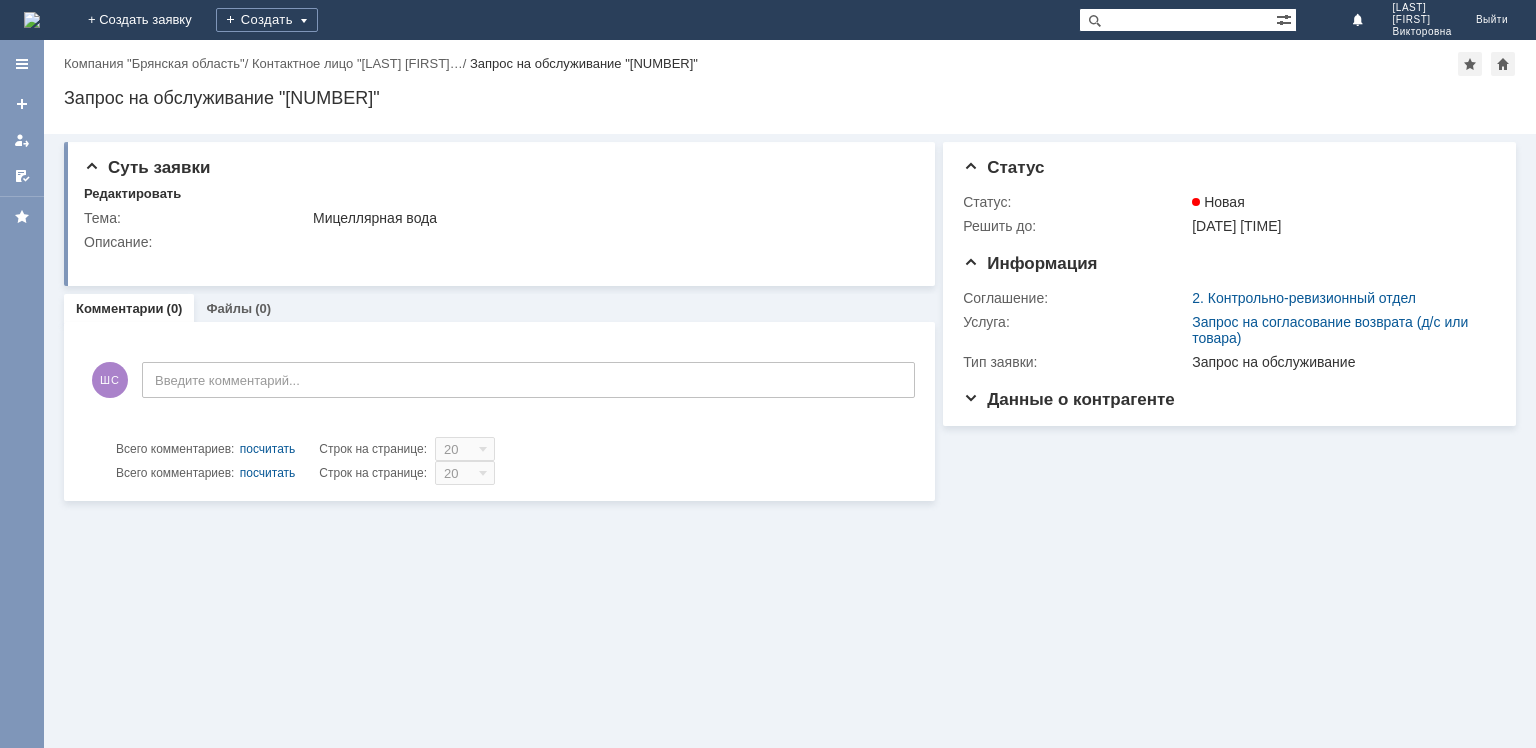 scroll, scrollTop: 0, scrollLeft: 0, axis: both 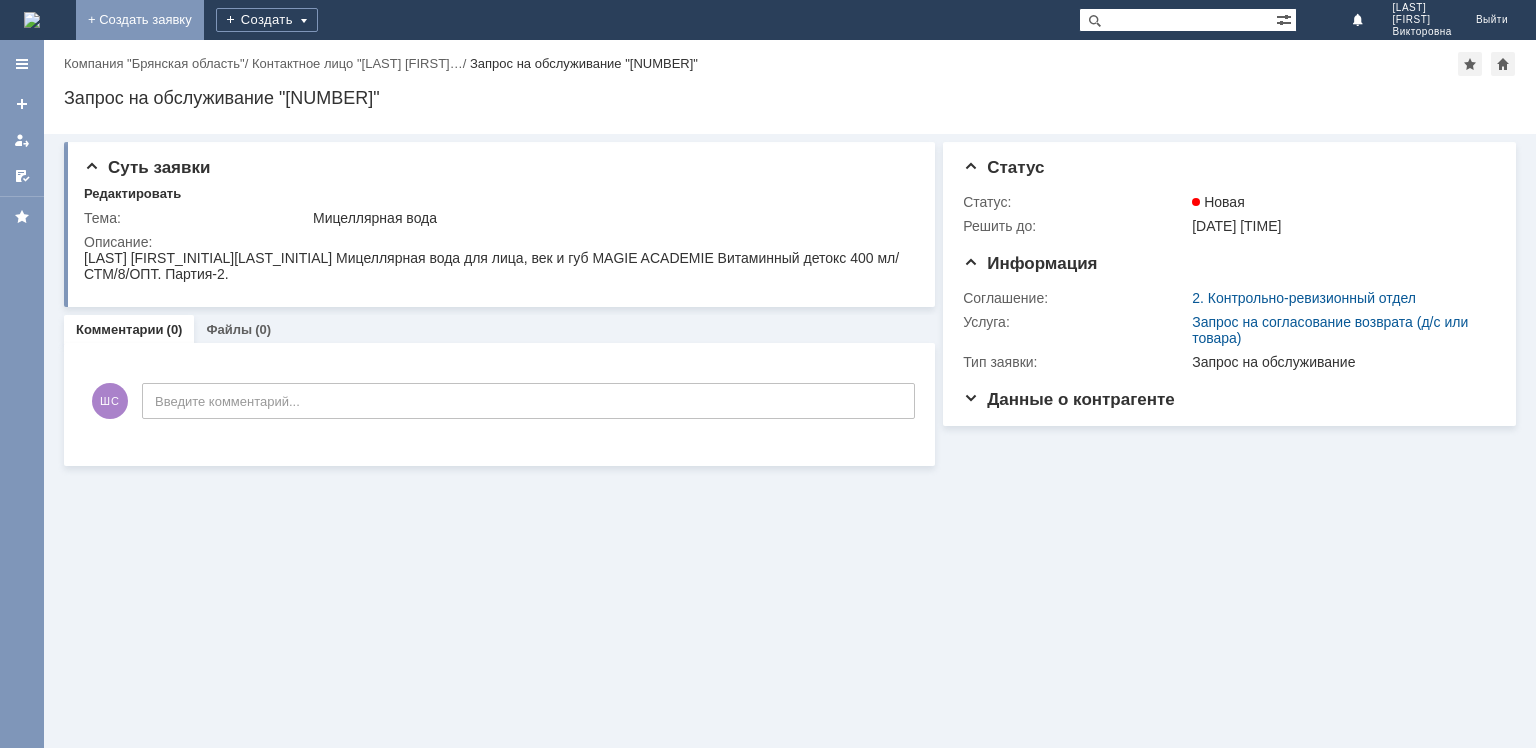 click on "+ Создать заявку" at bounding box center [140, 20] 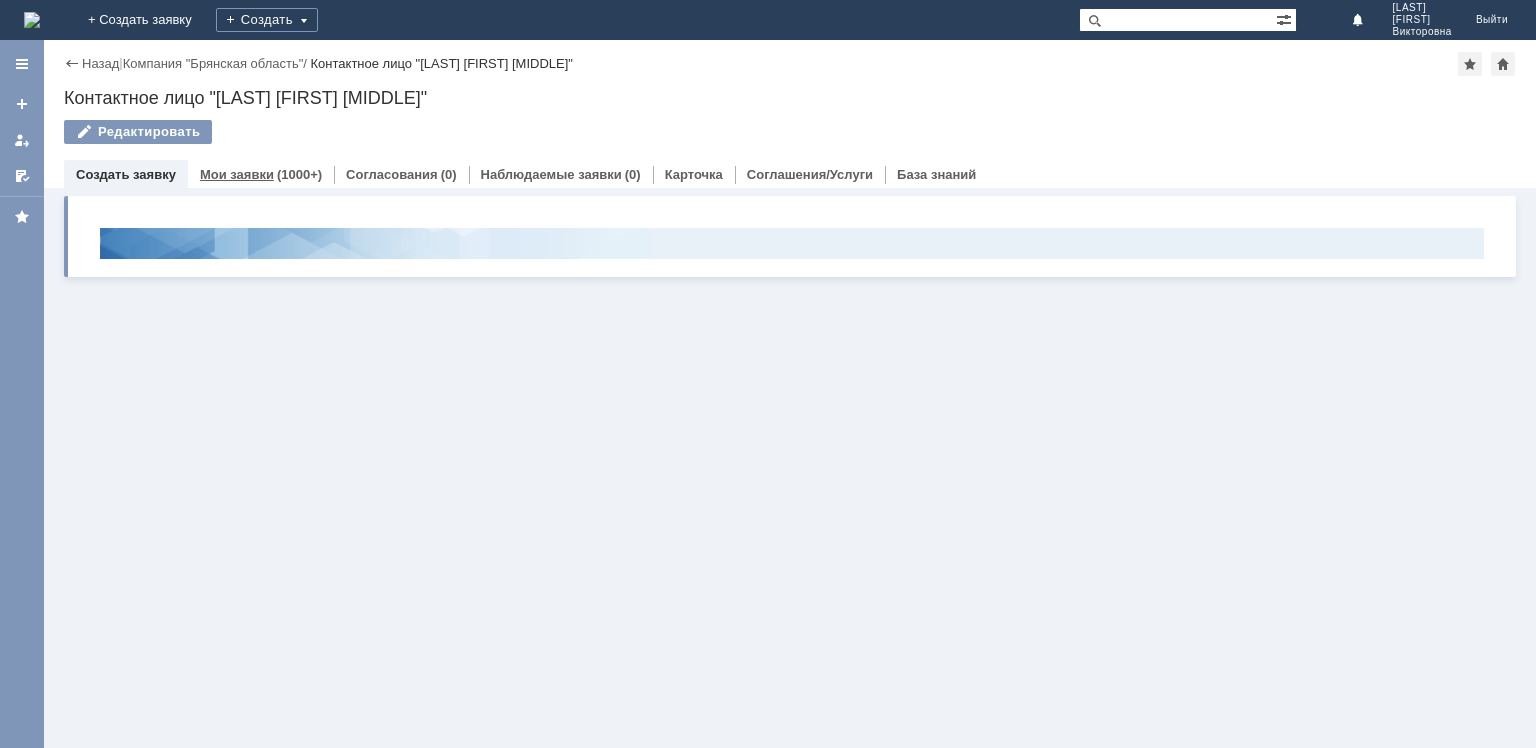scroll, scrollTop: 0, scrollLeft: 0, axis: both 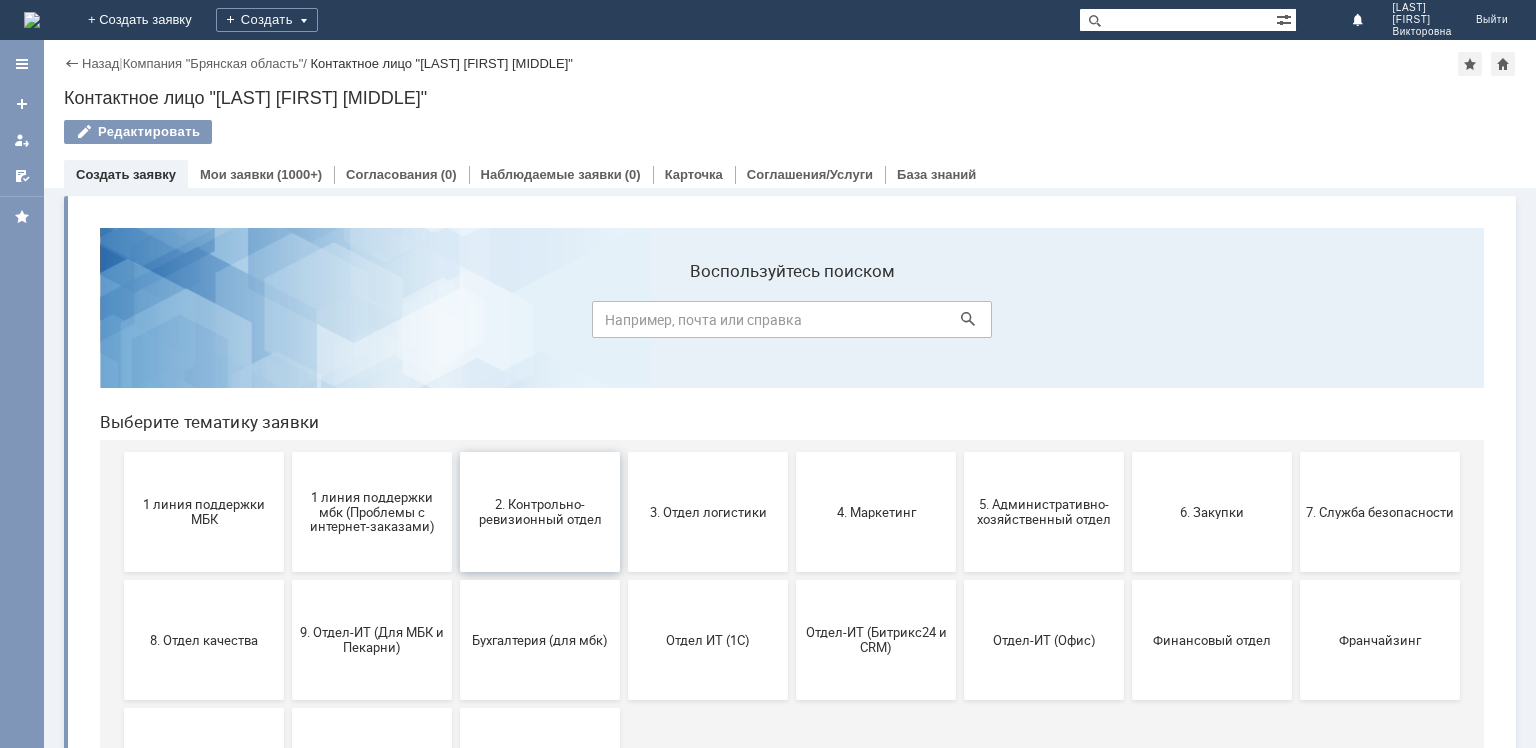 click on "2. Контрольно-ревизионный отдел" at bounding box center (540, 512) 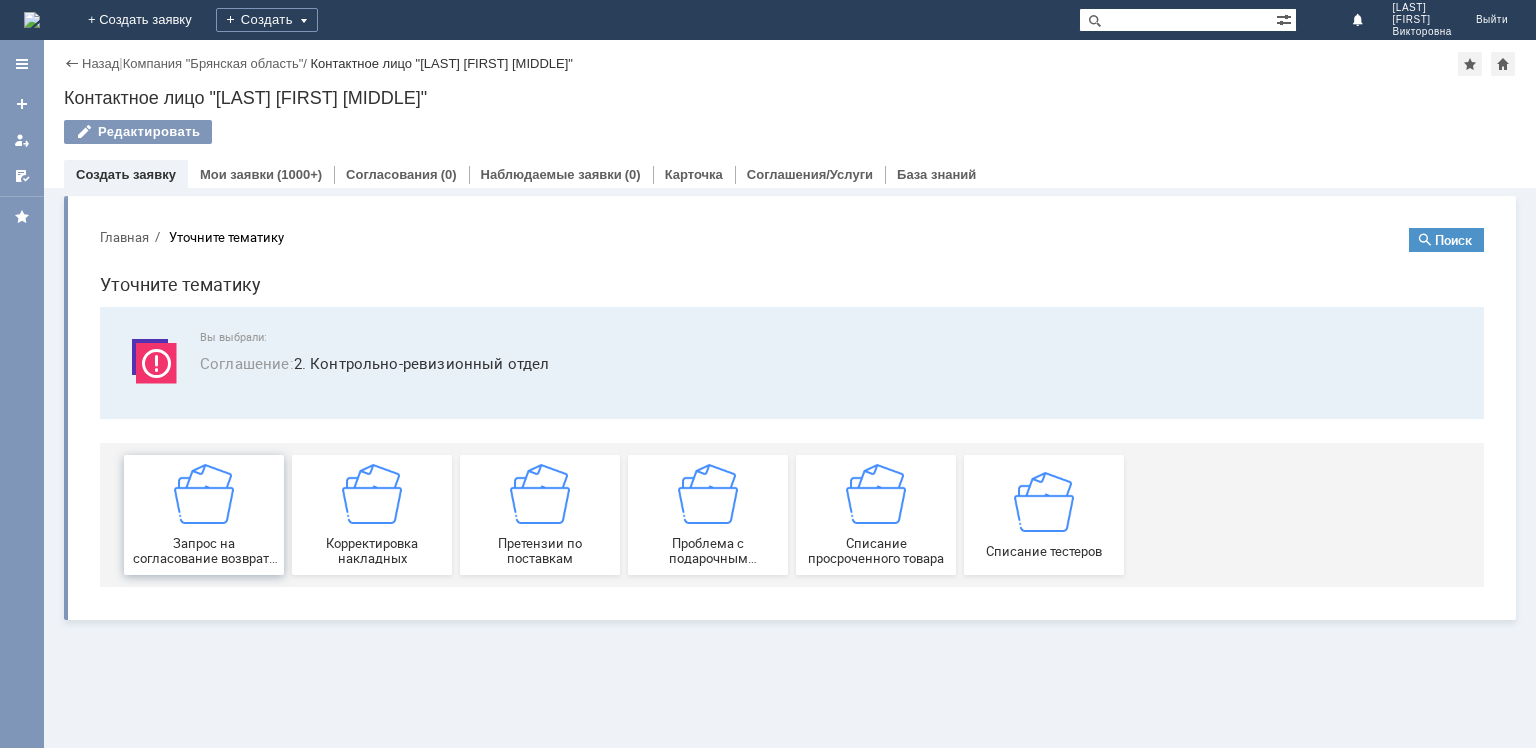 click at bounding box center (204, 494) 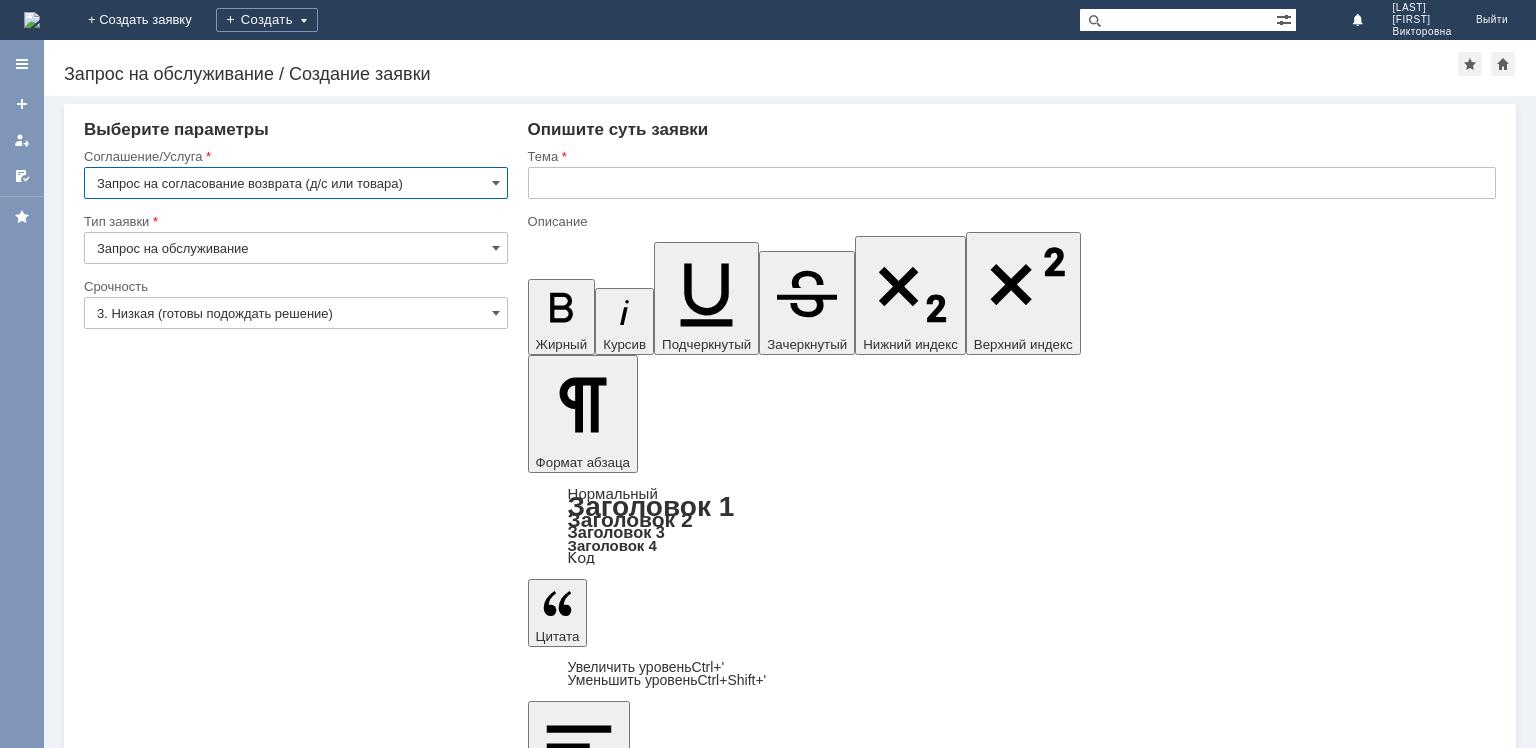 scroll, scrollTop: 0, scrollLeft: 0, axis: both 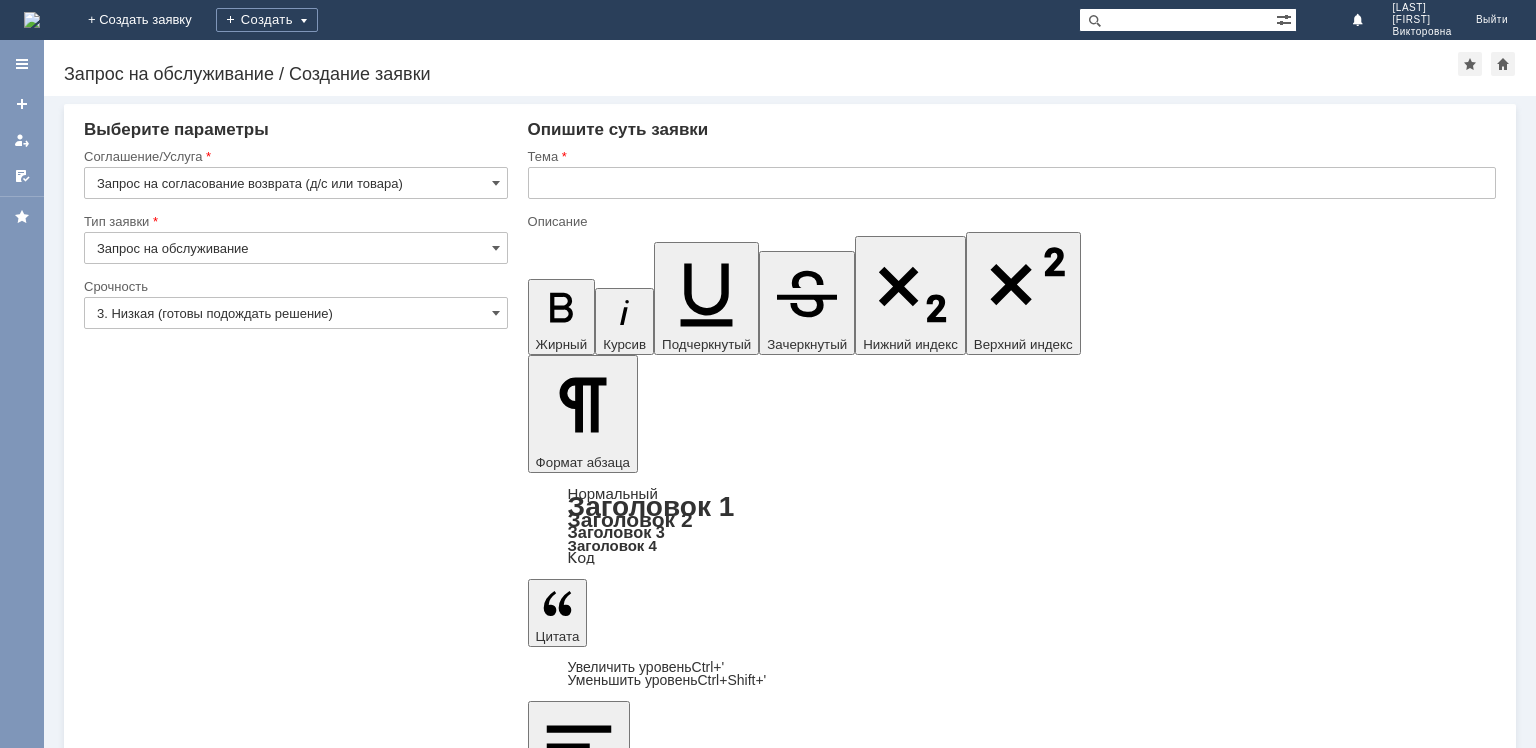 click at bounding box center [690, 6000] 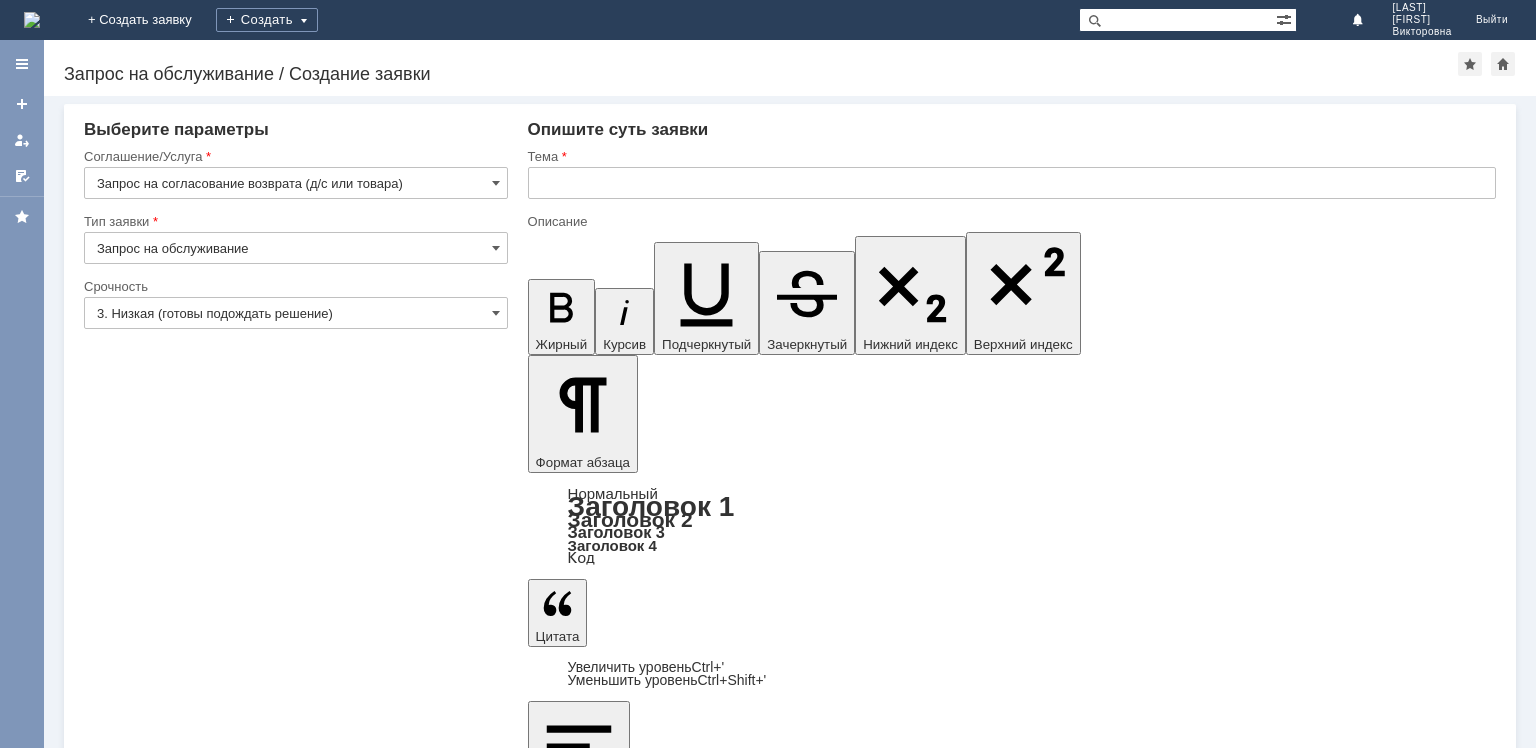 click on "5 шт.  Снято с витрин для утилизации  [CITY] 2" at bounding box center (690, 6015) 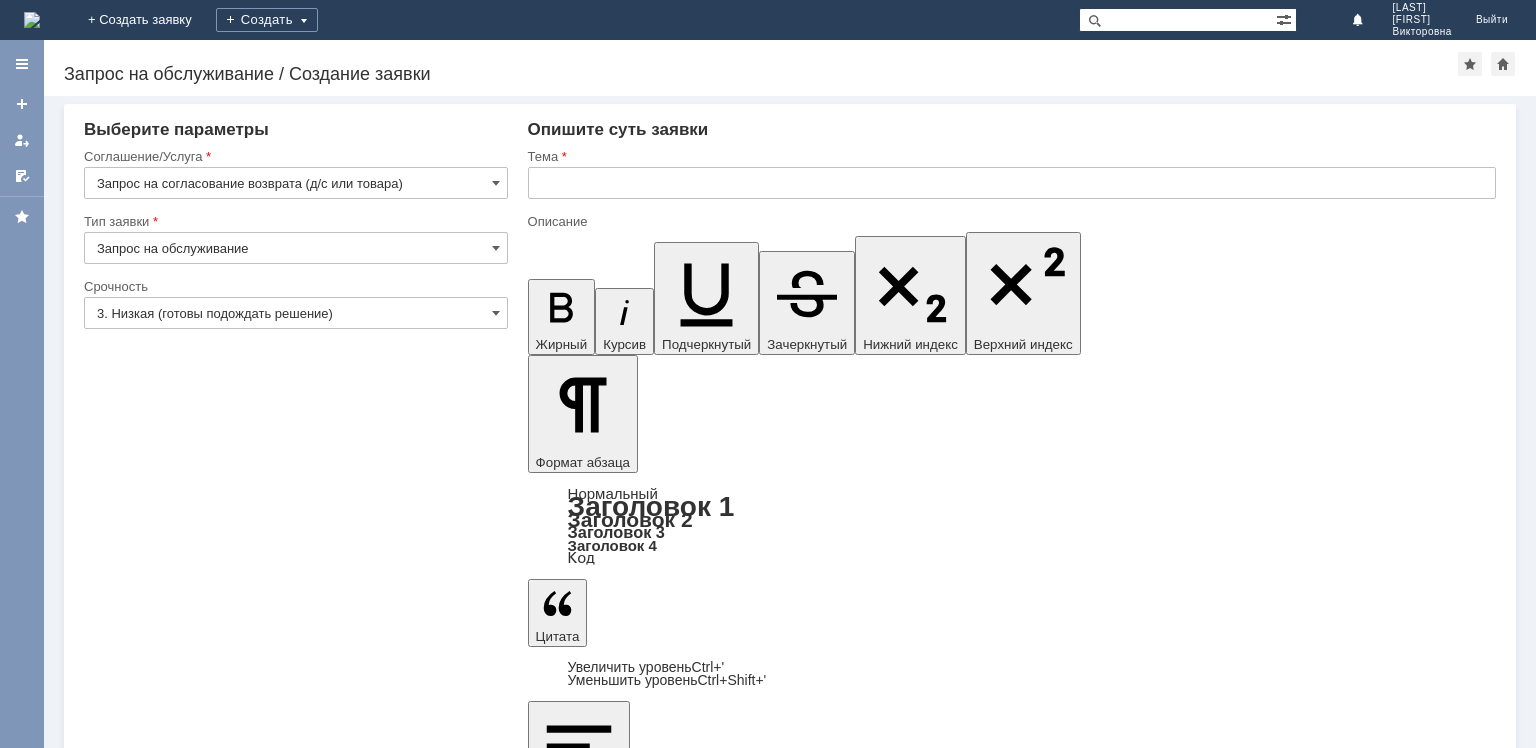 type 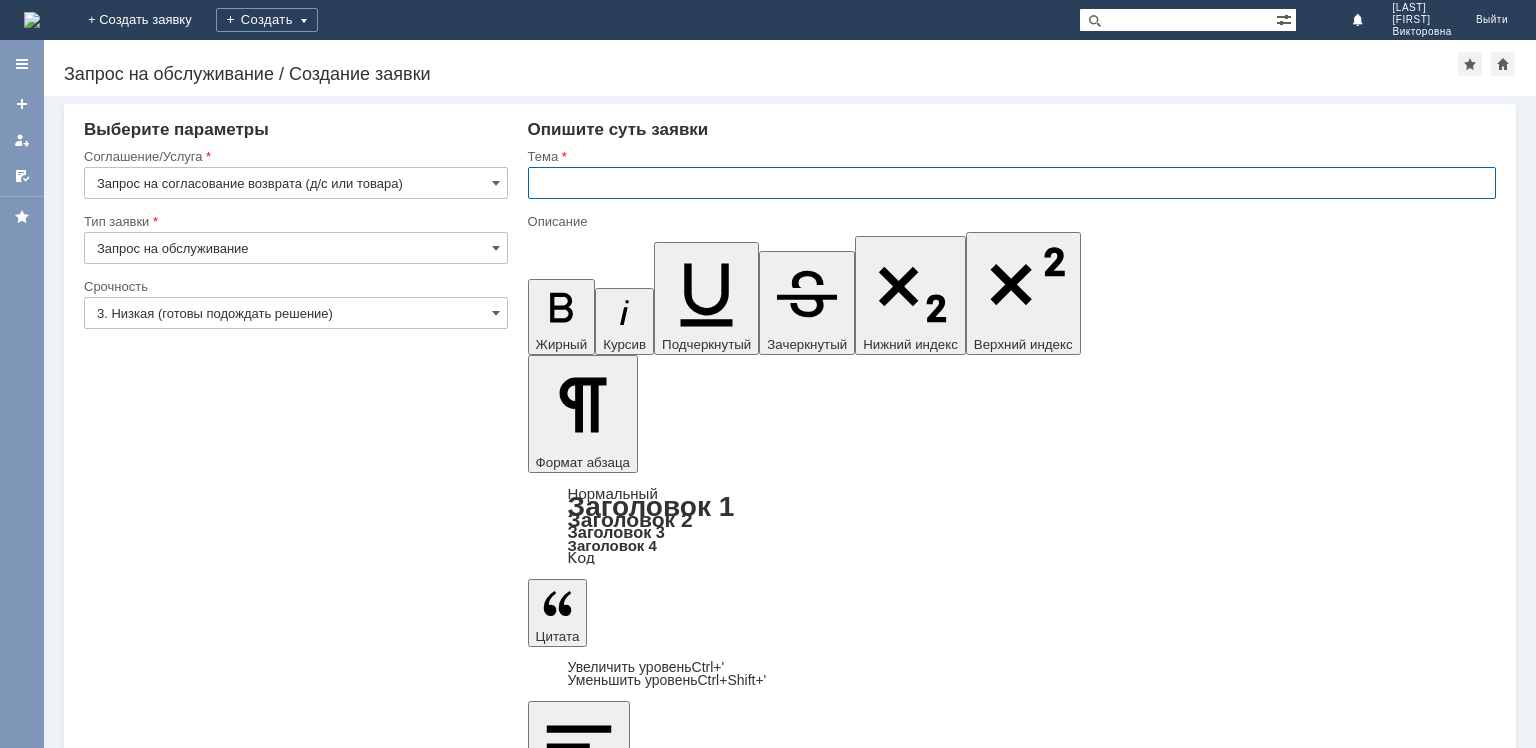 click at bounding box center [1012, 183] 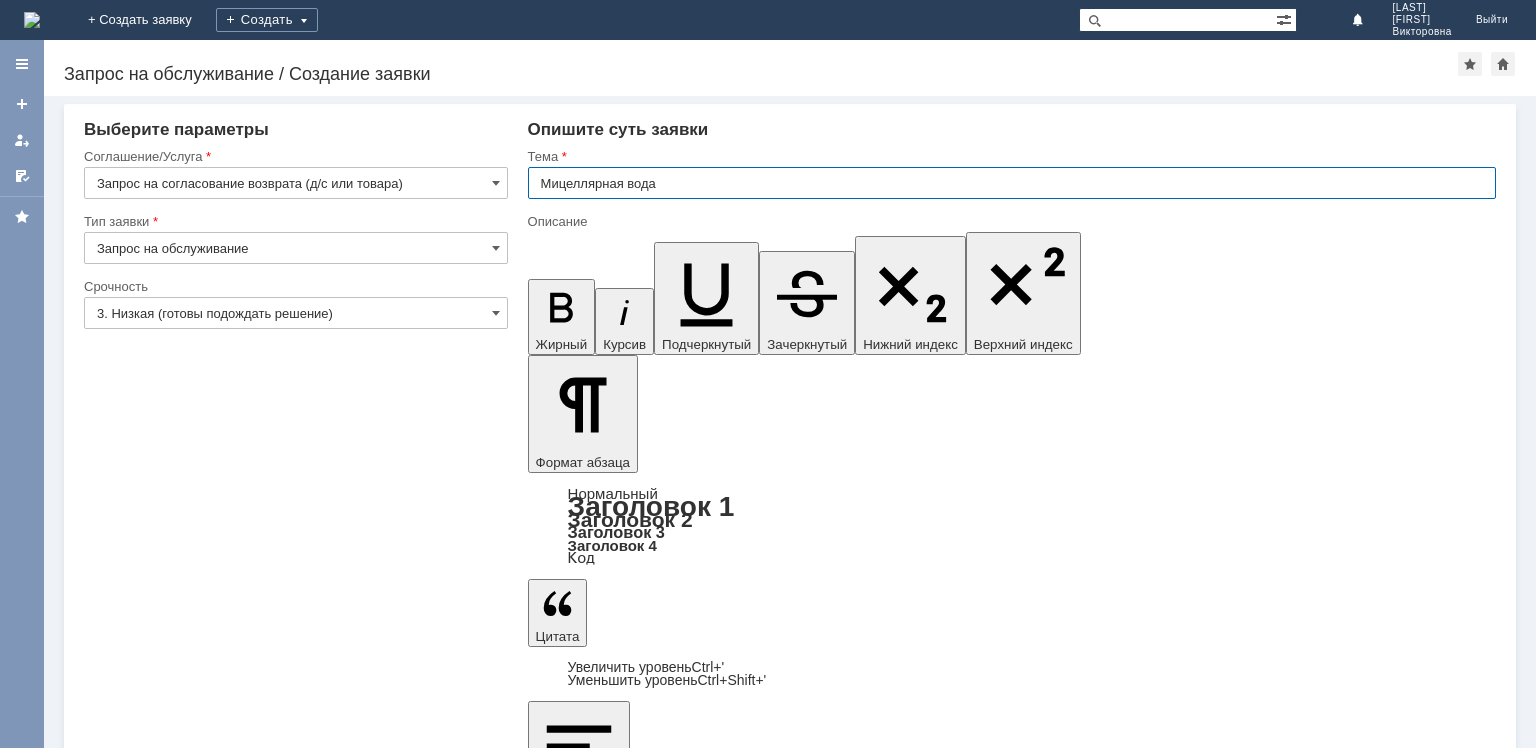type on "Мицеллярная вода" 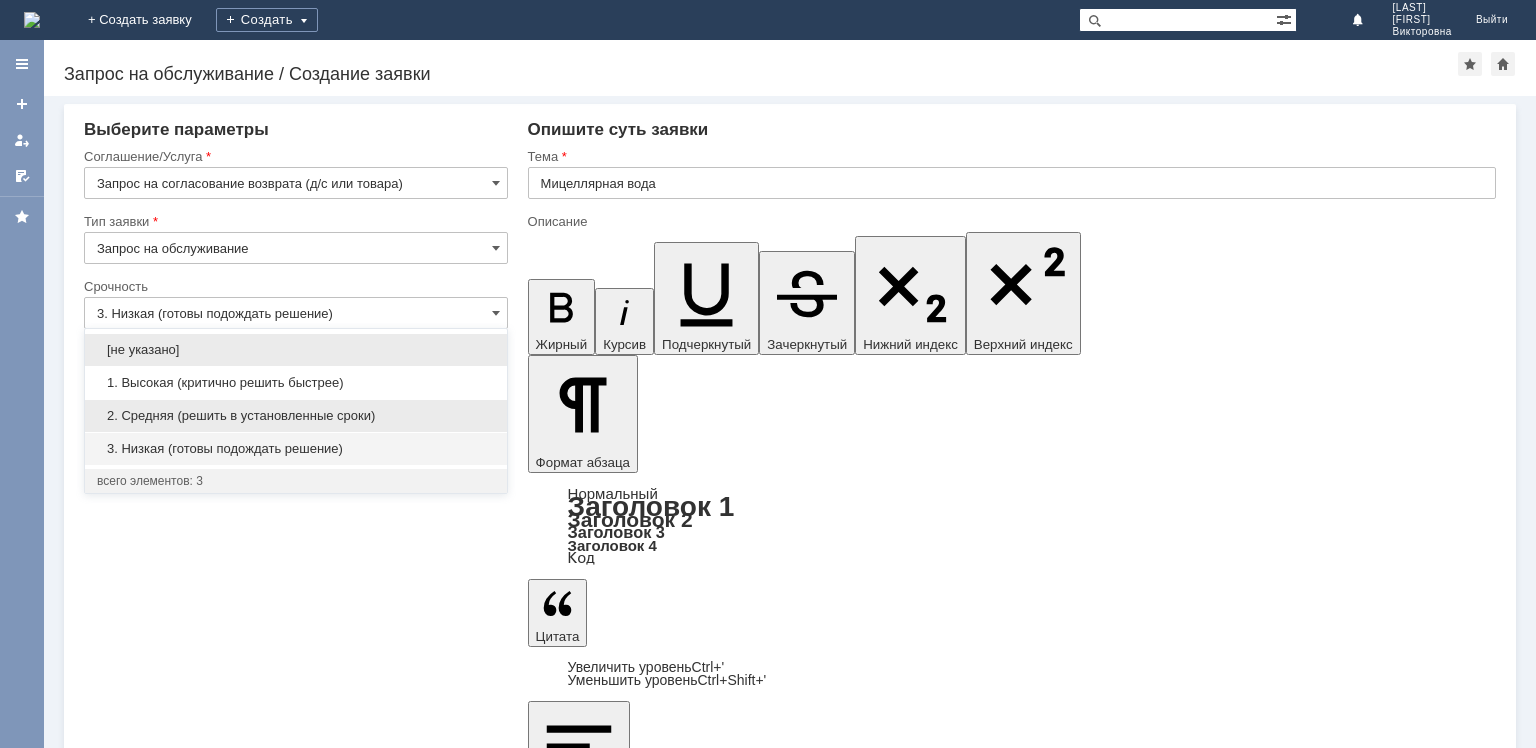 click on "2. Средняя (решить в установленные сроки)" at bounding box center (296, 416) 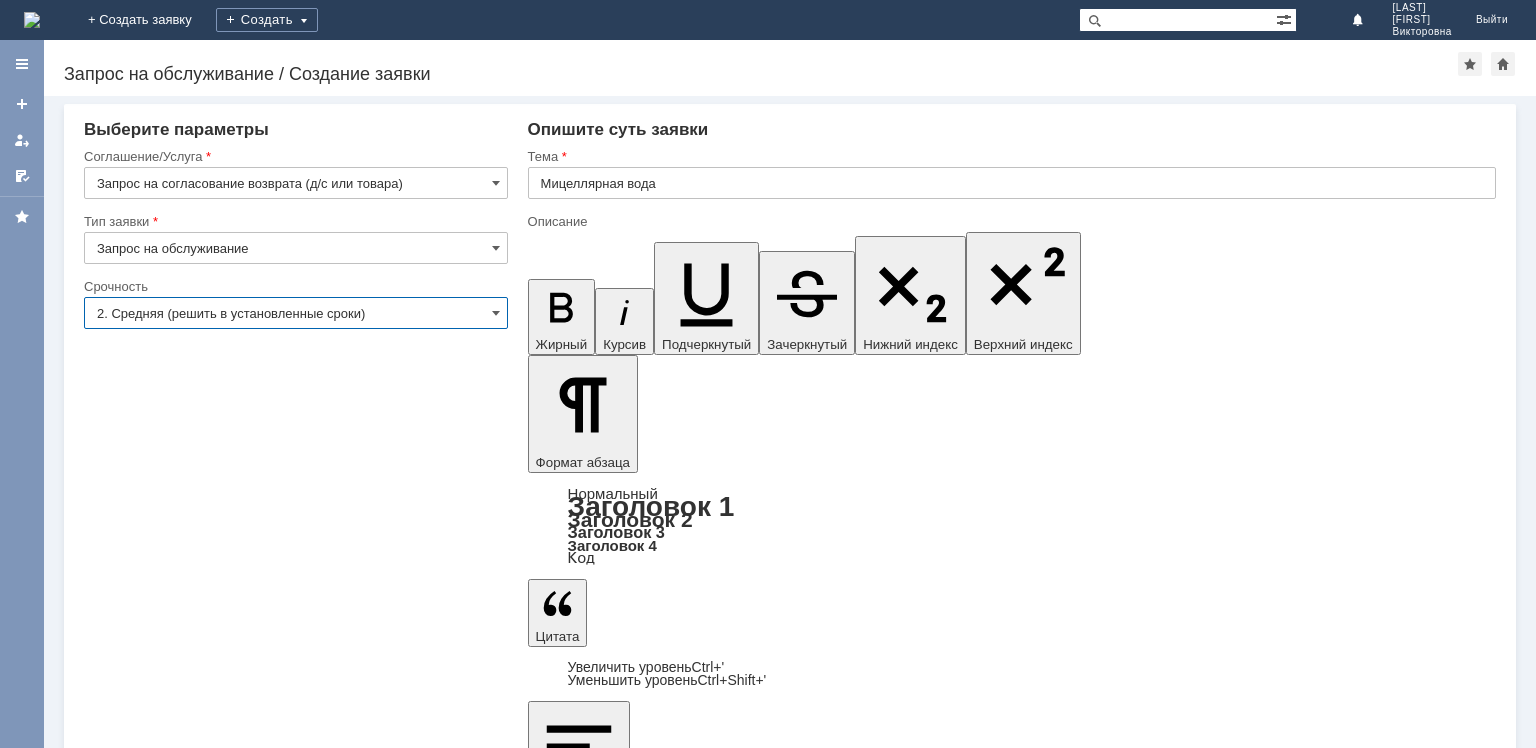 type on "2. Средняя (решить в установленные сроки)" 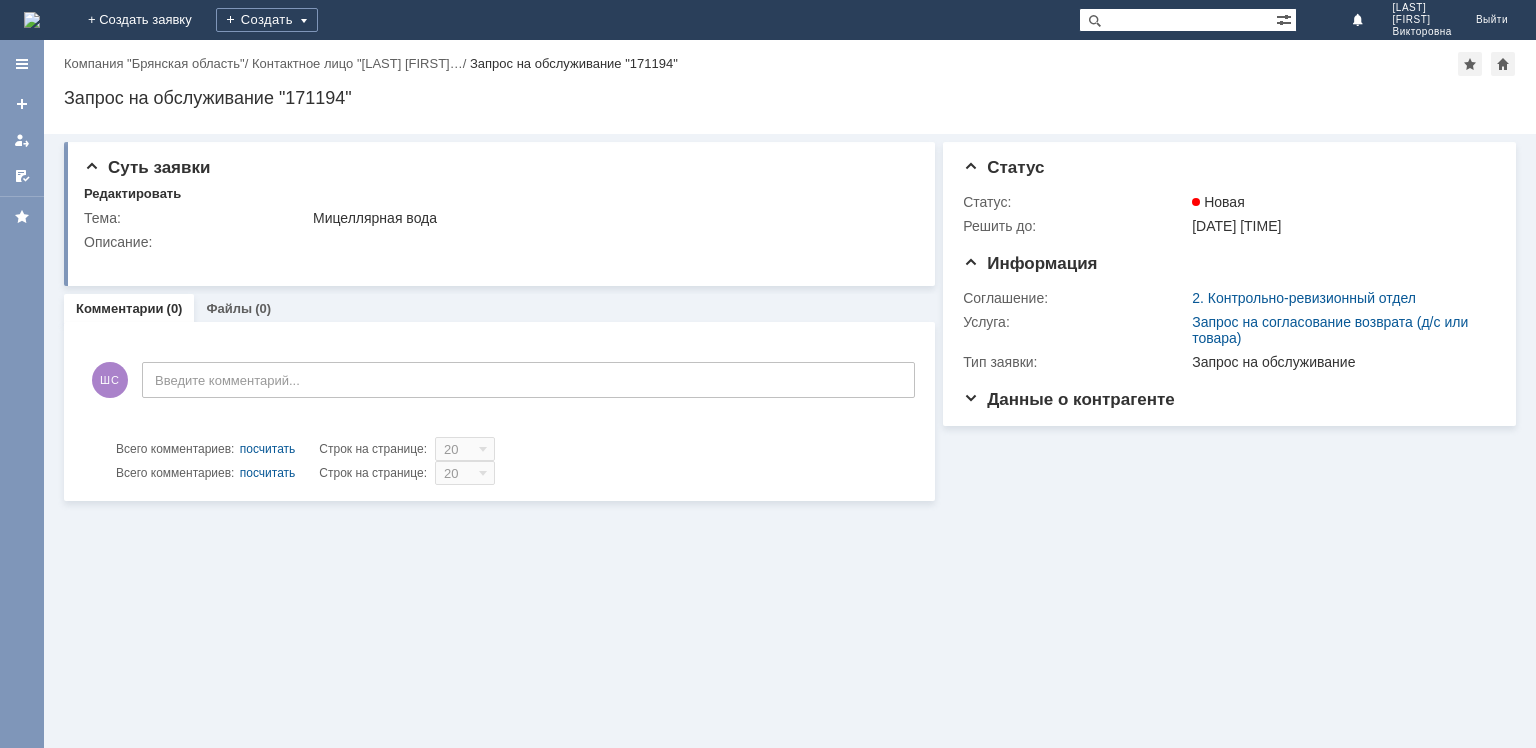 scroll, scrollTop: 0, scrollLeft: 0, axis: both 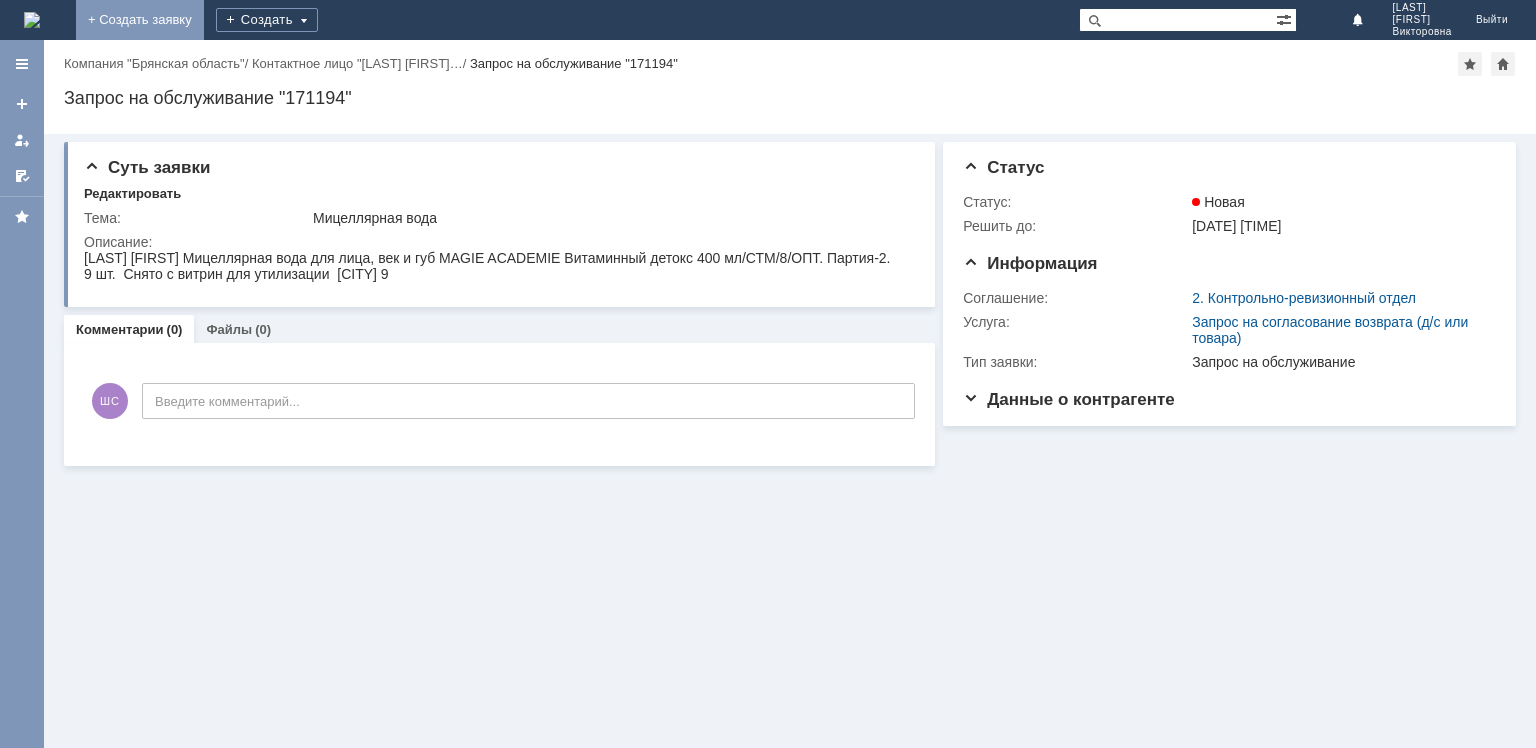 click on "+ Создать заявку" at bounding box center (140, 20) 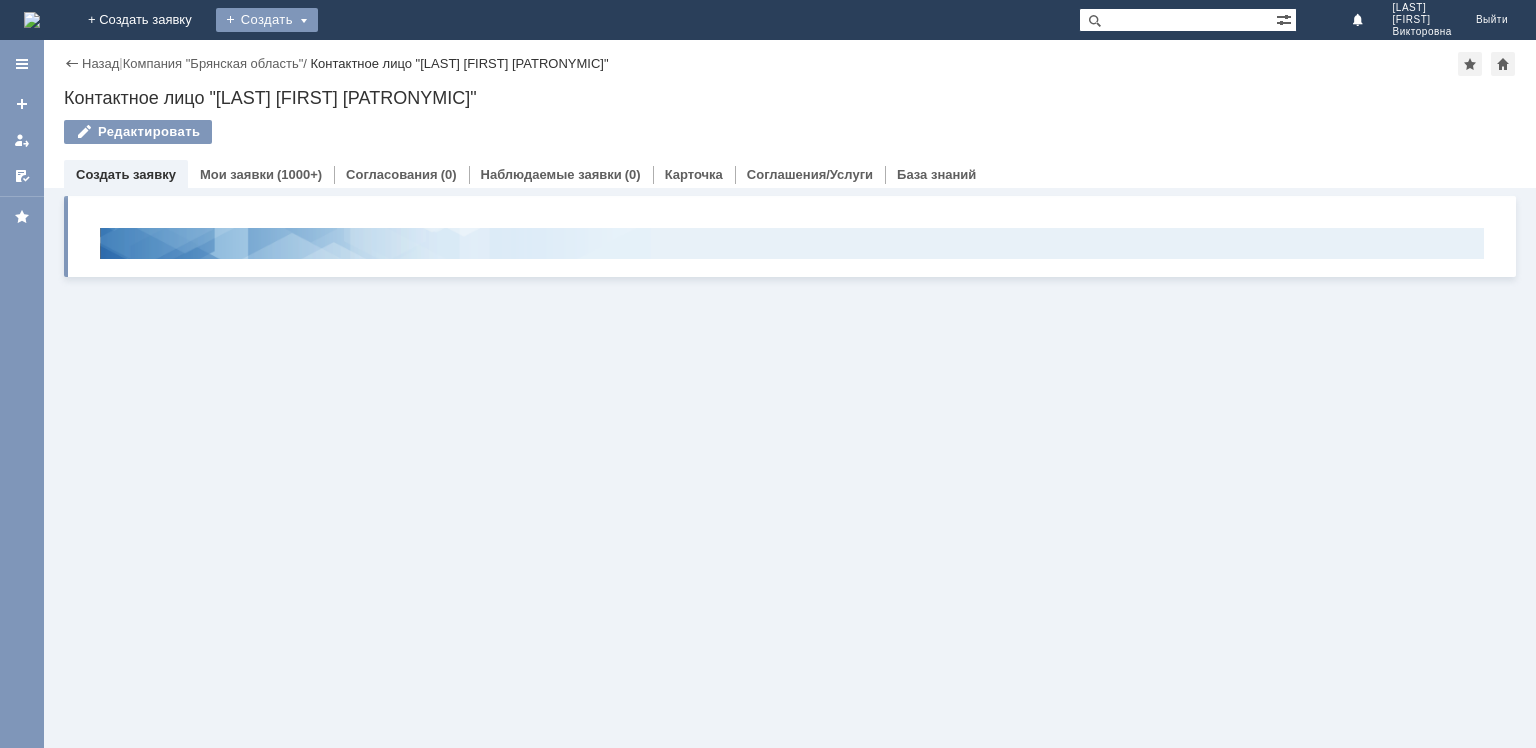 scroll, scrollTop: 0, scrollLeft: 0, axis: both 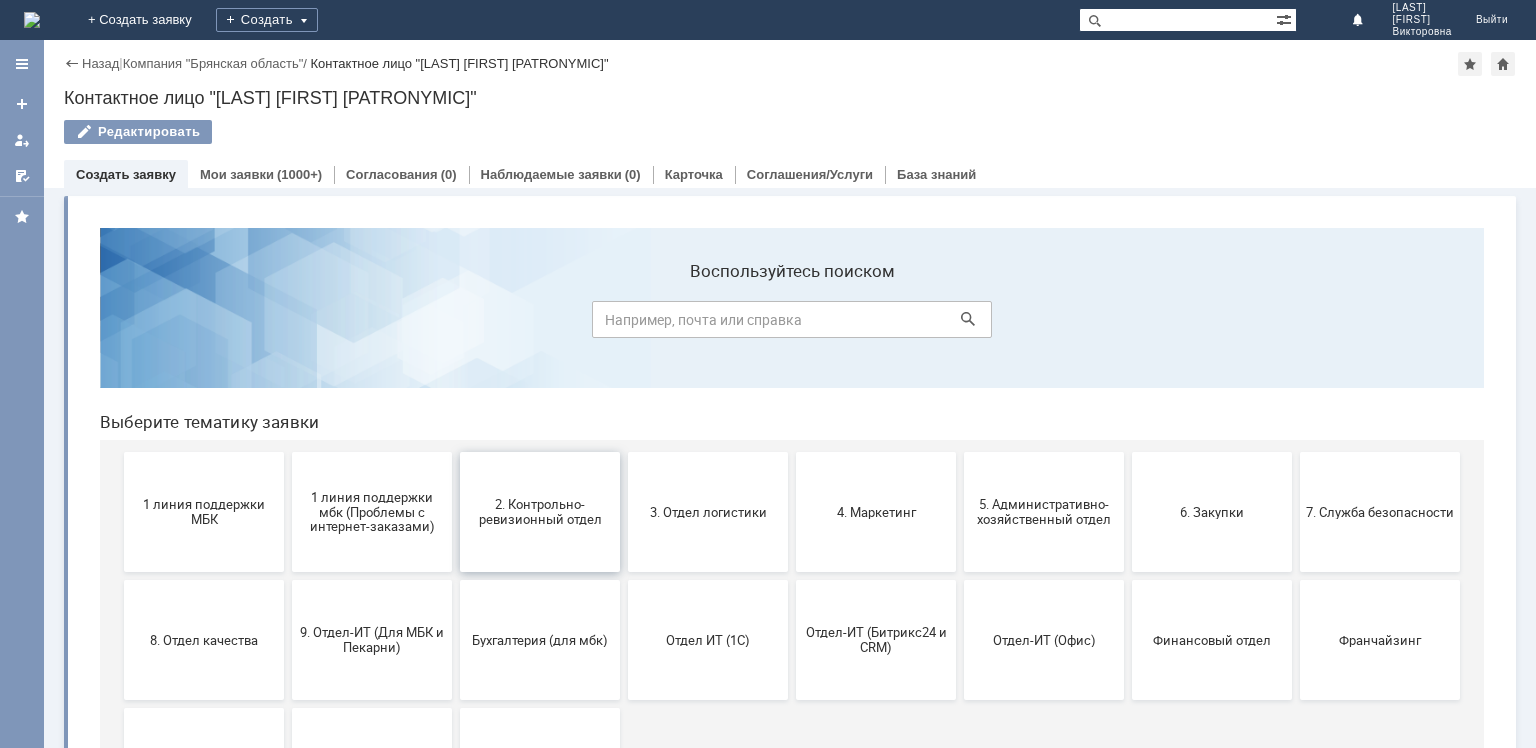 click on "2. Контрольно-ревизионный отдел" at bounding box center [540, 512] 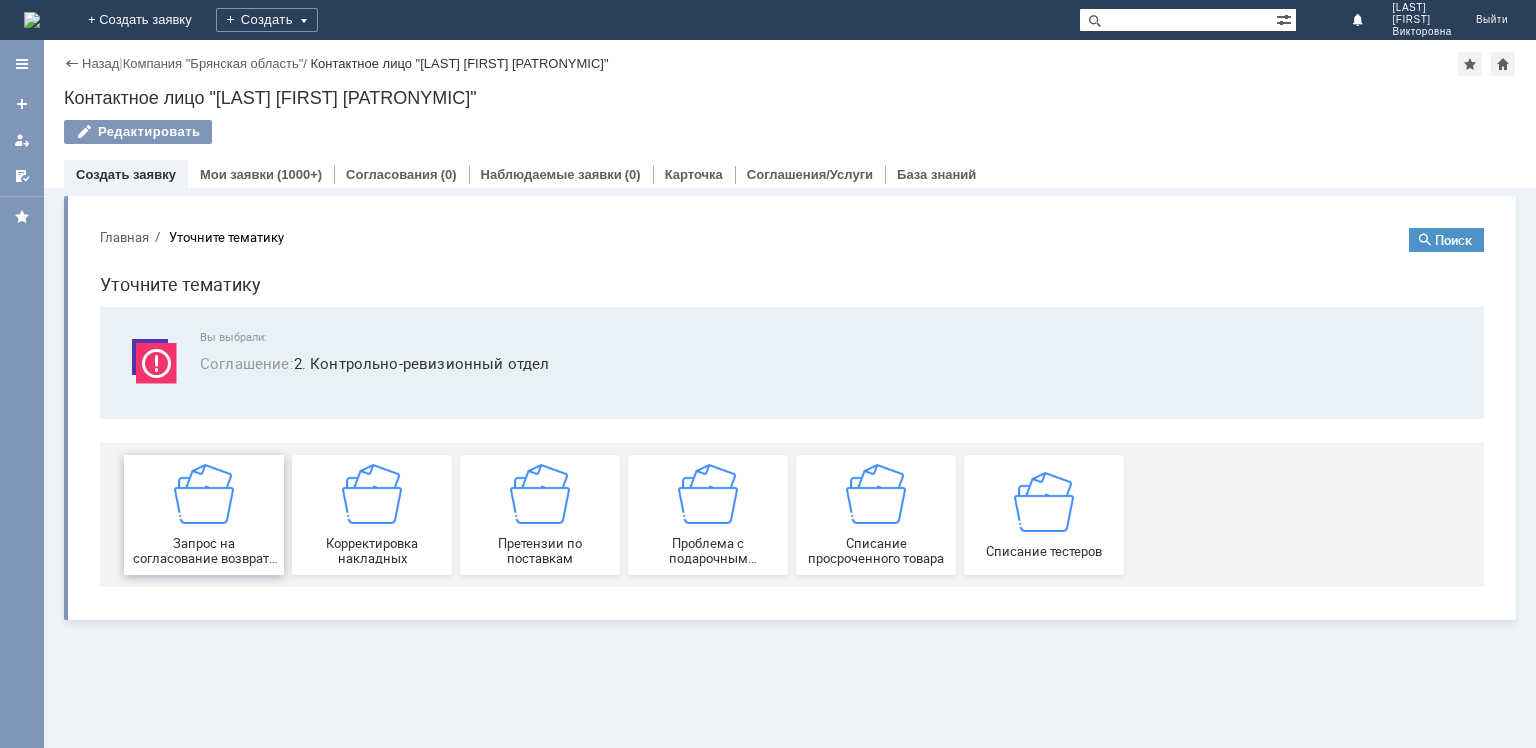 click at bounding box center (204, 494) 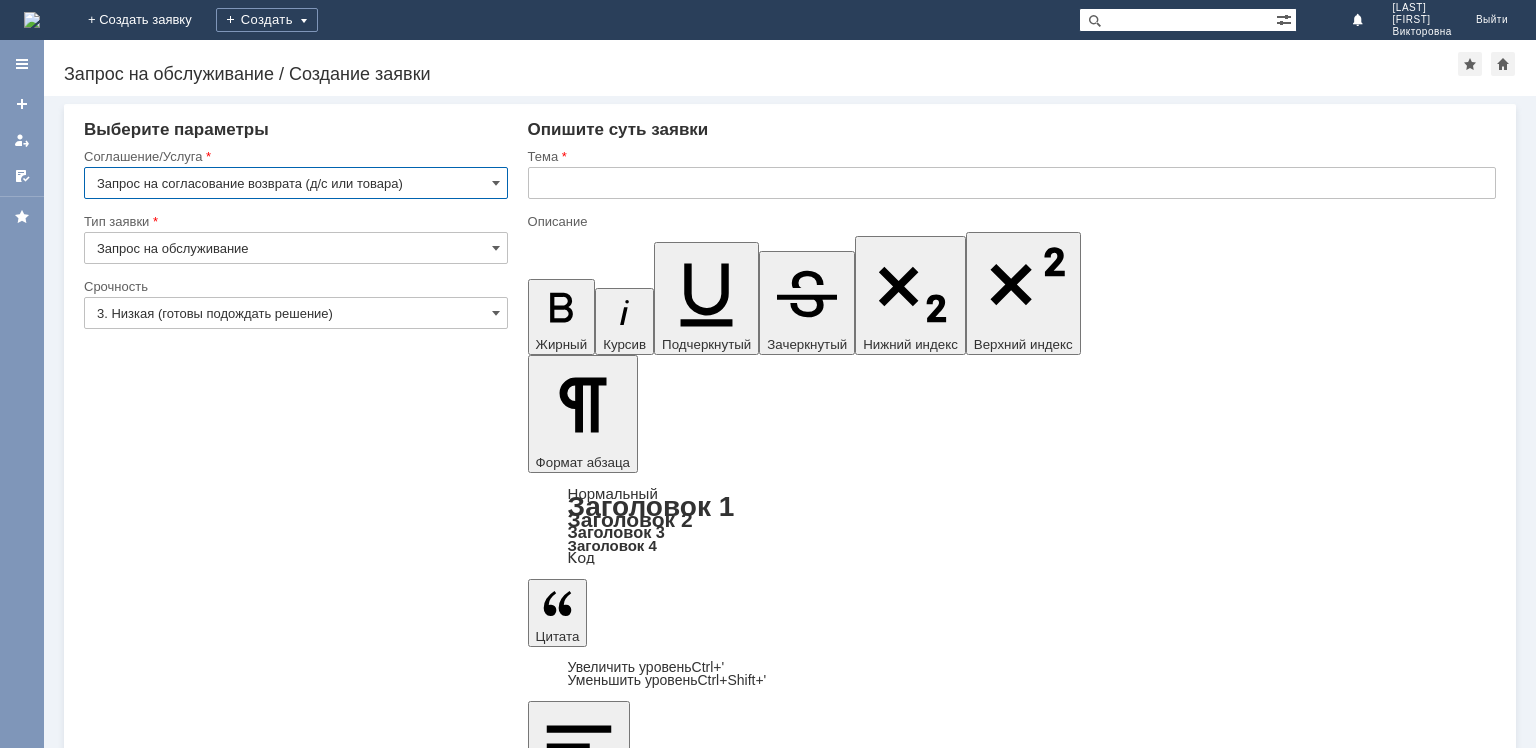 scroll, scrollTop: 0, scrollLeft: 0, axis: both 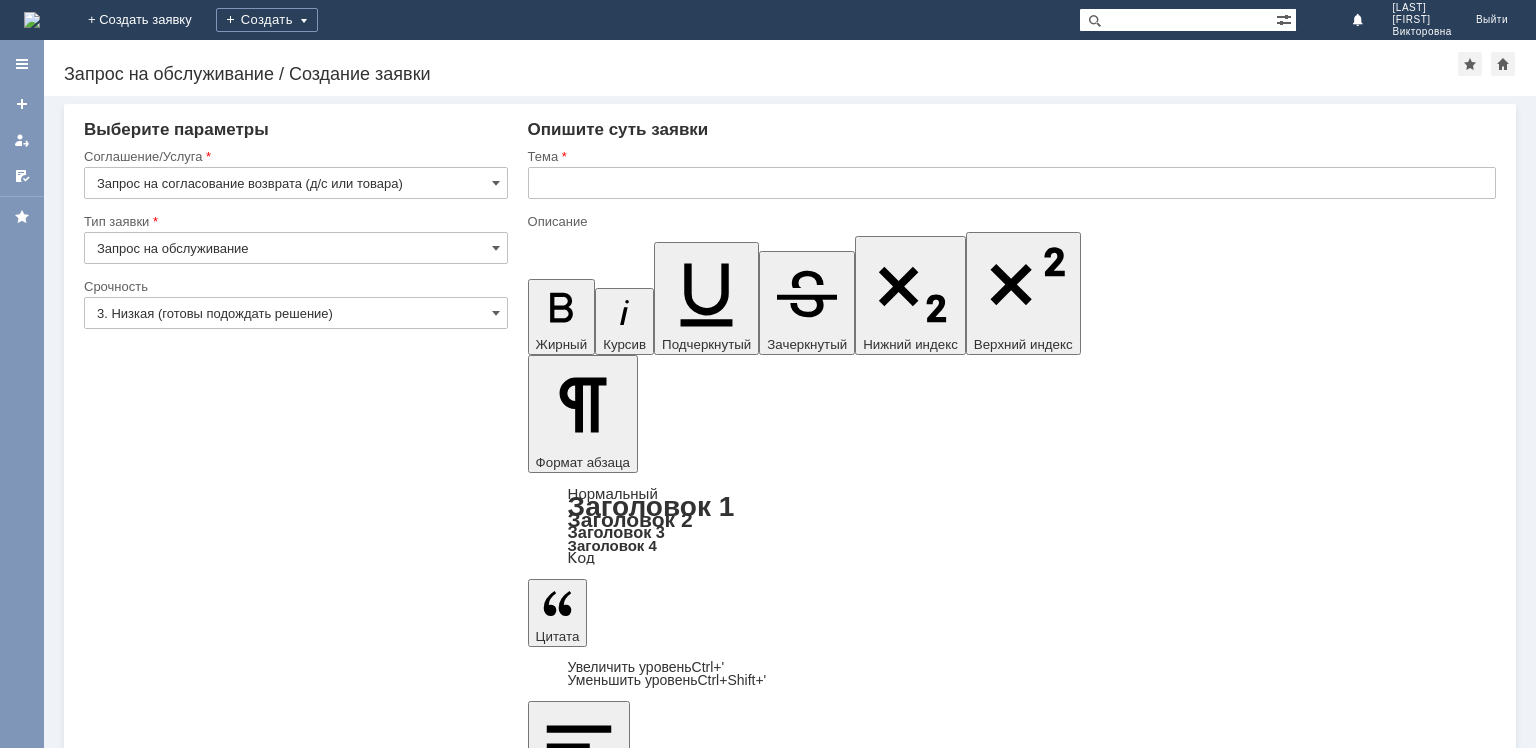 click on "5 шт.  Снято с витрин для утилизации  [CITY] 2" at bounding box center [690, 6015] 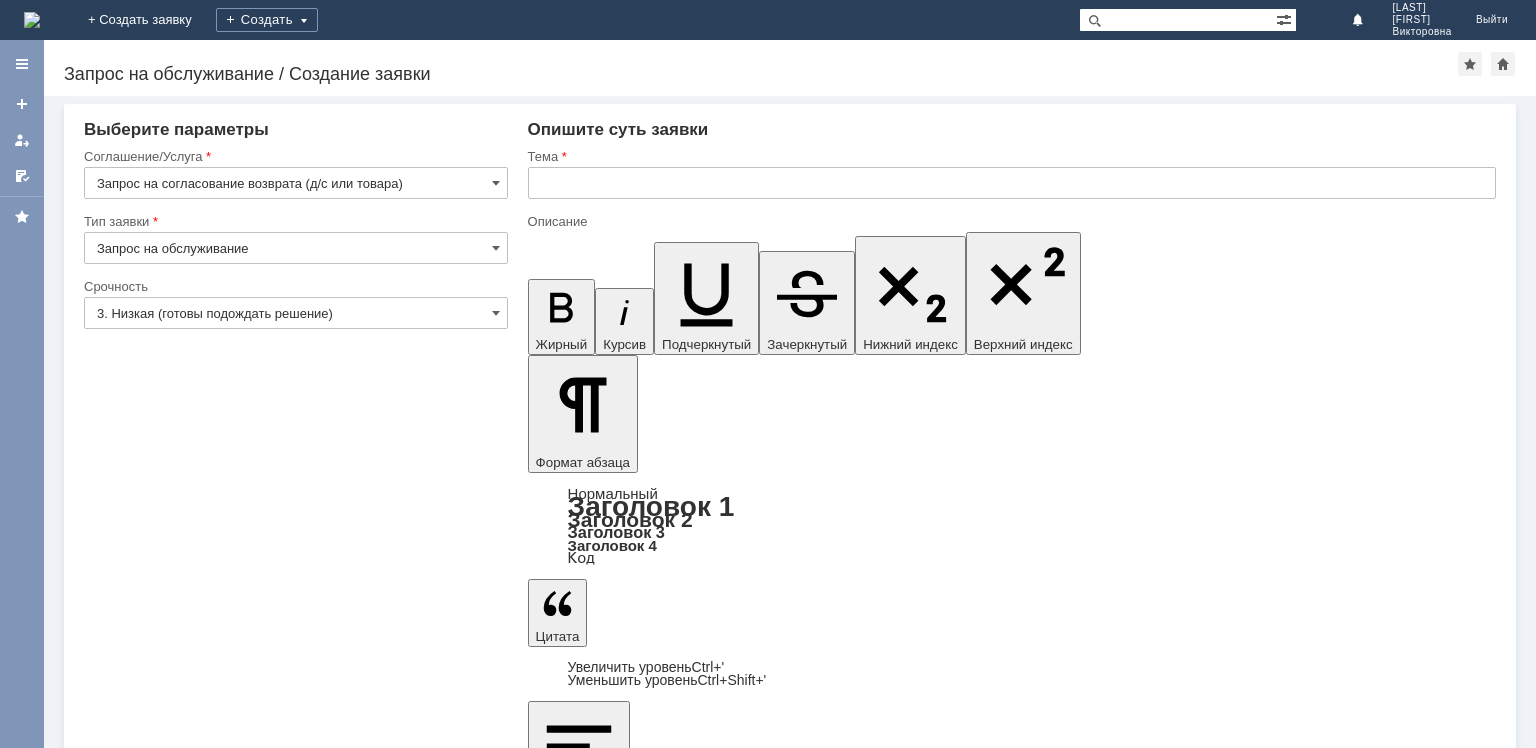 type 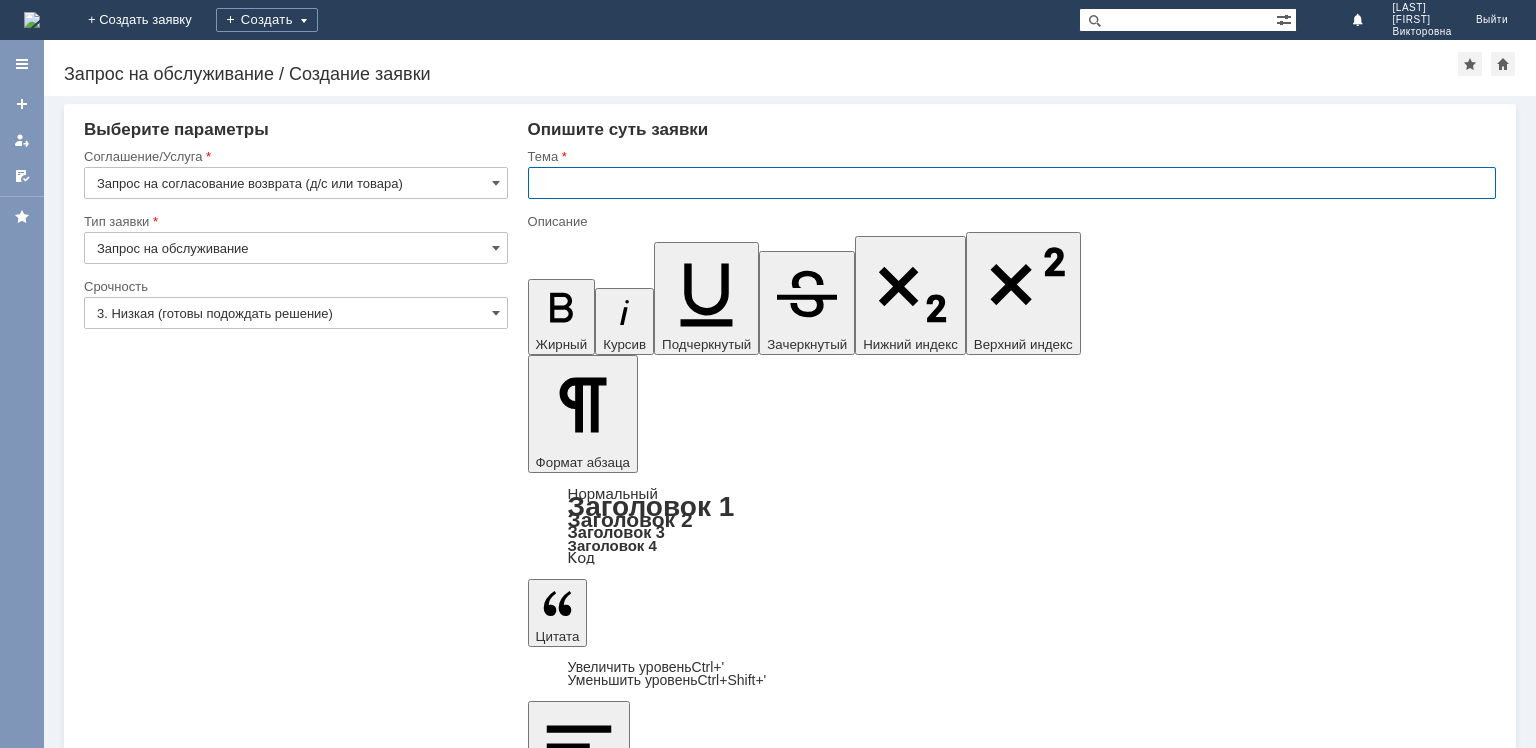 click at bounding box center [1012, 183] 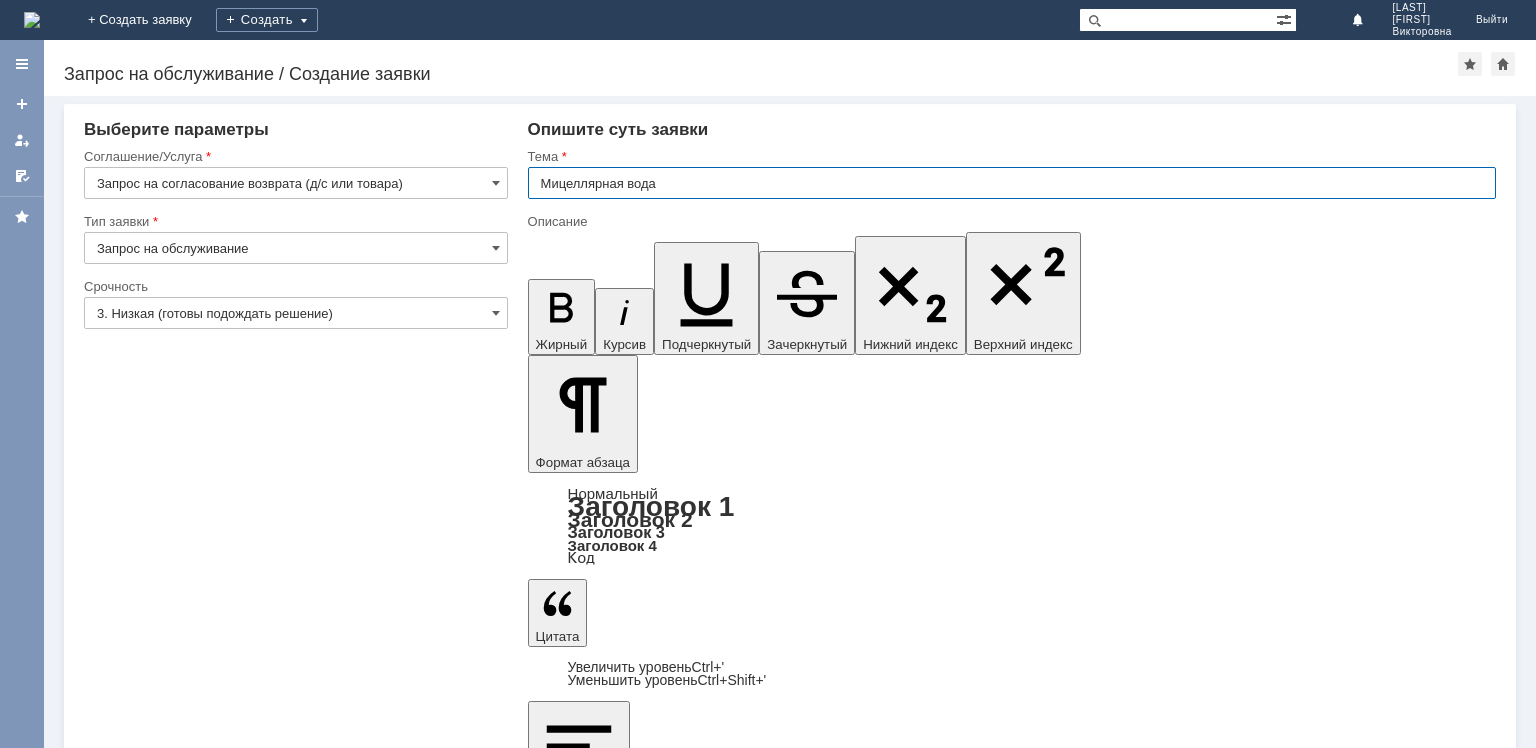 type on "Мицеллярная вода" 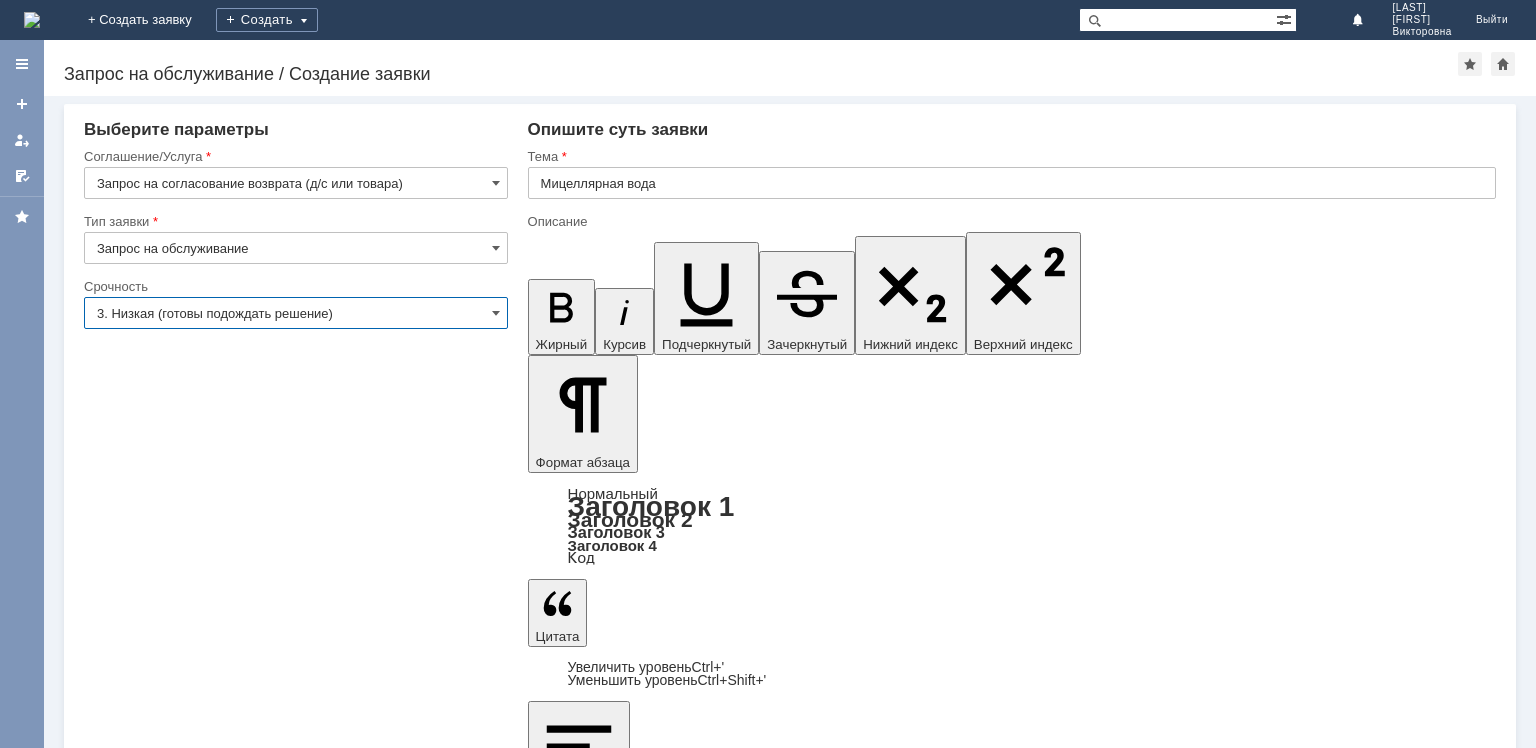 click on "3. Низкая (готовы подождать решение)" at bounding box center [296, 313] 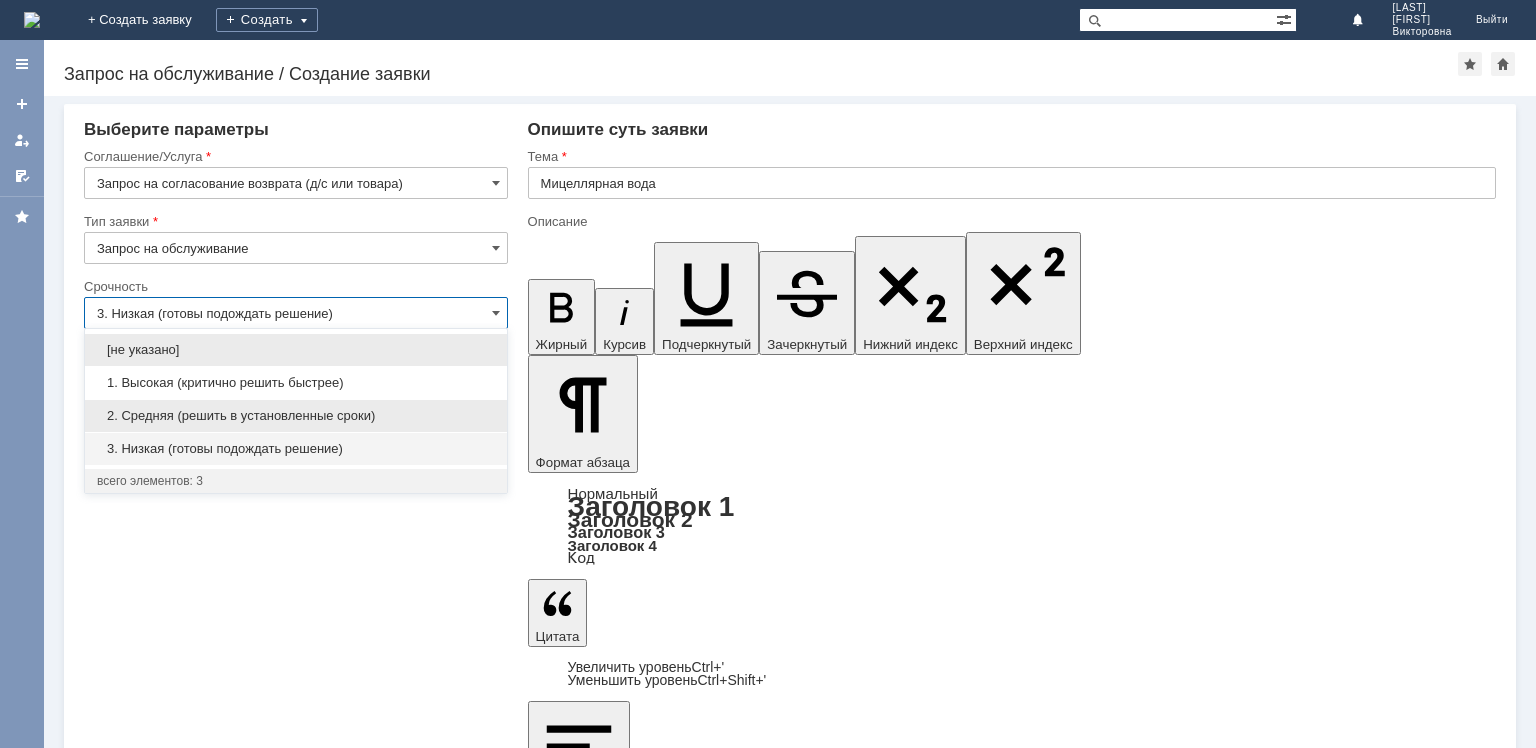 click on "2. Средняя (решить в установленные сроки)" at bounding box center [296, 416] 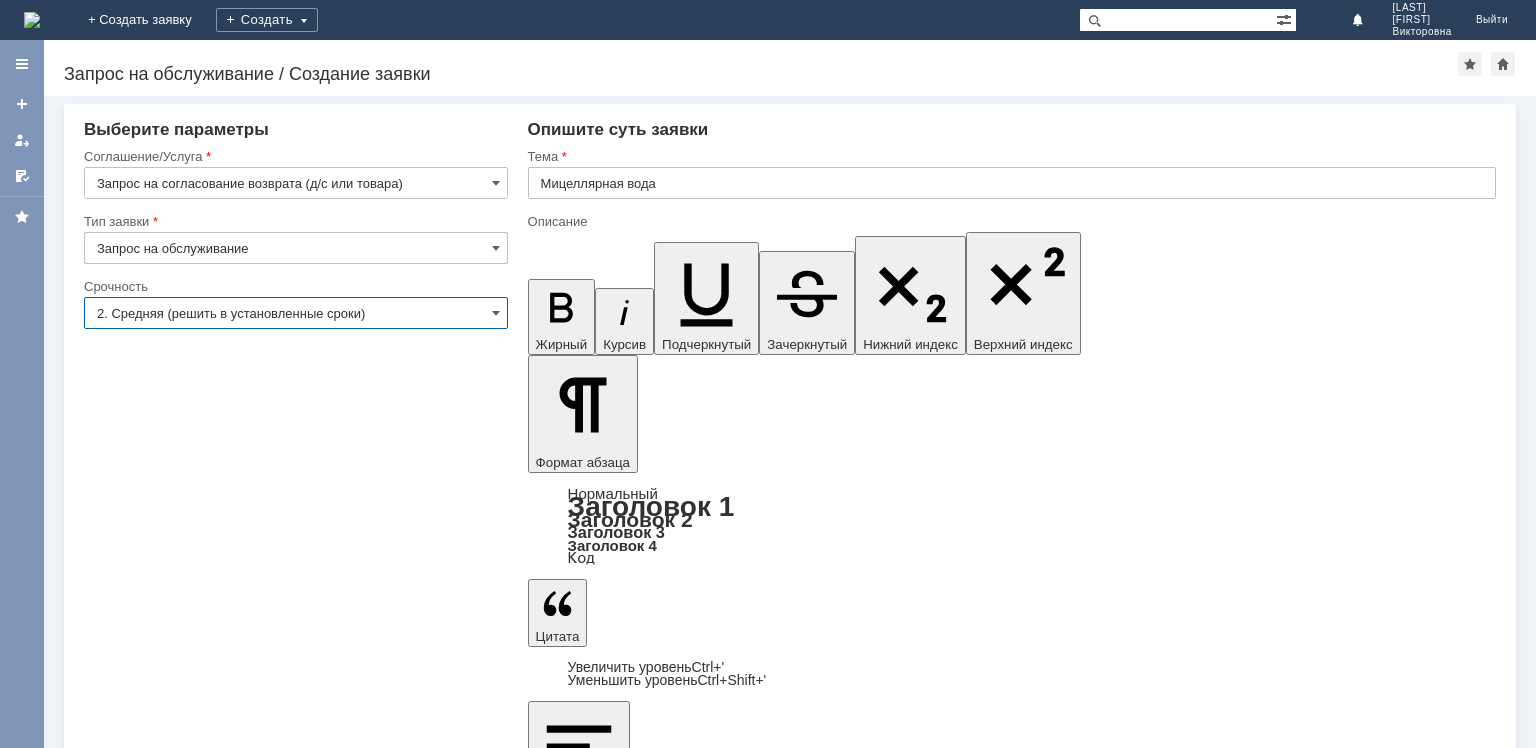 type on "2. Средняя (решить в установленные сроки)" 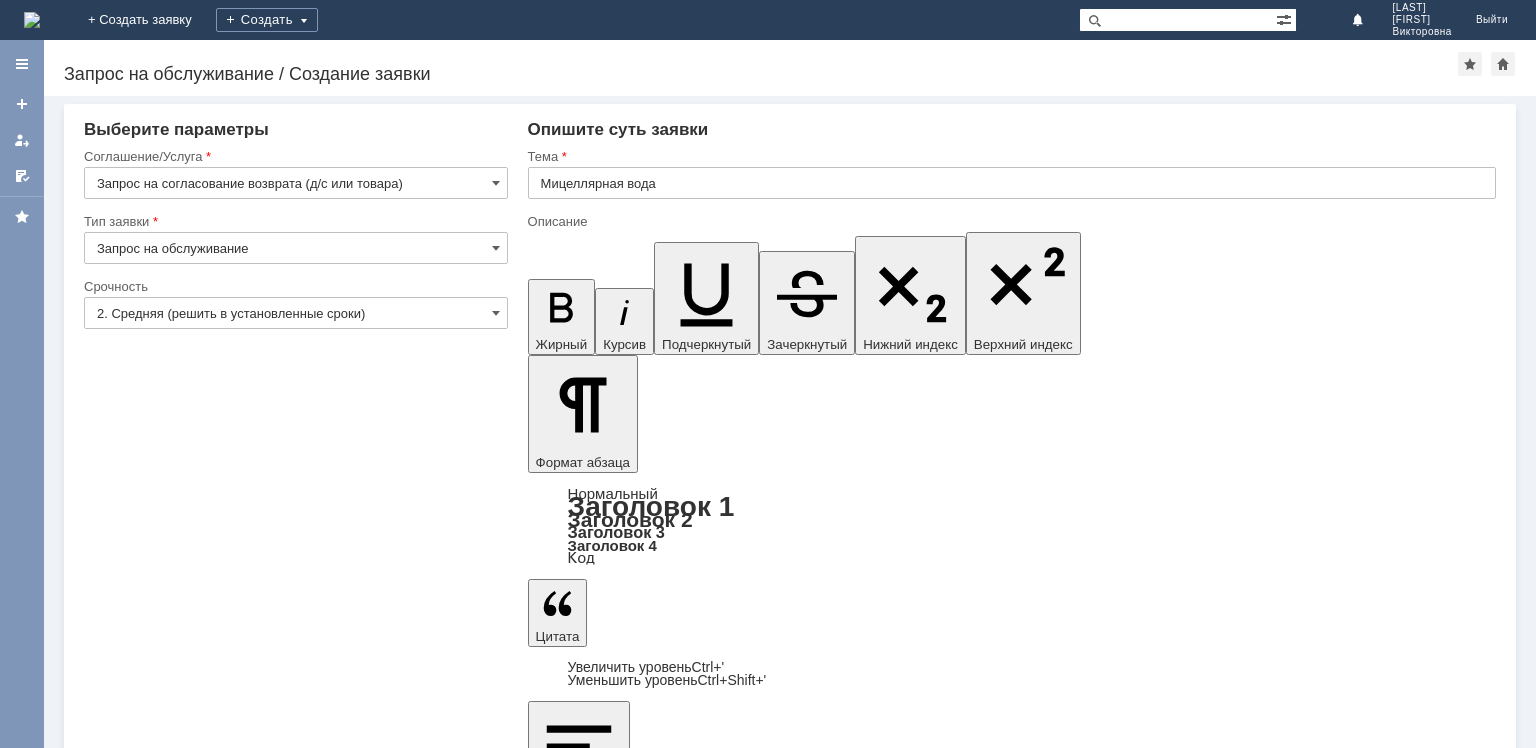 click on "Сохранить" at bounding box center (144, 6165) 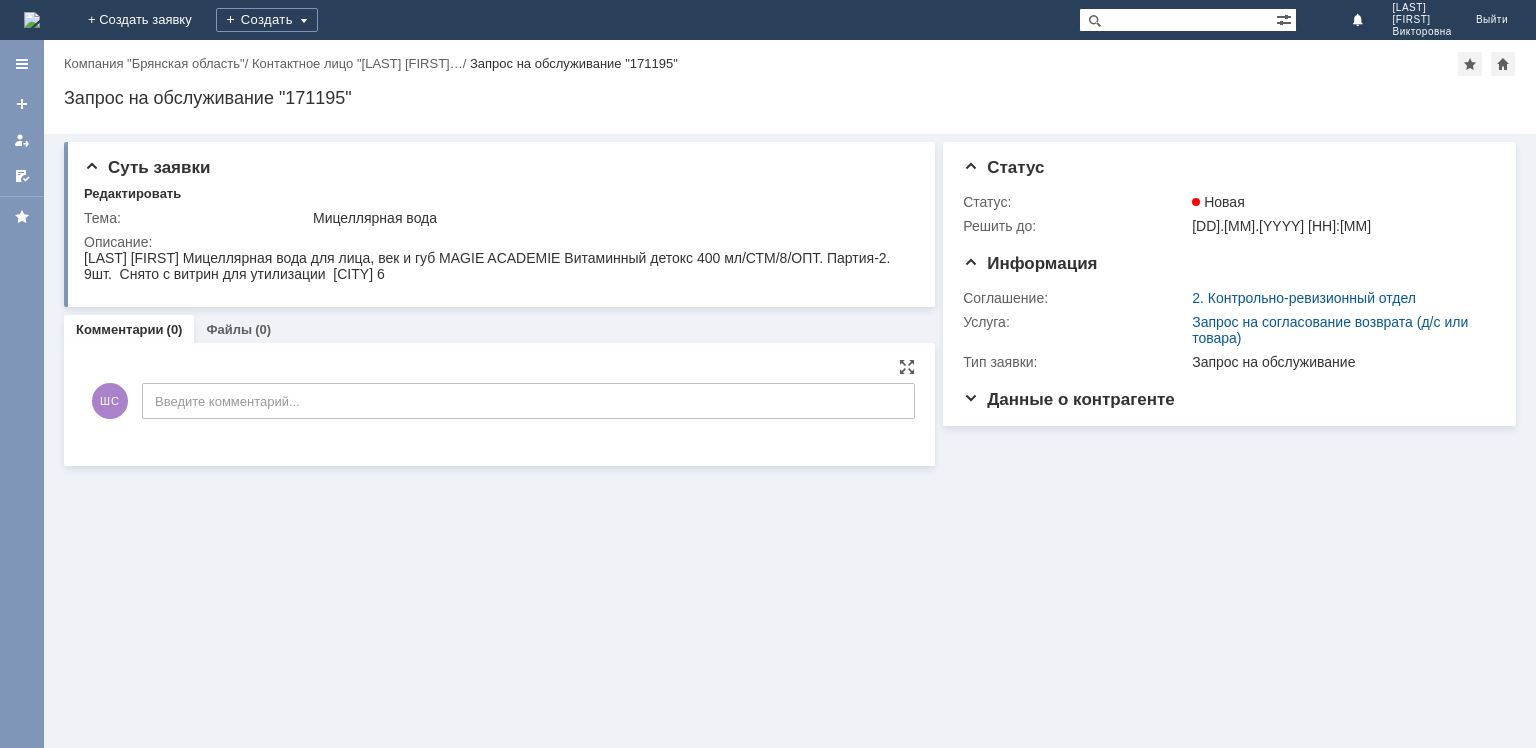scroll, scrollTop: 0, scrollLeft: 0, axis: both 